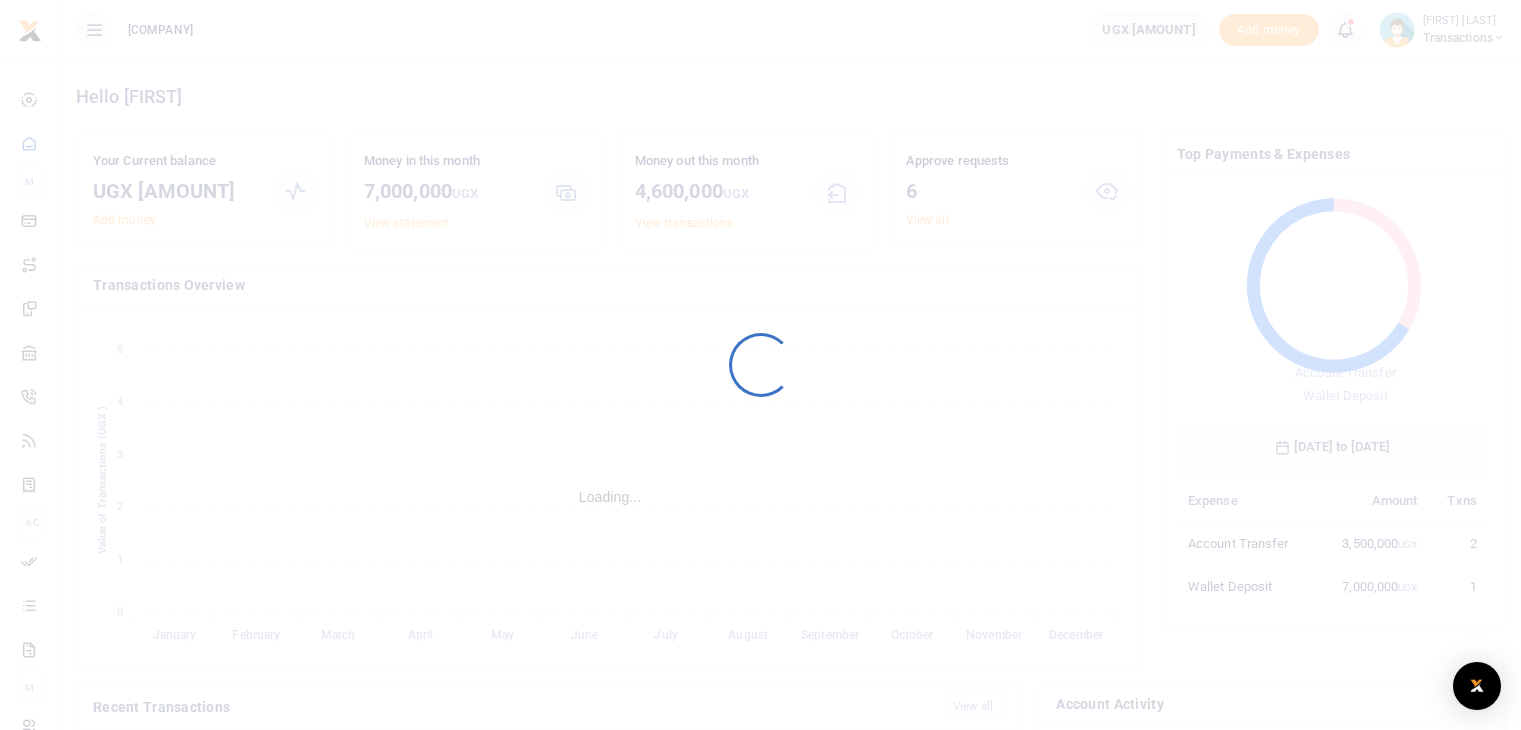 scroll, scrollTop: 0, scrollLeft: 0, axis: both 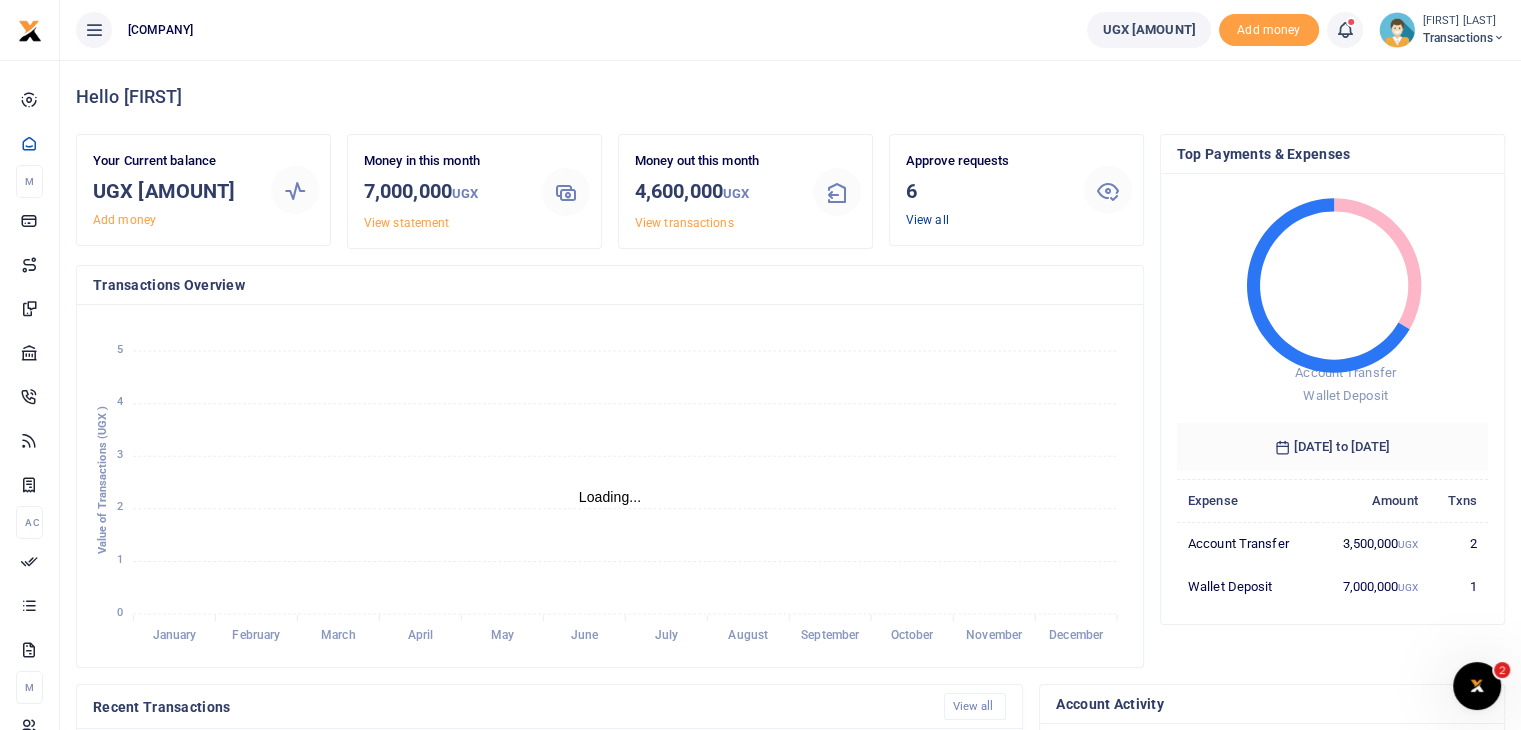 click on "View all" at bounding box center (927, 220) 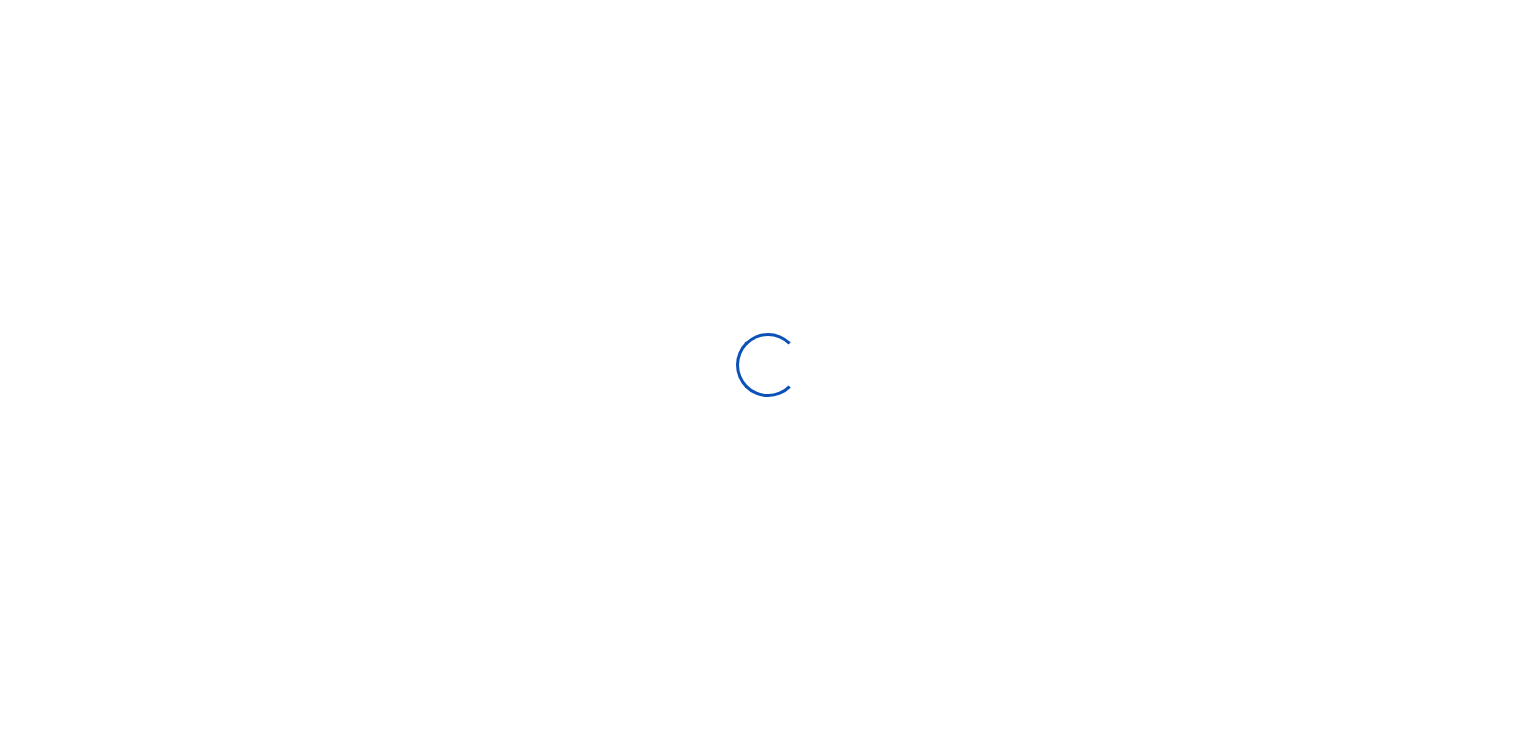 scroll, scrollTop: 0, scrollLeft: 0, axis: both 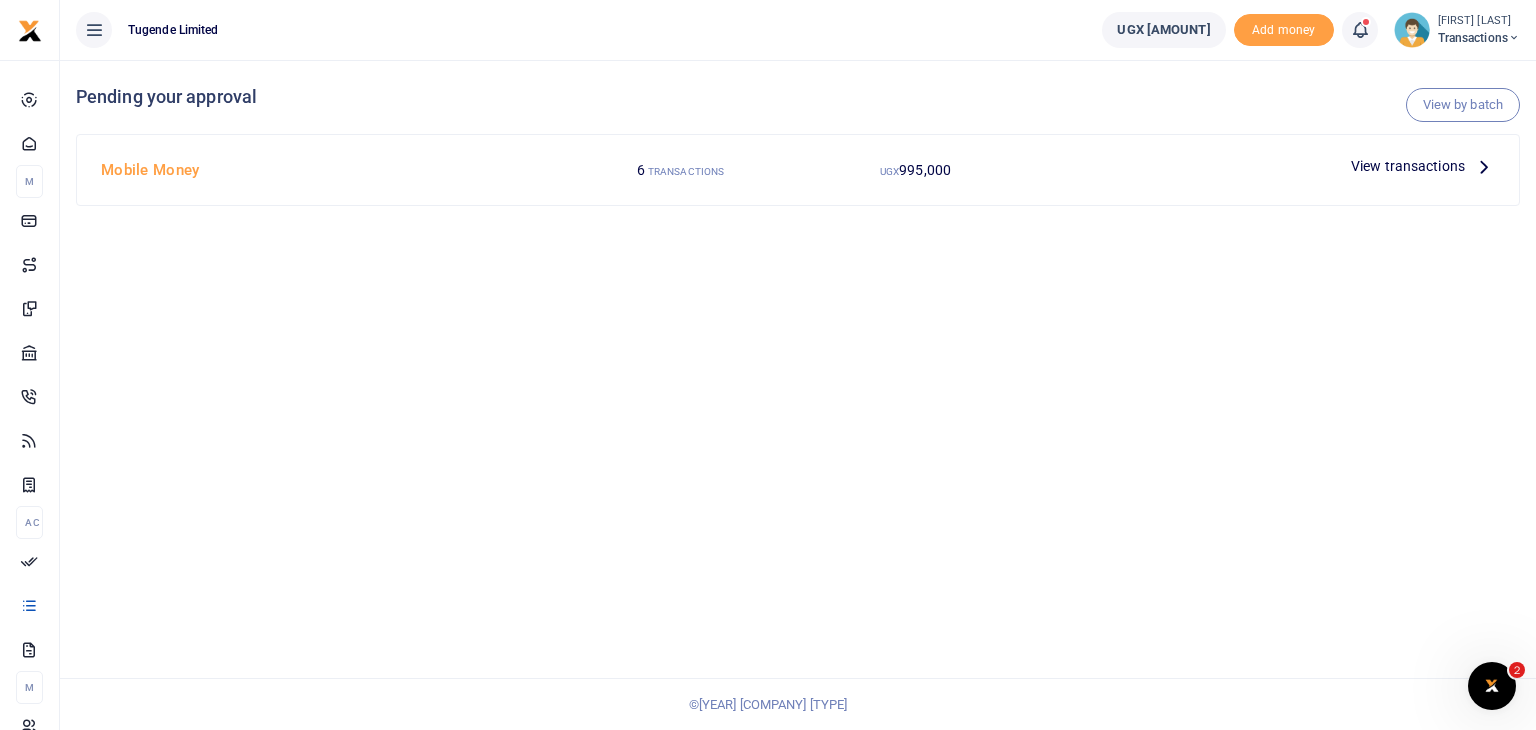 click on "View transactions" at bounding box center (1408, 166) 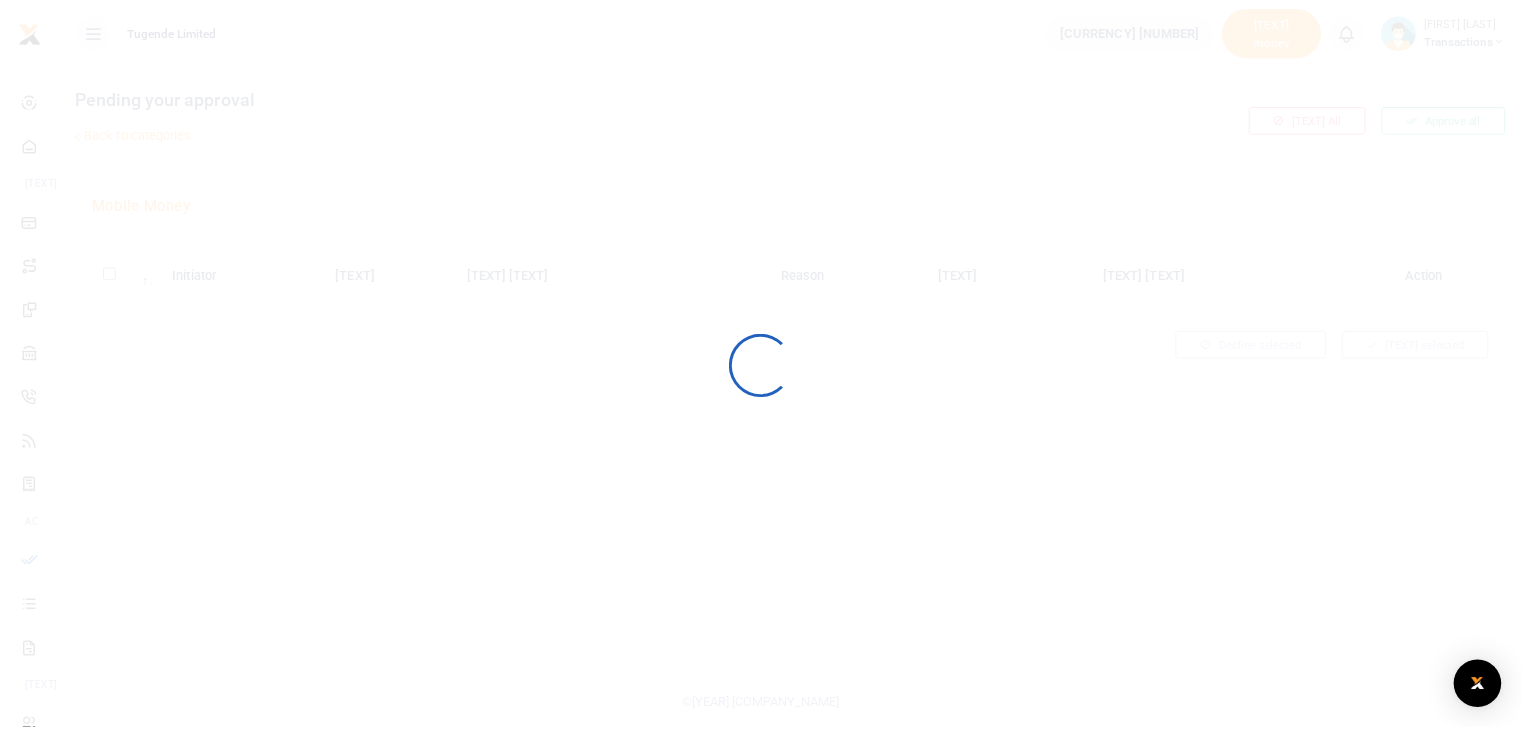scroll, scrollTop: 0, scrollLeft: 0, axis: both 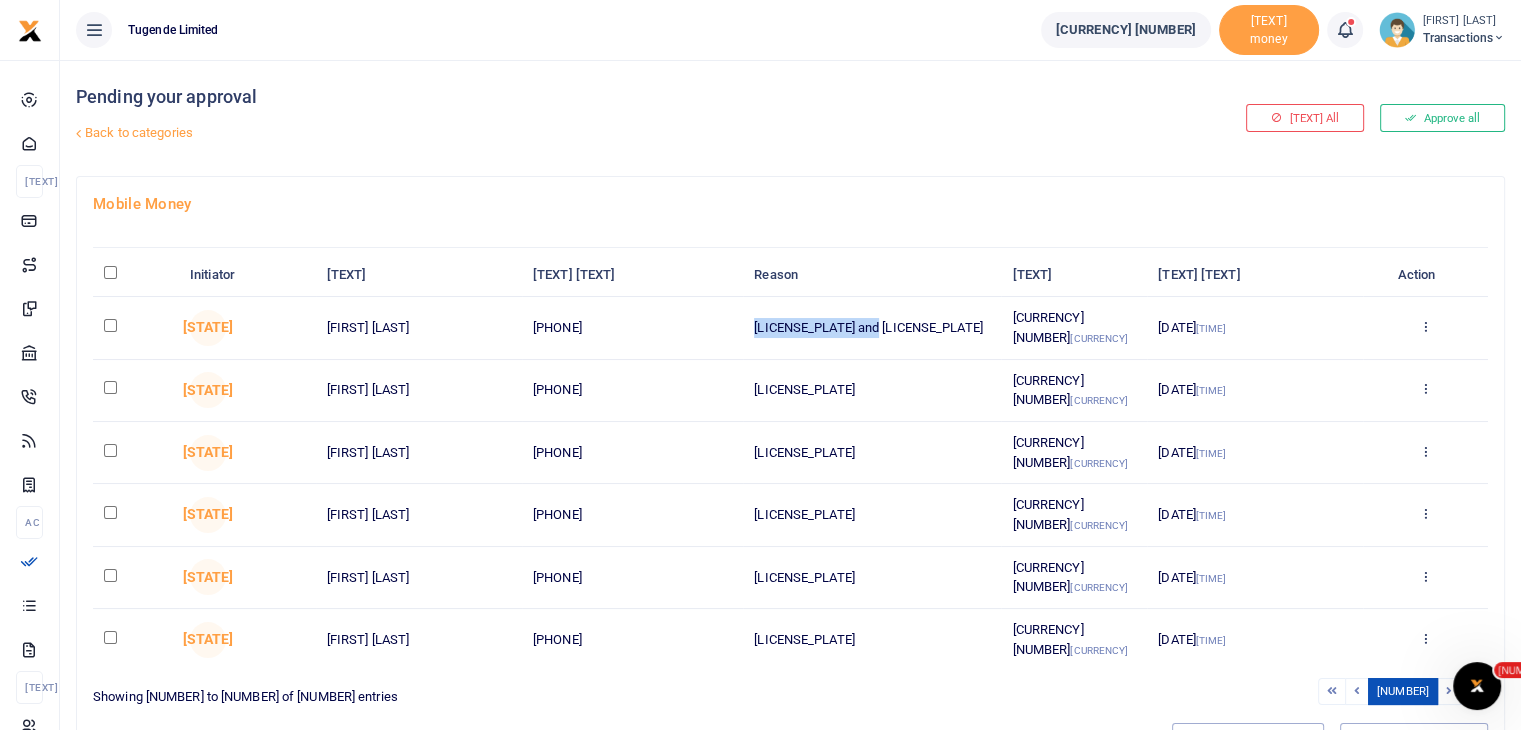 drag, startPoint x: 758, startPoint y: 329, endPoint x: 913, endPoint y: 324, distance: 155.08063 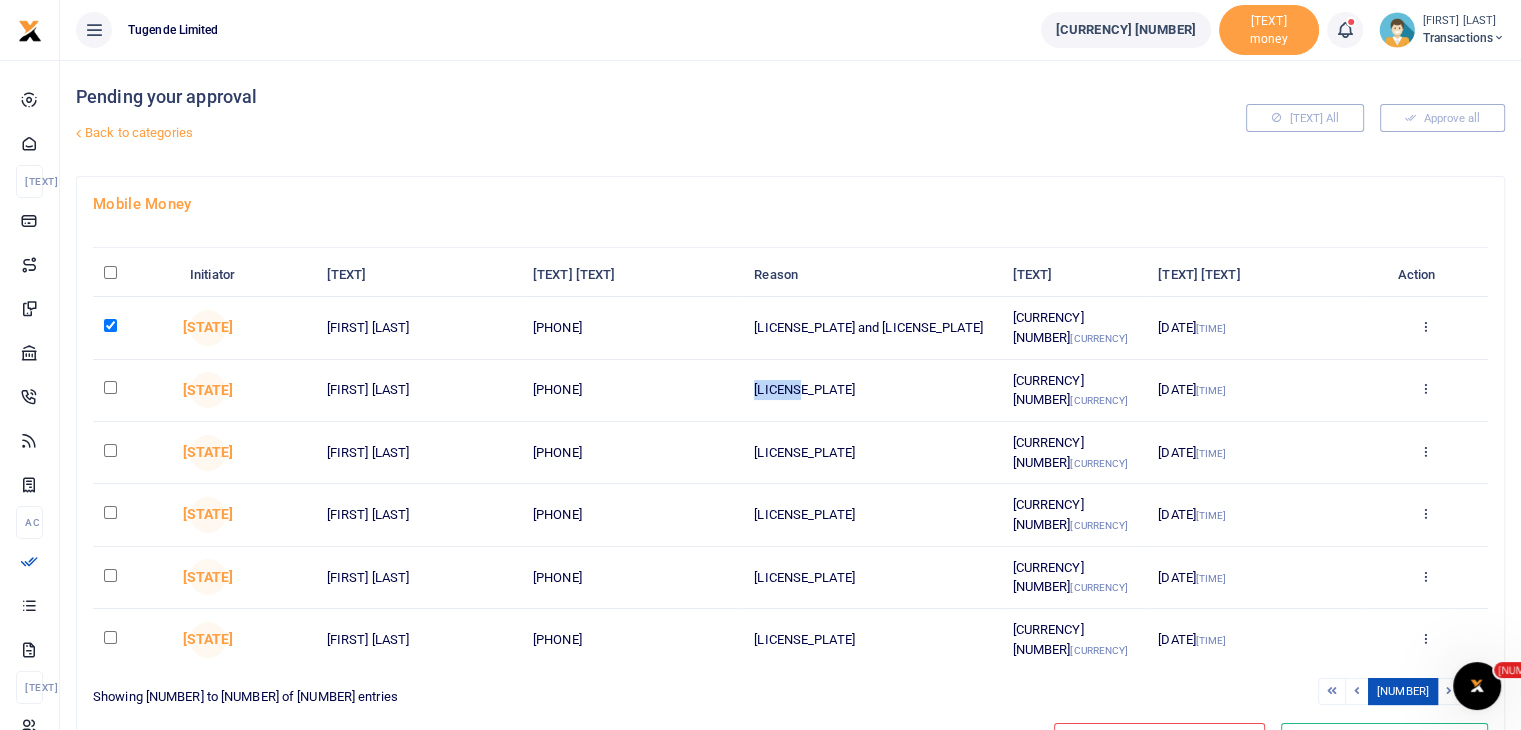 drag, startPoint x: 756, startPoint y: 385, endPoint x: 856, endPoint y: 382, distance: 100.04499 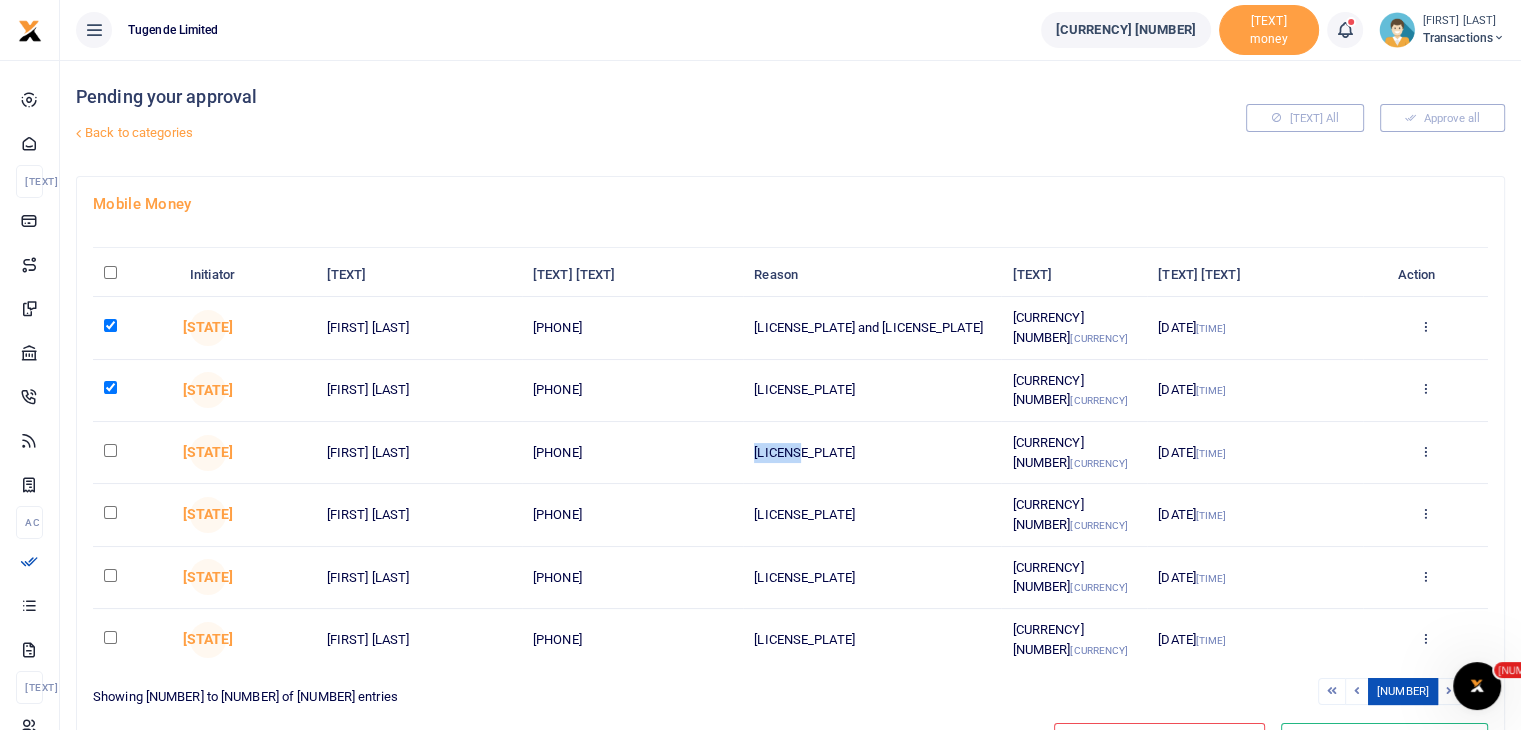 drag, startPoint x: 750, startPoint y: 435, endPoint x: 849, endPoint y: 453, distance: 100.62306 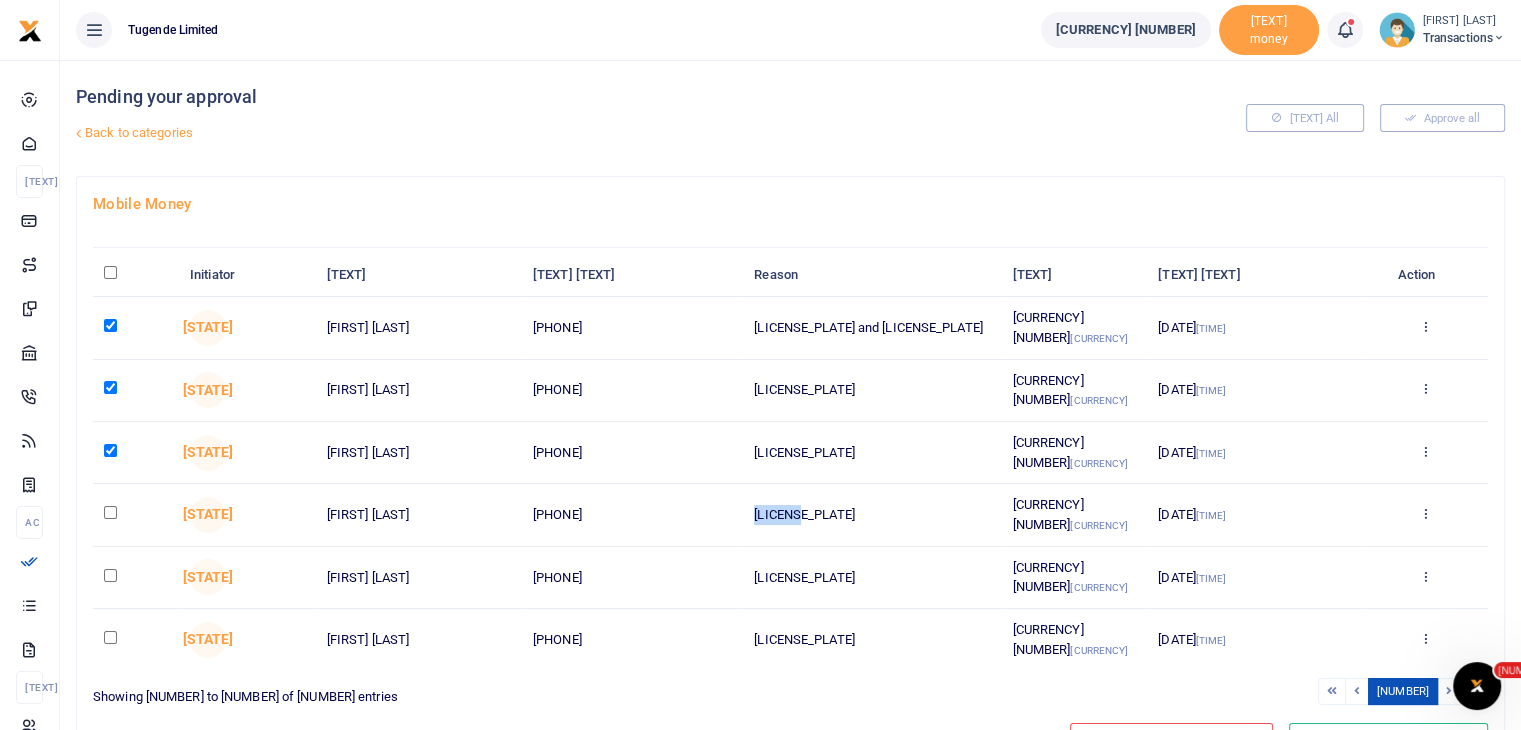 drag, startPoint x: 755, startPoint y: 503, endPoint x: 839, endPoint y: 501, distance: 84.0238 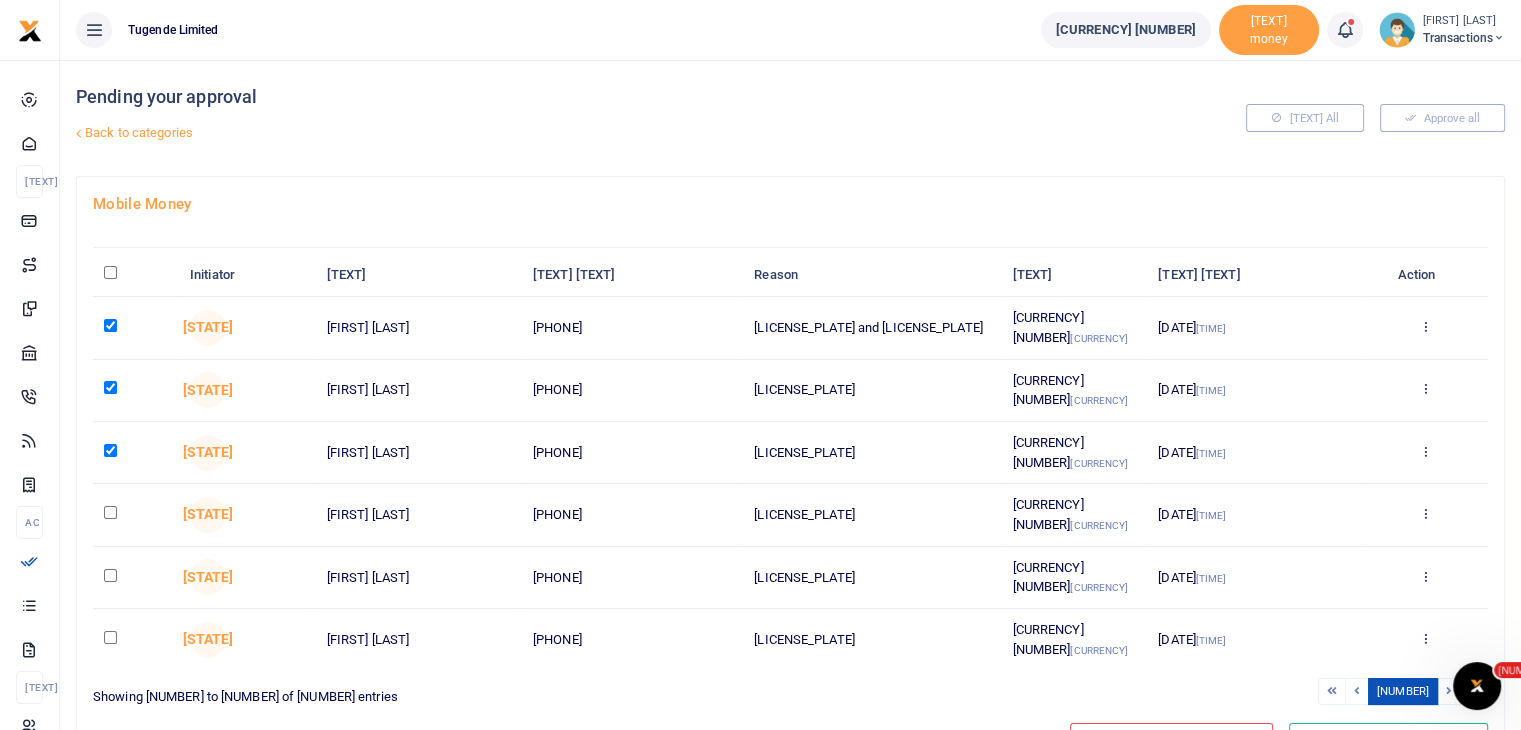 click at bounding box center [136, 391] 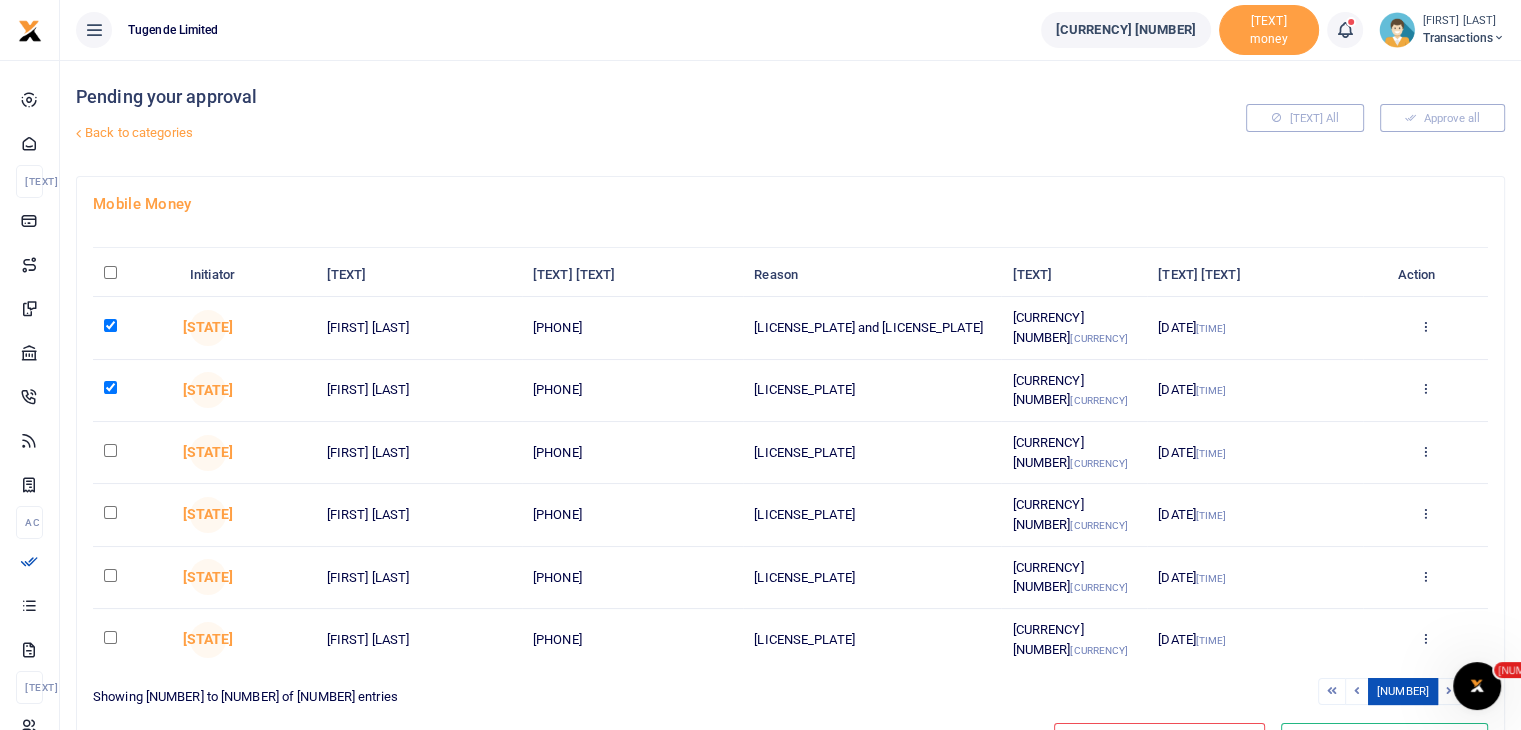 click at bounding box center (110, 387) 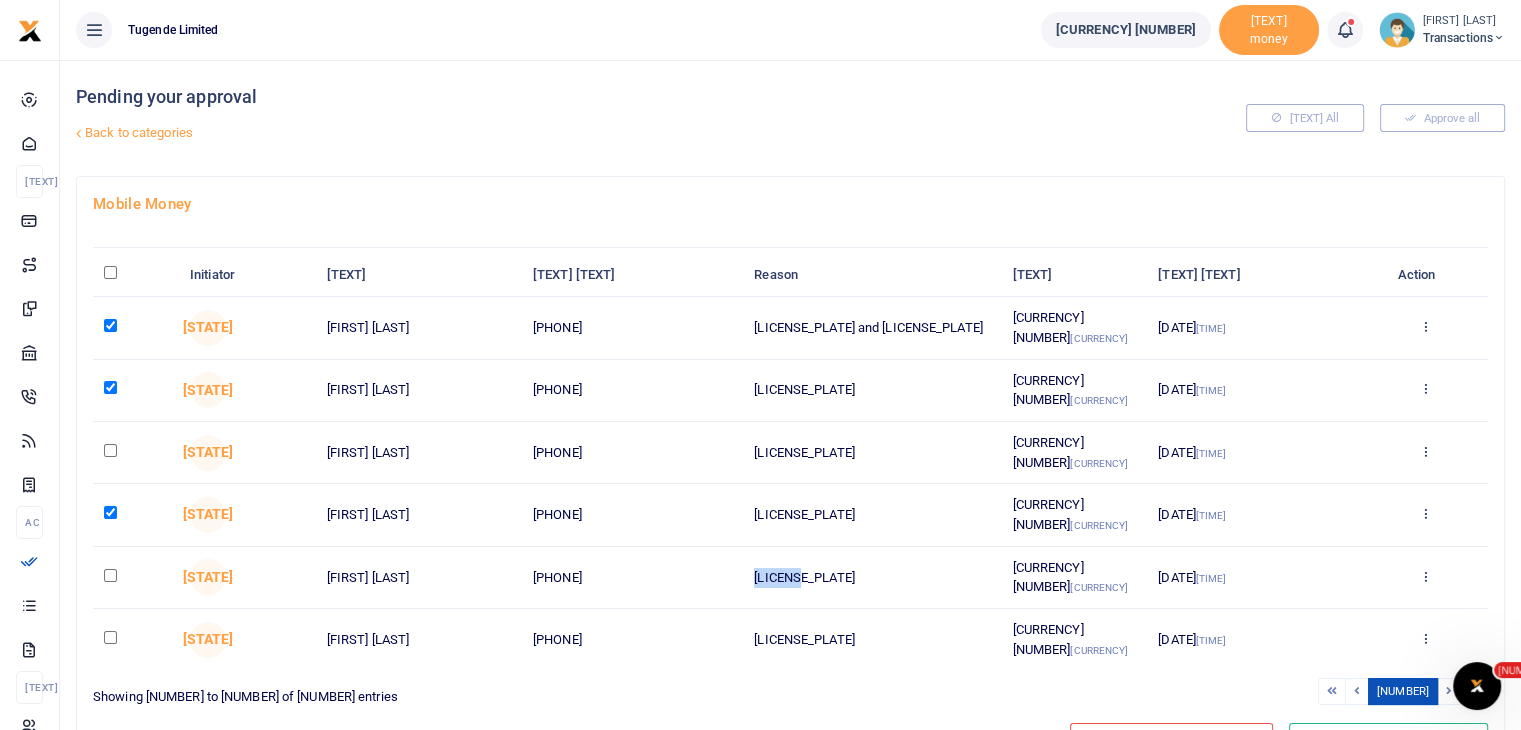 drag, startPoint x: 745, startPoint y: 561, endPoint x: 874, endPoint y: 562, distance: 129.00388 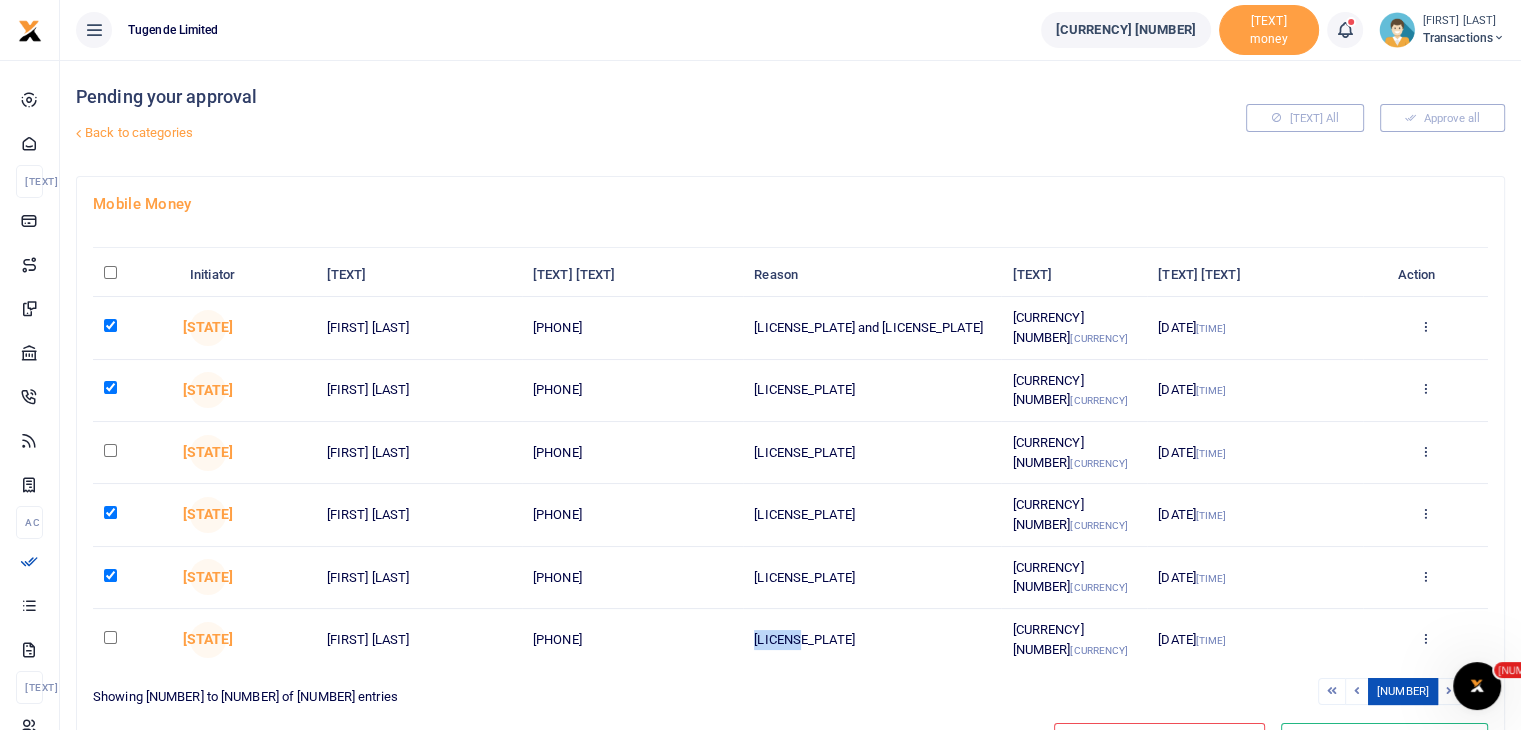 drag, startPoint x: 751, startPoint y: 625, endPoint x: 847, endPoint y: 625, distance: 96 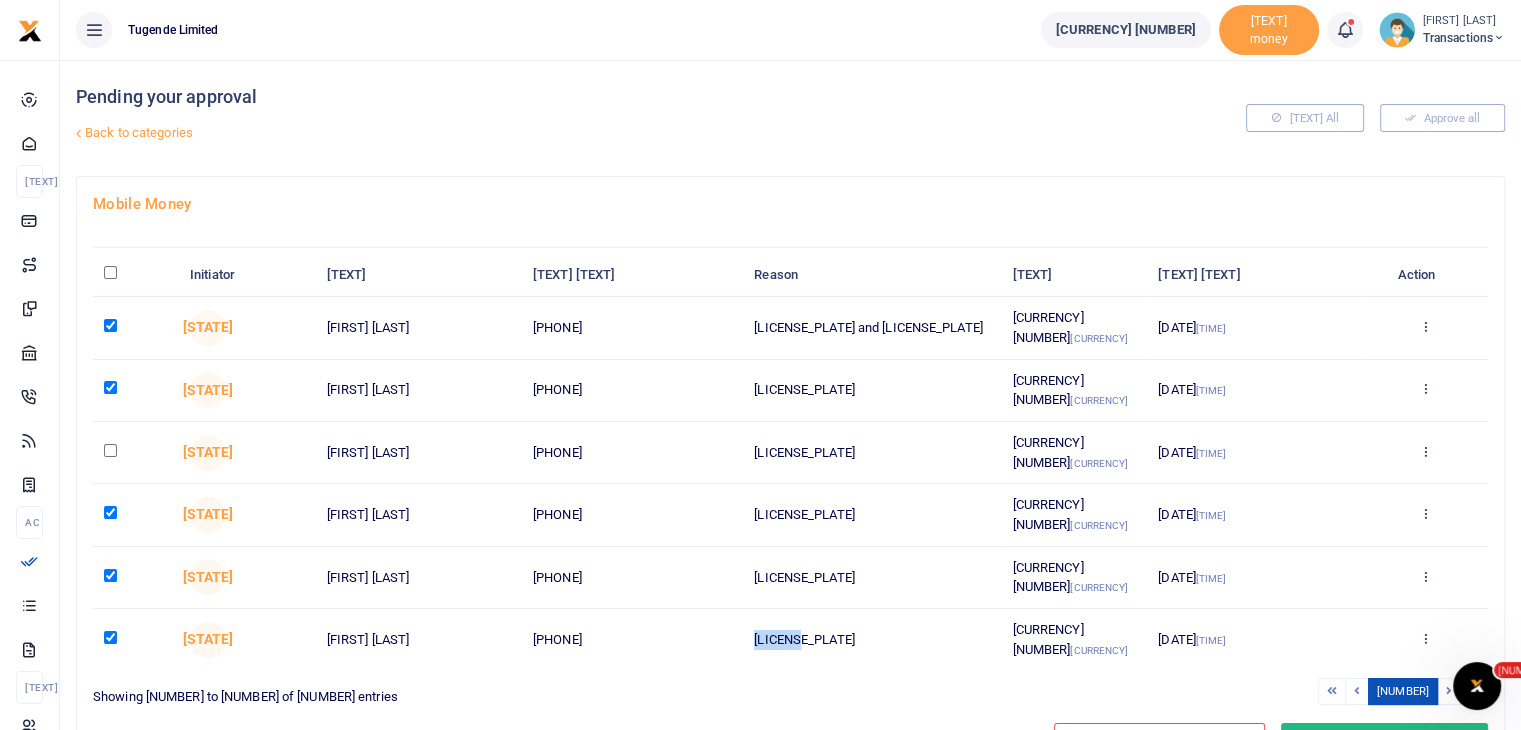 click on "Approve selected  (5)" at bounding box center [1384, 737] 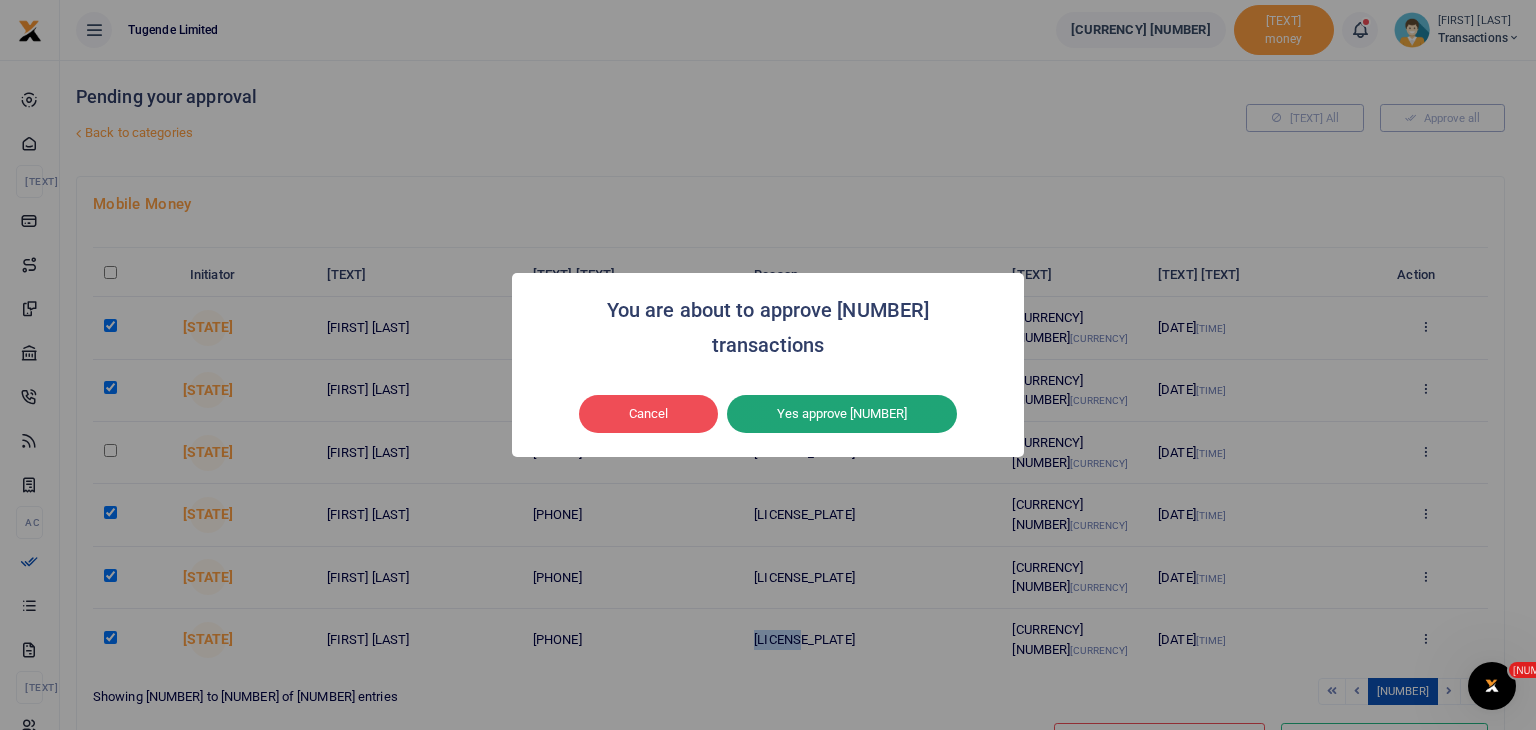 click on "Yes approve 5" at bounding box center (842, 414) 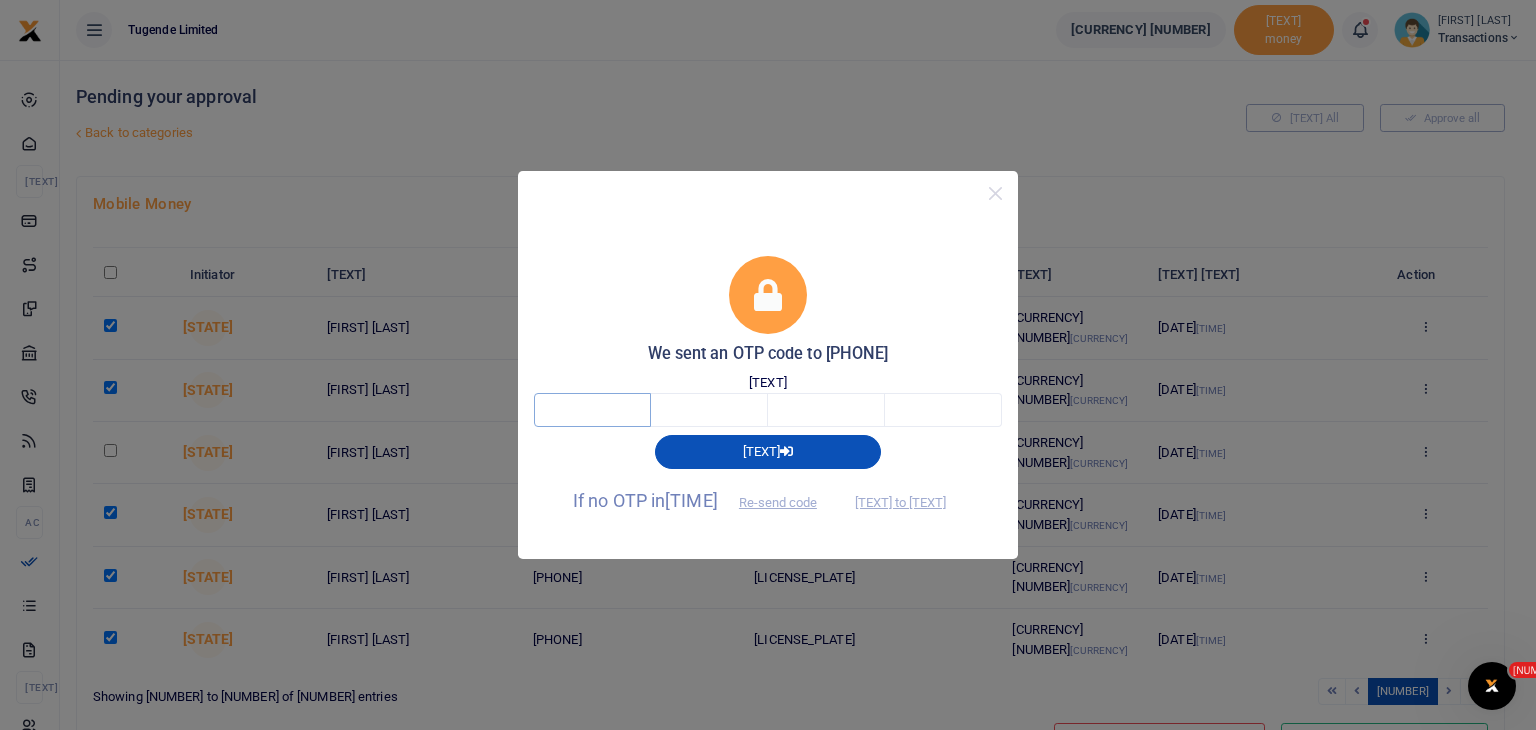click at bounding box center [592, 410] 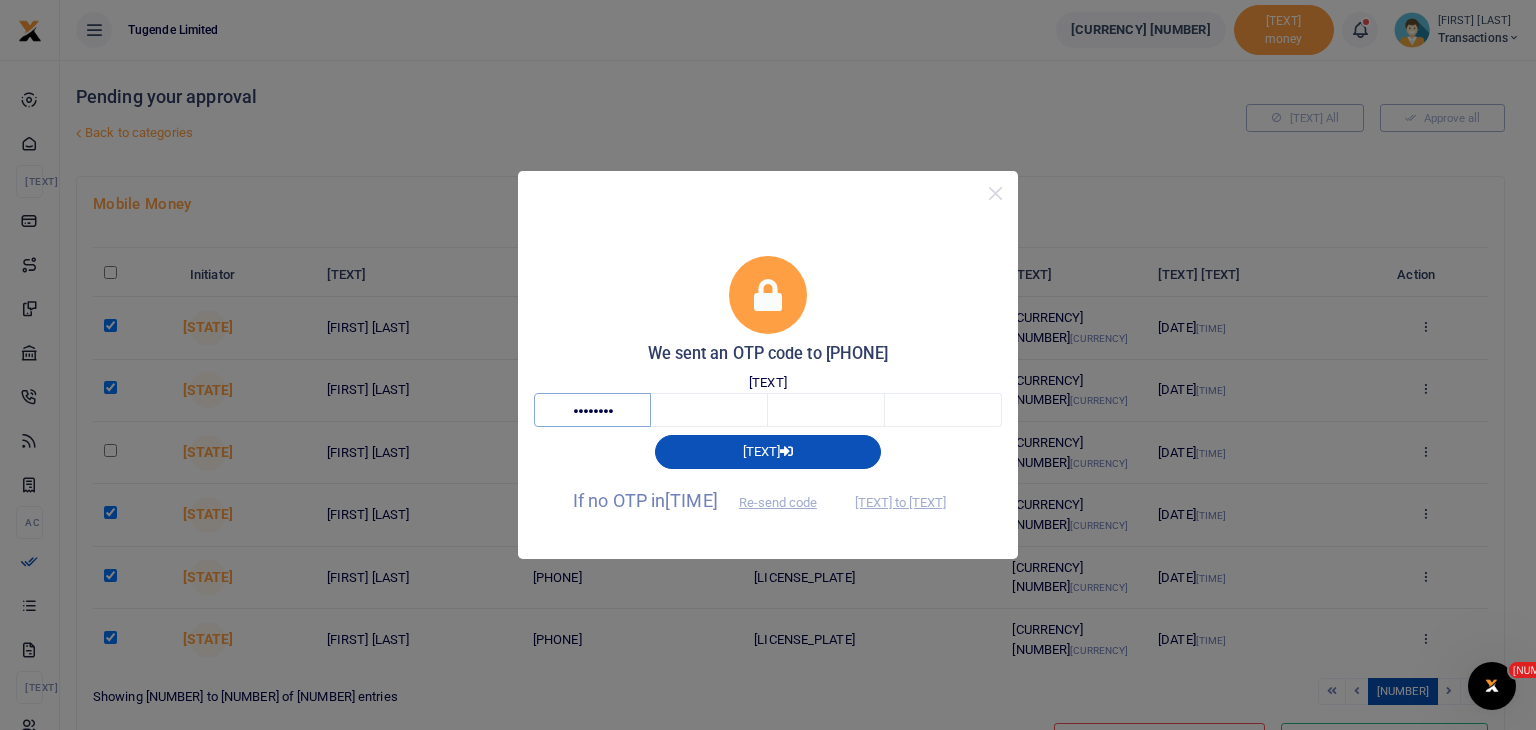 type on "4" 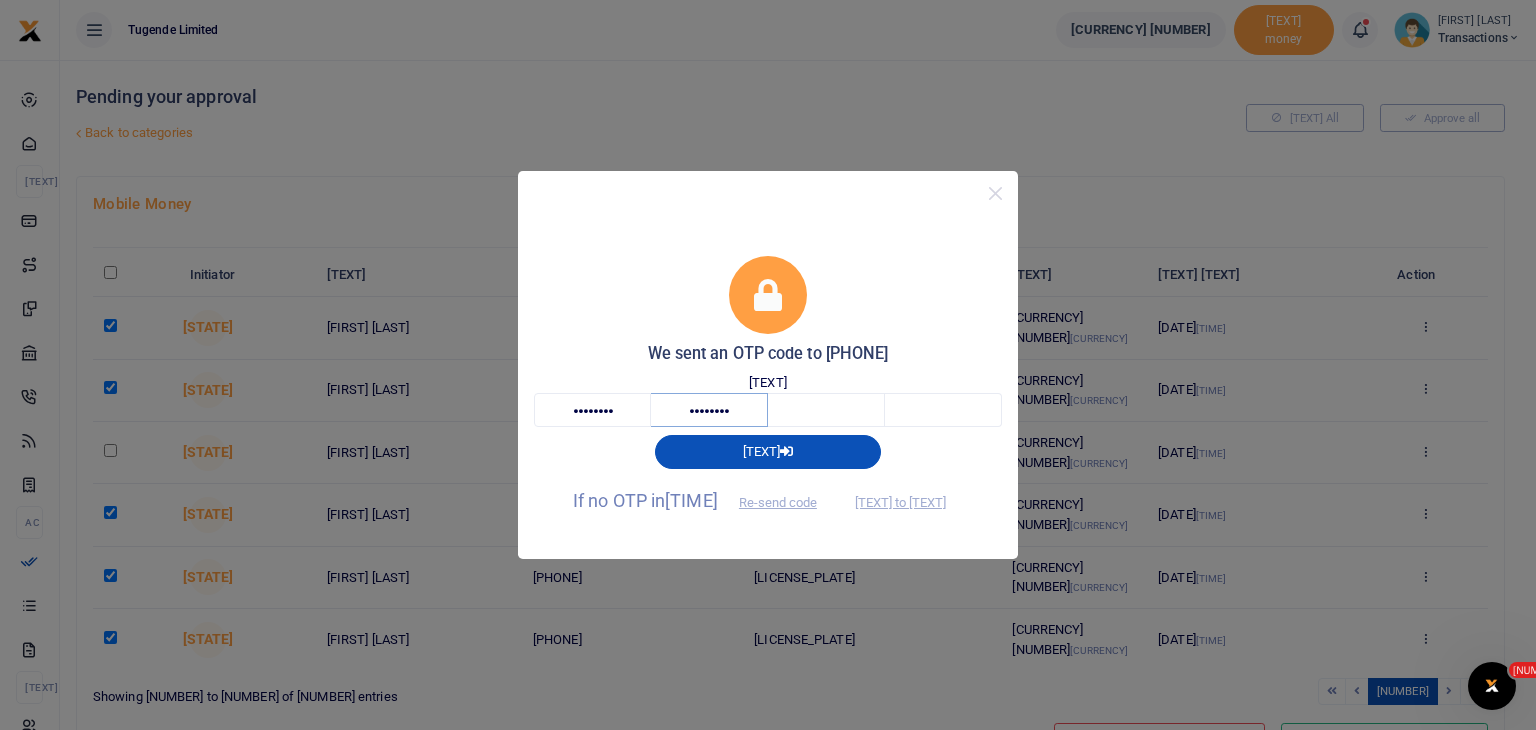 type on "4" 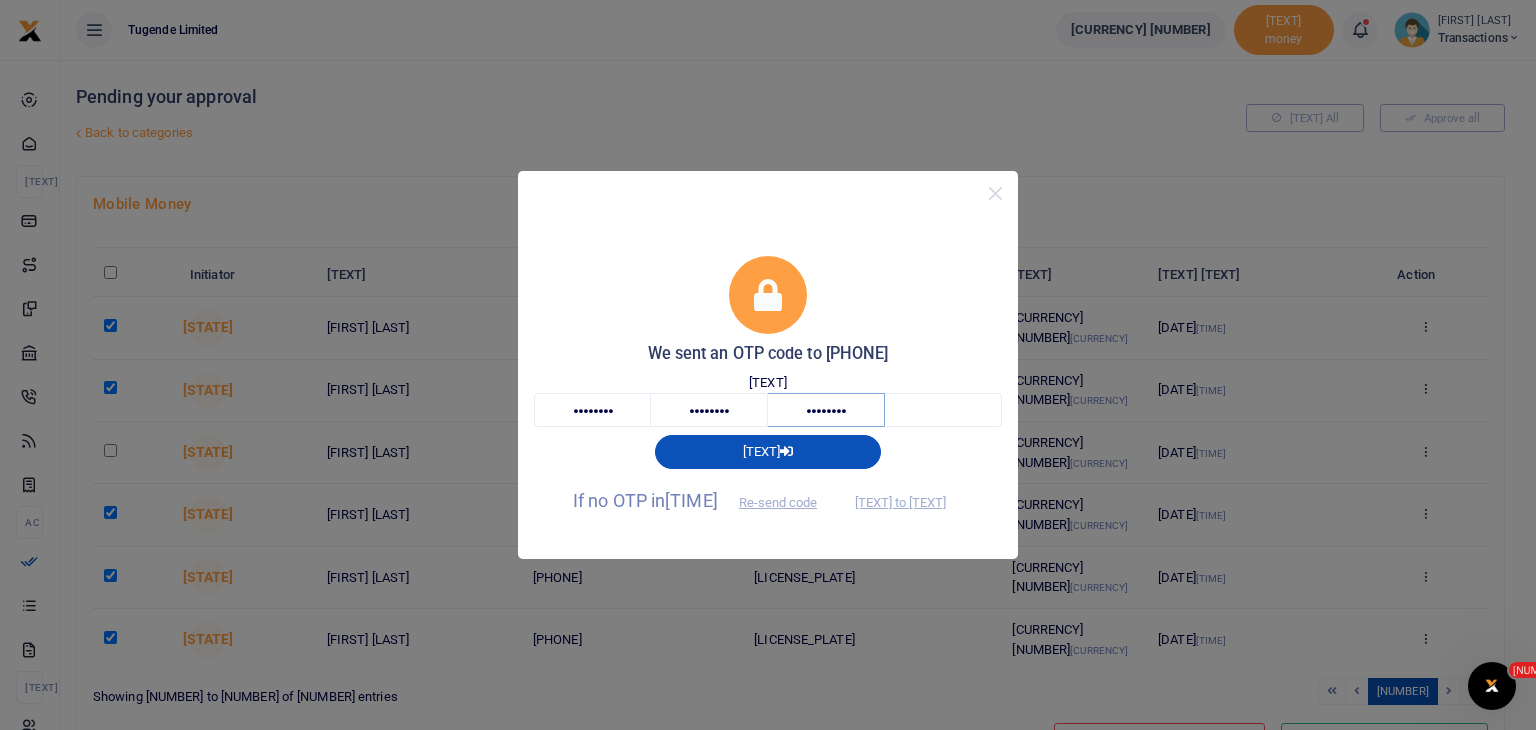 type on "0" 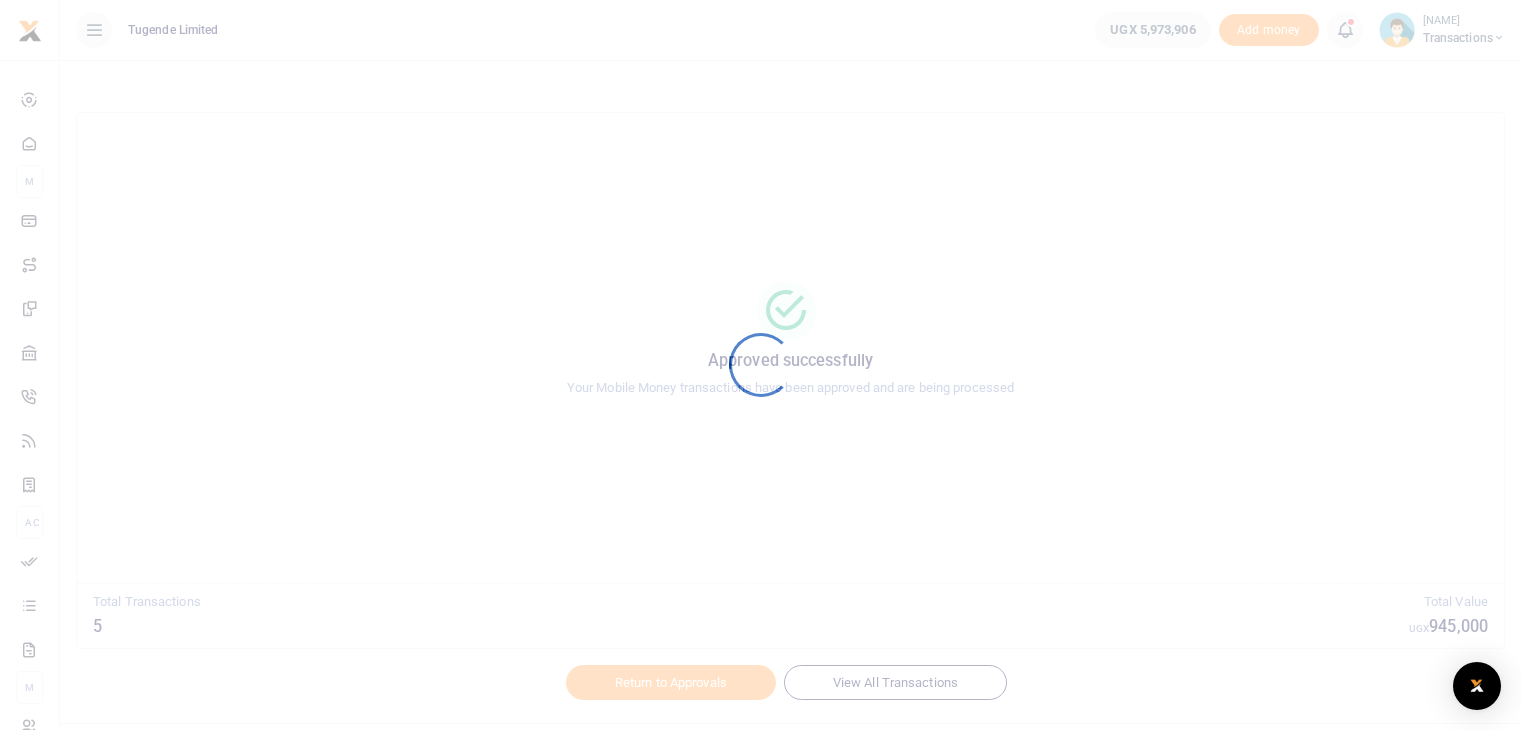 scroll, scrollTop: 0, scrollLeft: 0, axis: both 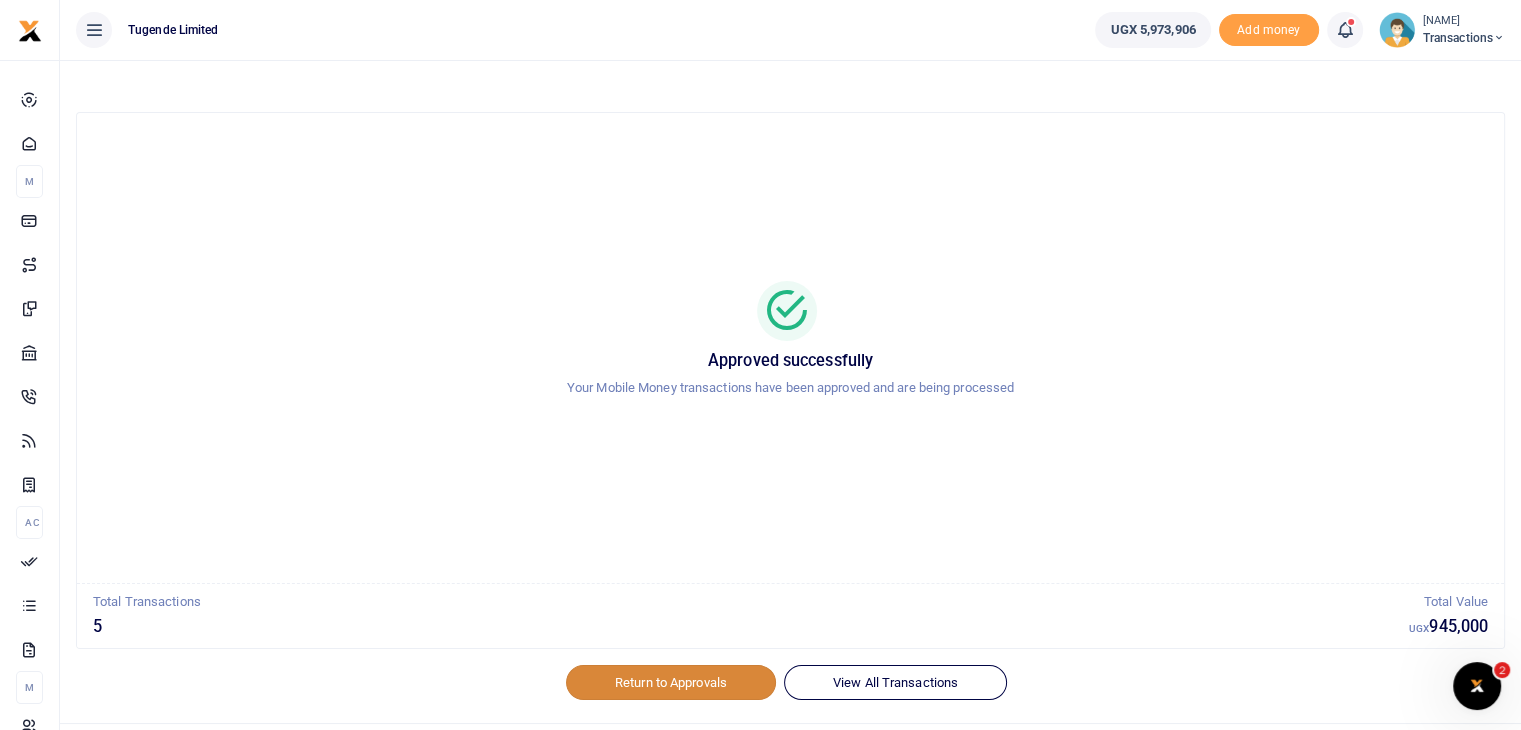 click on "Return to Approvals" at bounding box center (671, 682) 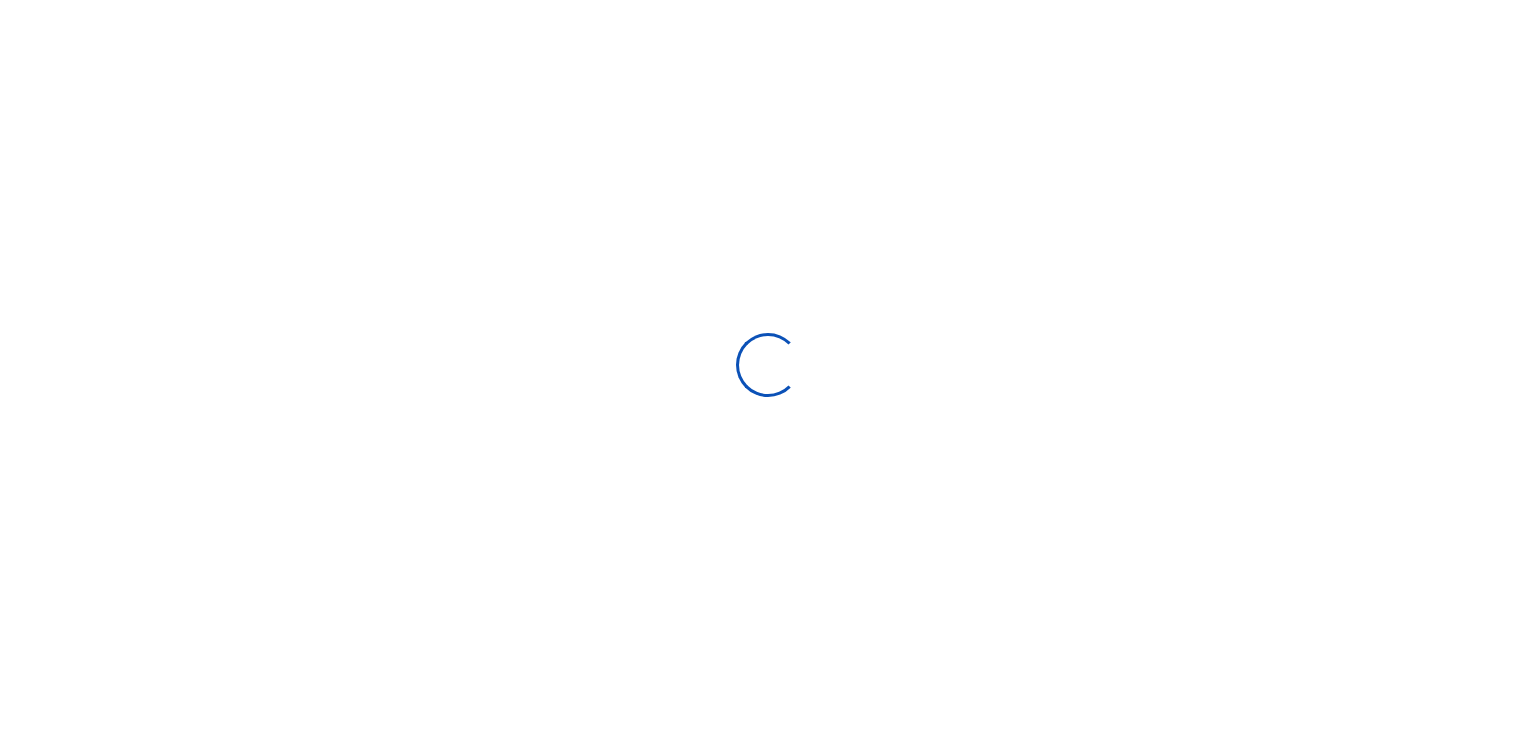 scroll, scrollTop: 0, scrollLeft: 0, axis: both 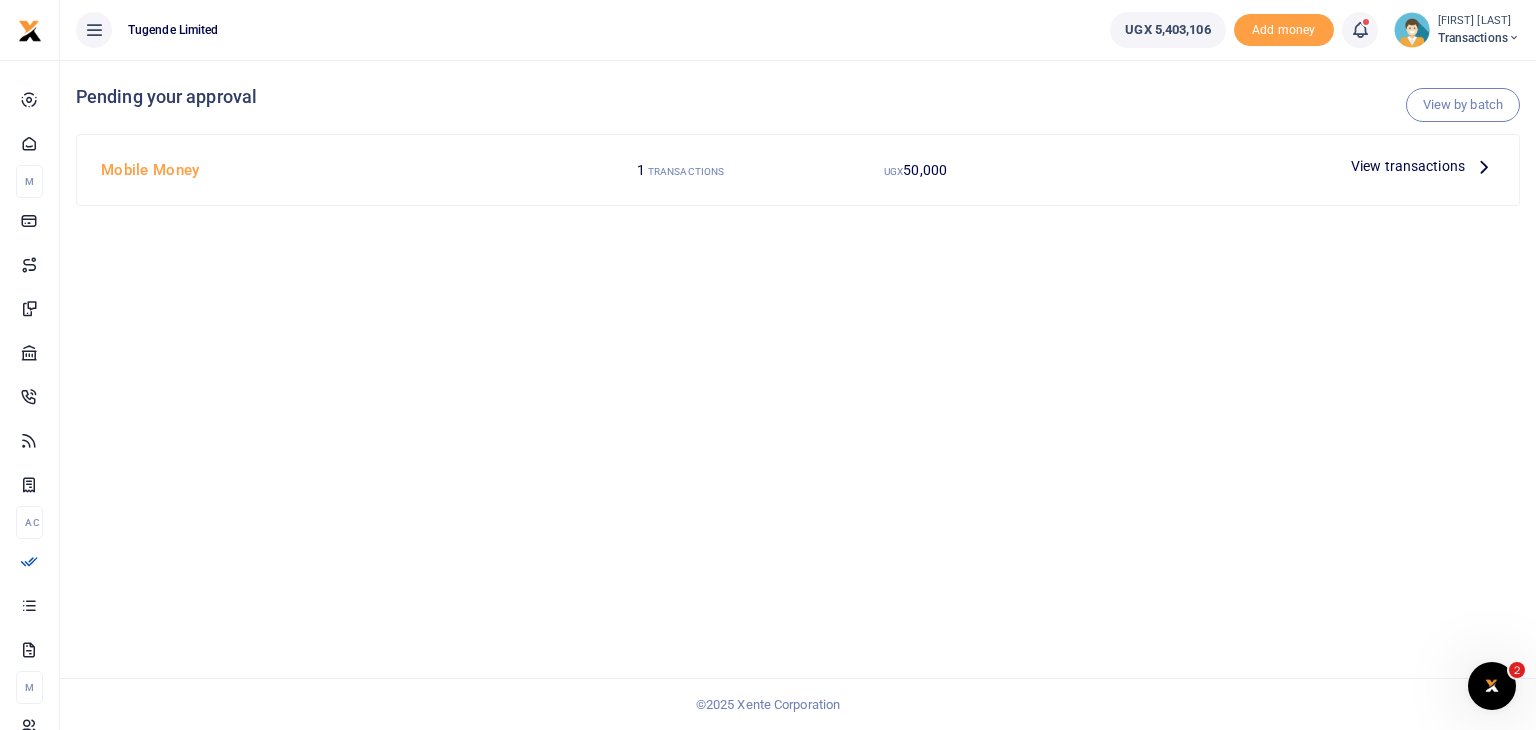 click on "Transactions" at bounding box center (1479, 38) 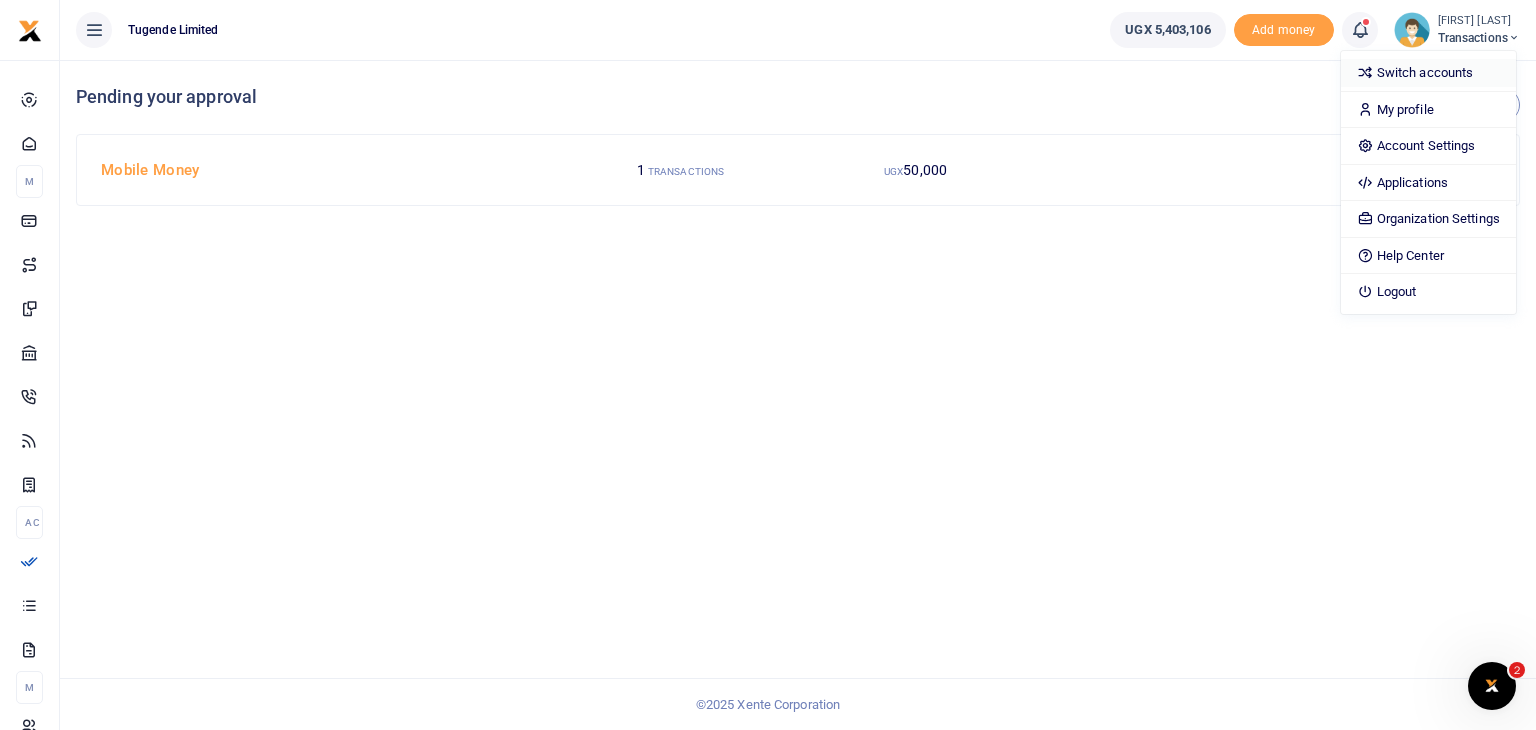 click on "Switch accounts" at bounding box center [1428, 73] 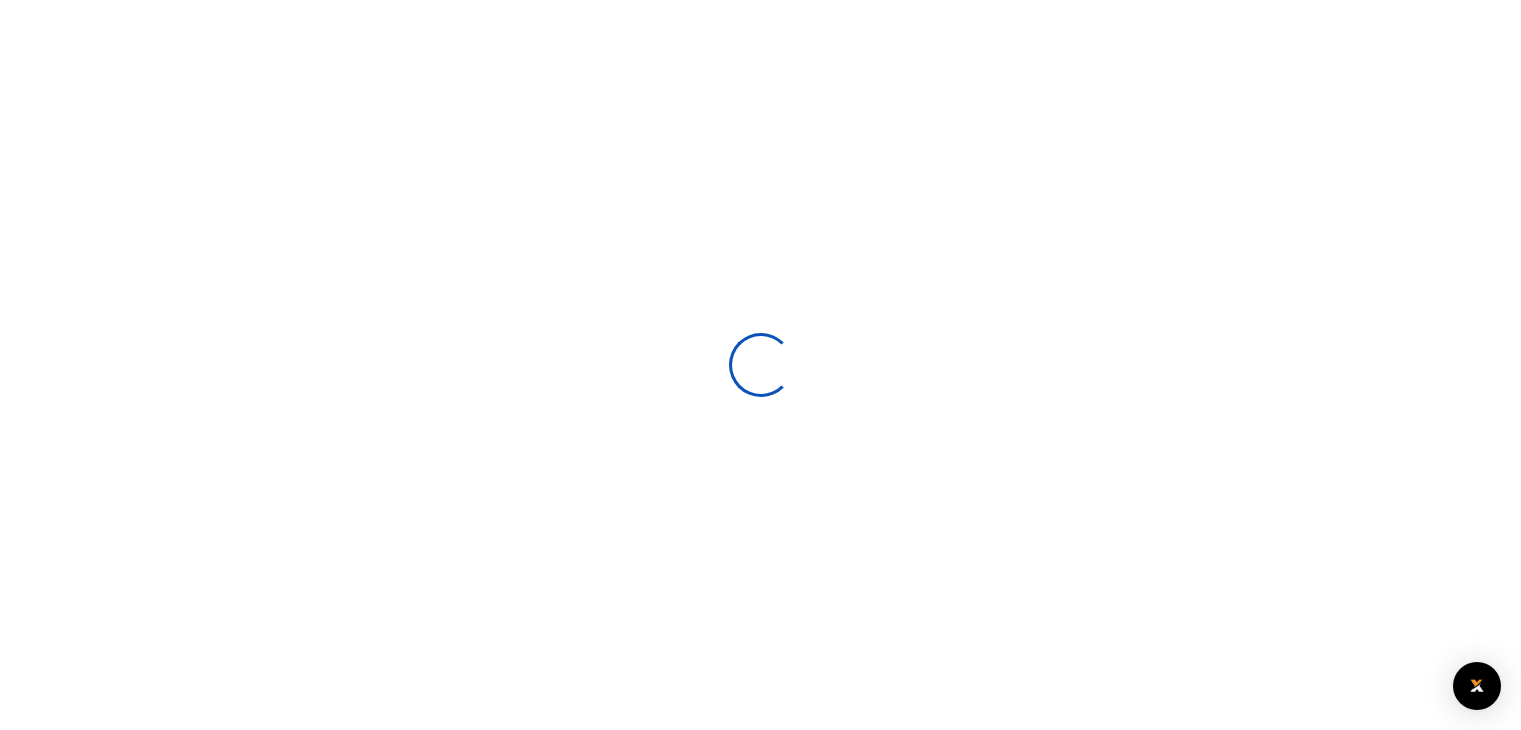 scroll, scrollTop: 0, scrollLeft: 0, axis: both 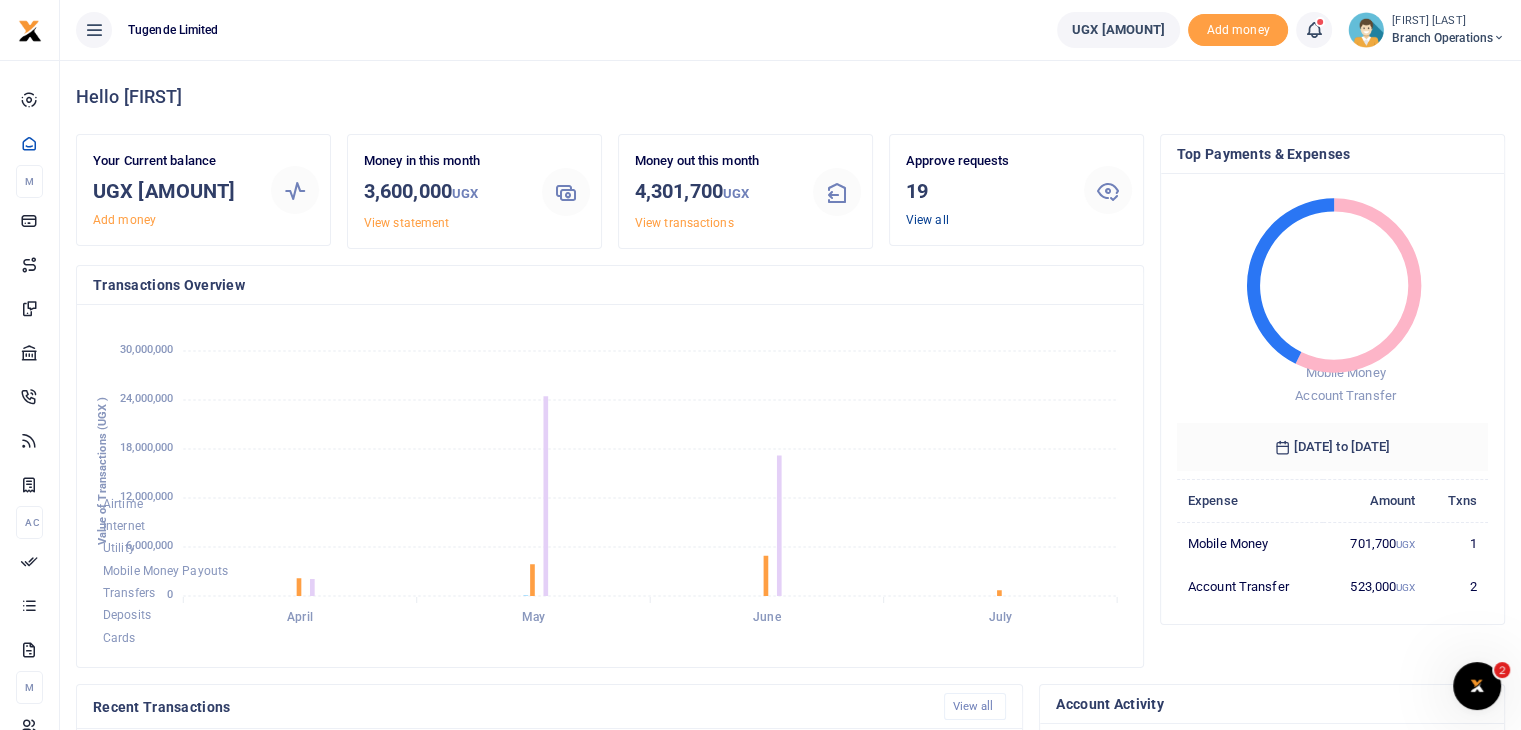click on "View all" at bounding box center (927, 220) 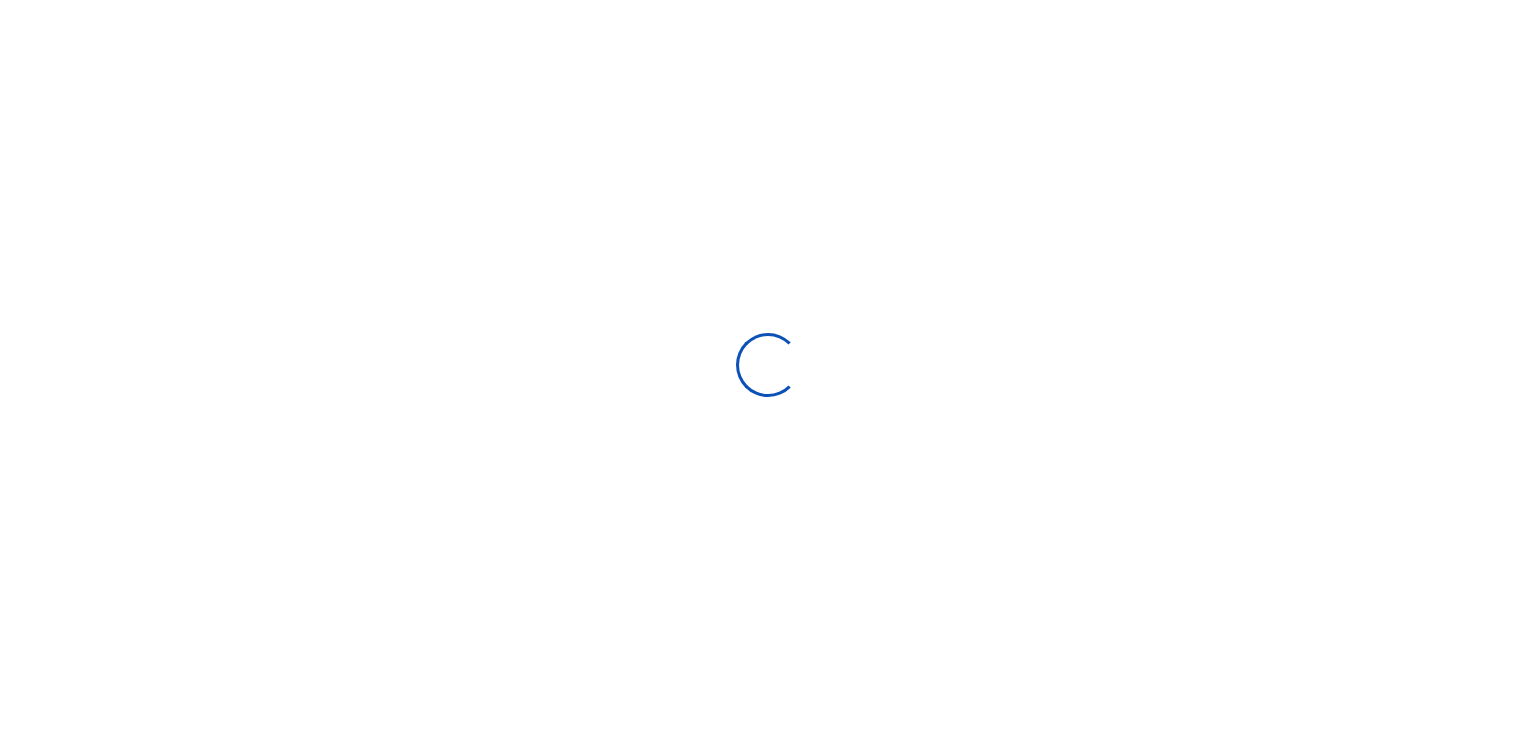 scroll, scrollTop: 0, scrollLeft: 0, axis: both 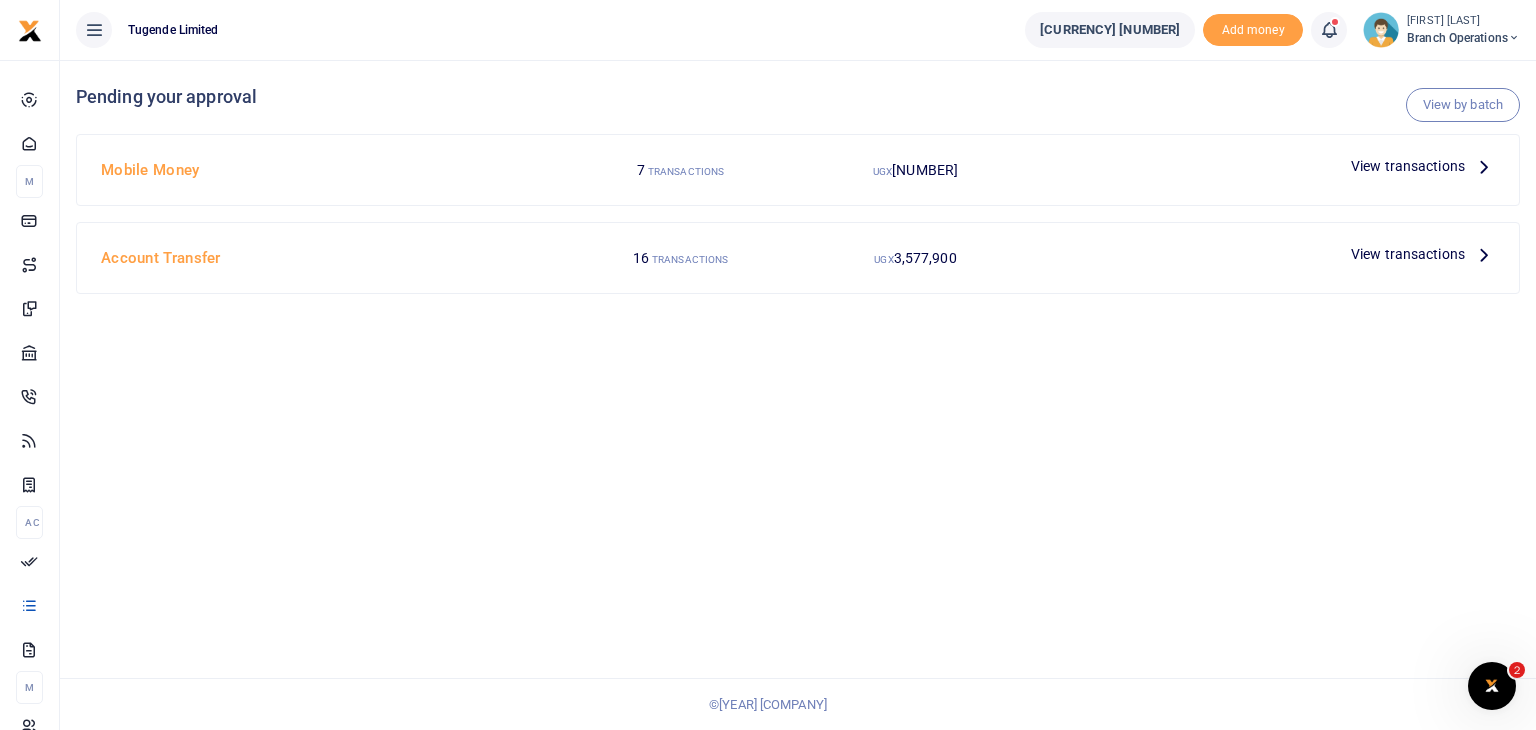click on "View transactions" at bounding box center (1408, 166) 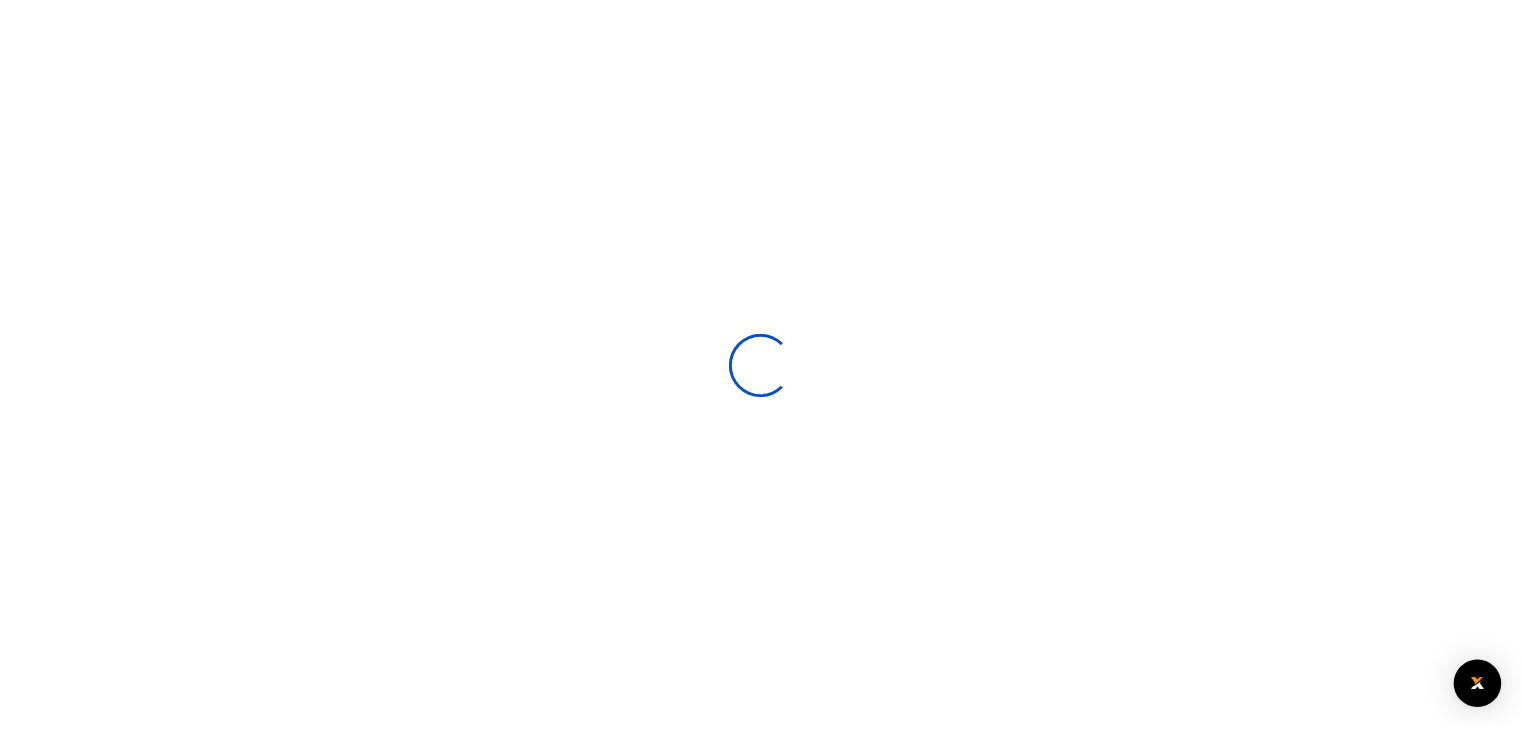 scroll, scrollTop: 0, scrollLeft: 0, axis: both 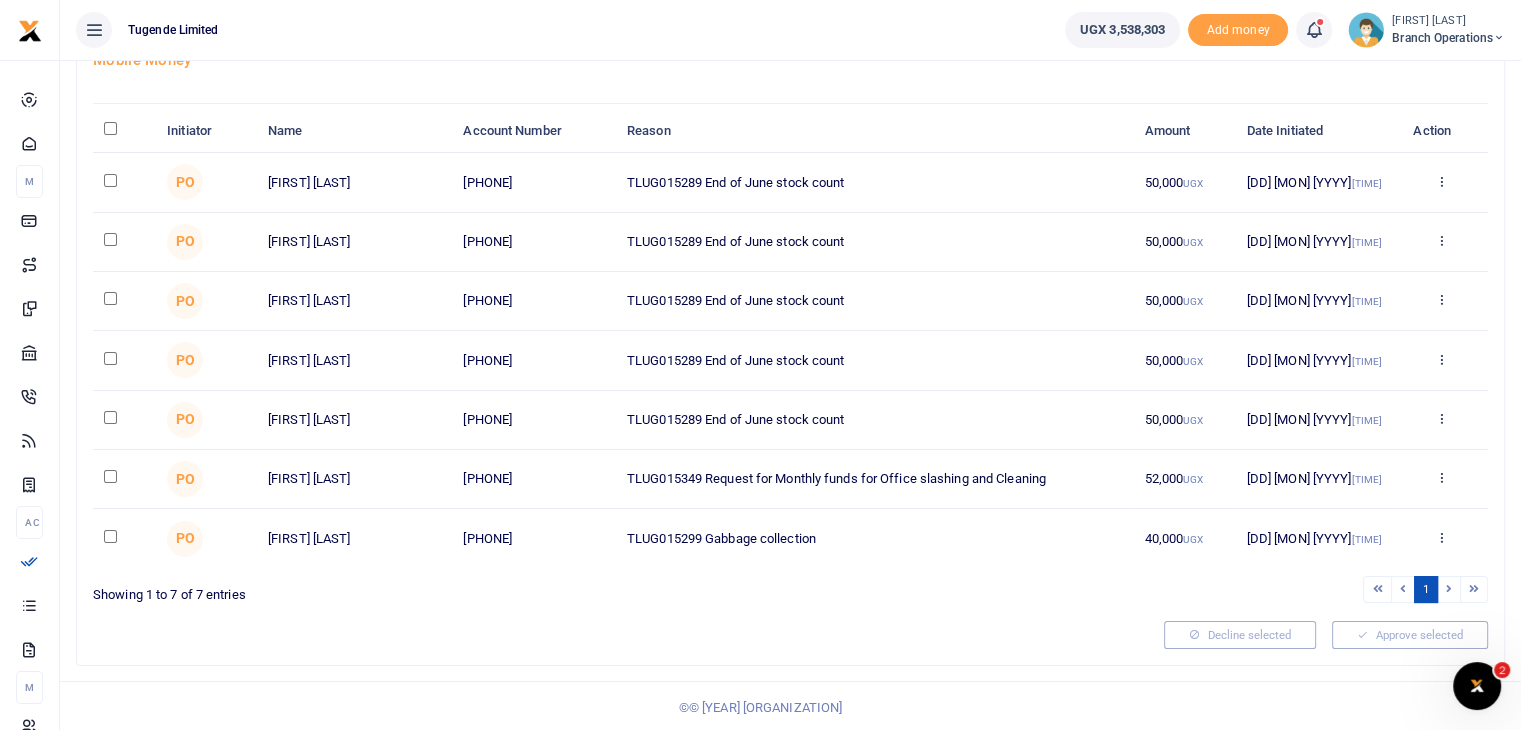 click at bounding box center [110, 128] 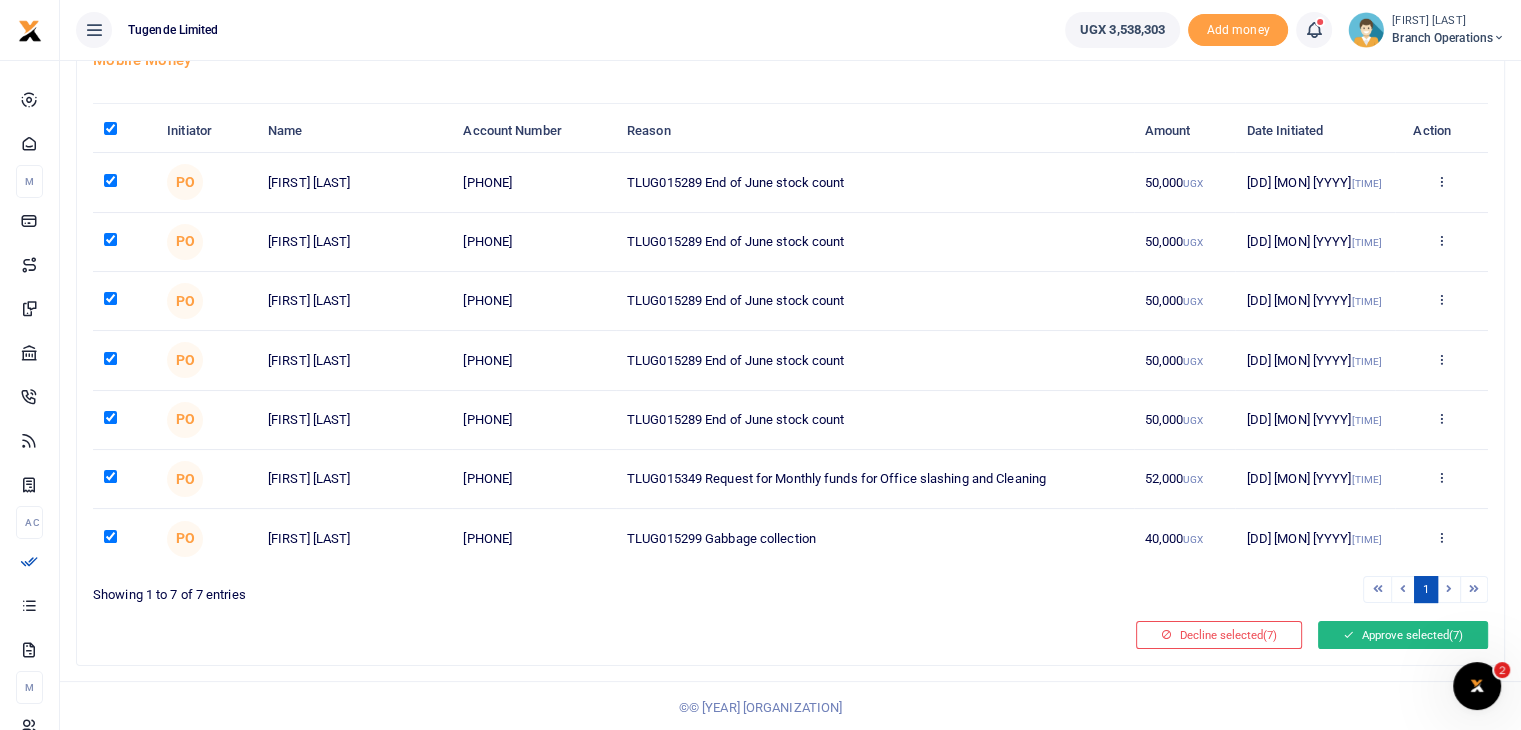 click on "Approve selected  (7)" at bounding box center [1403, 635] 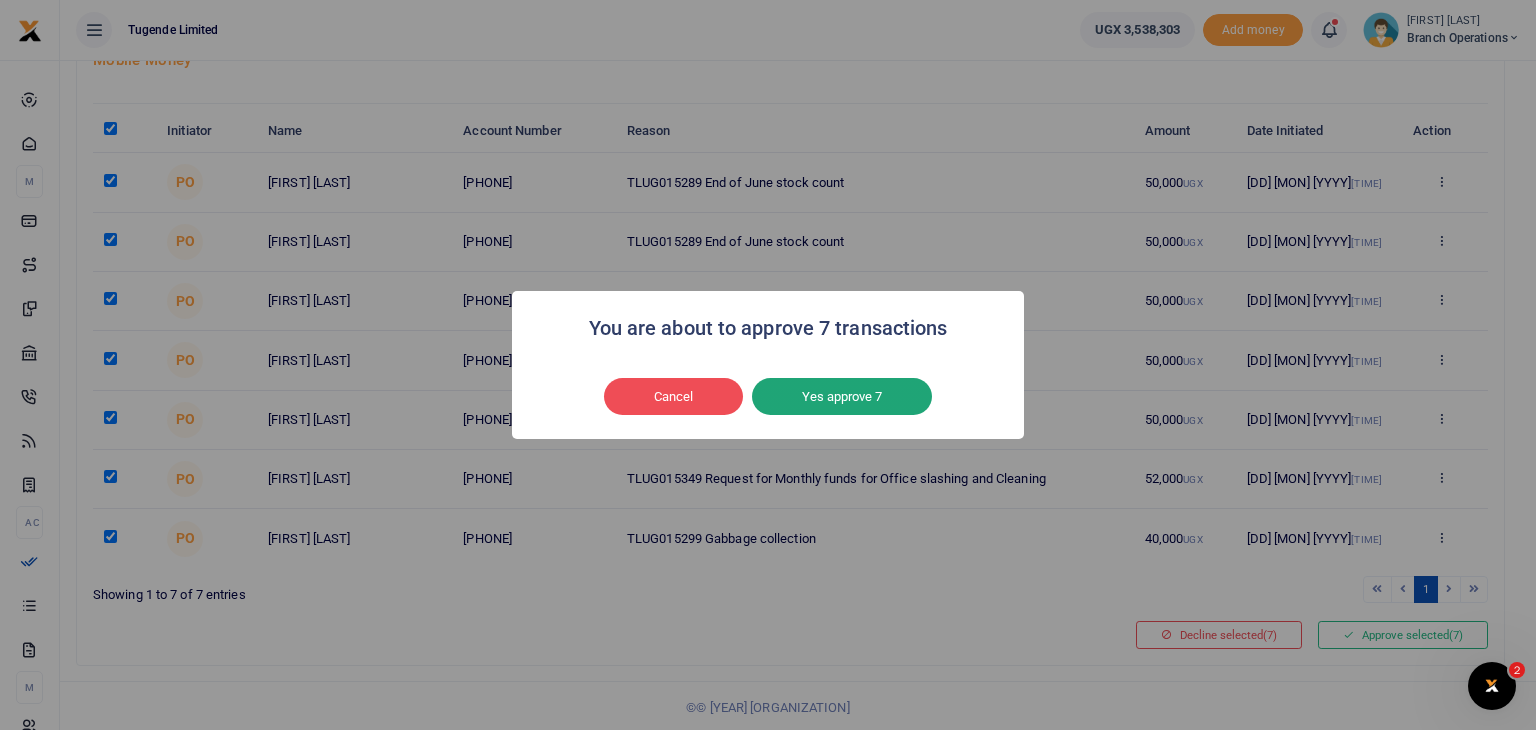 click on "Yes approve 7" at bounding box center [842, 397] 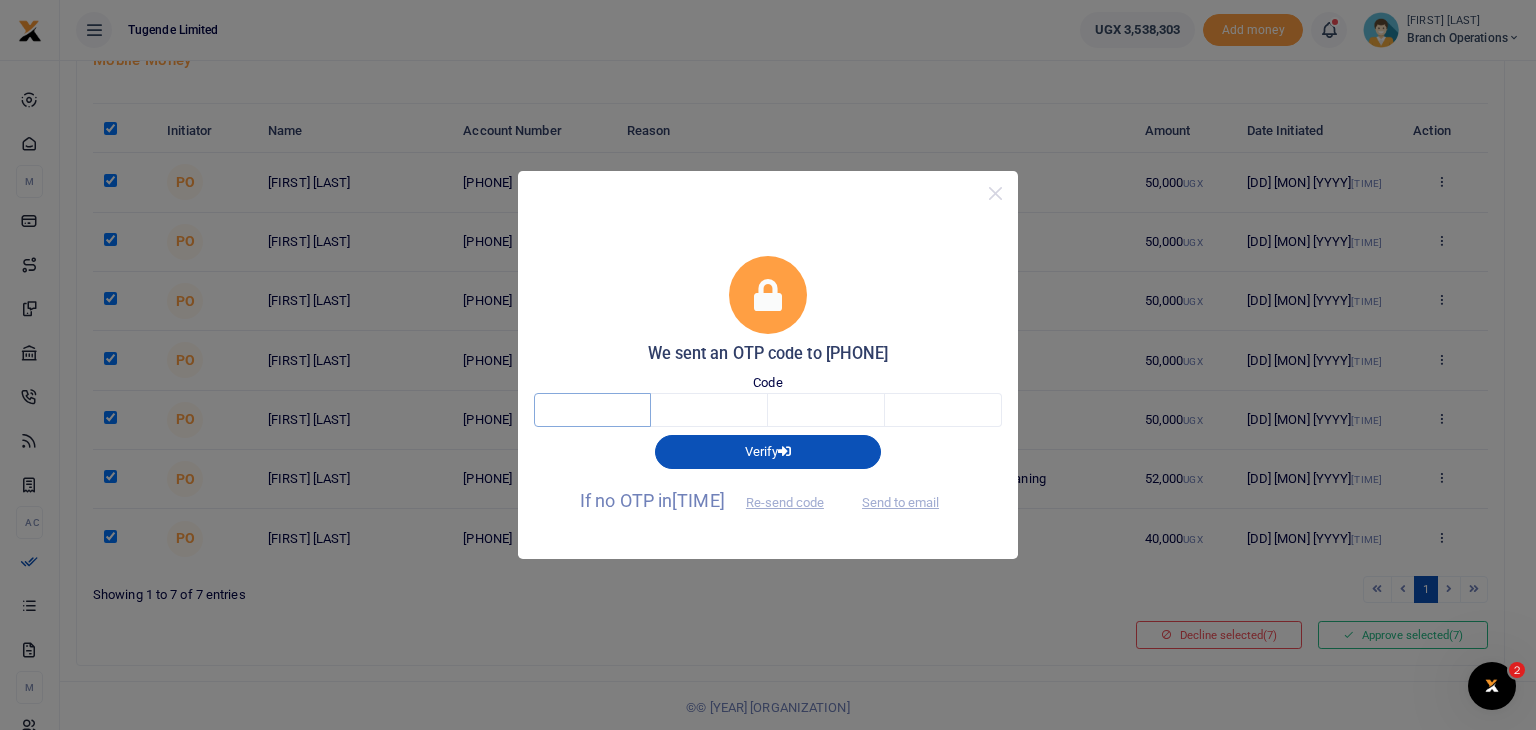 click at bounding box center [592, 410] 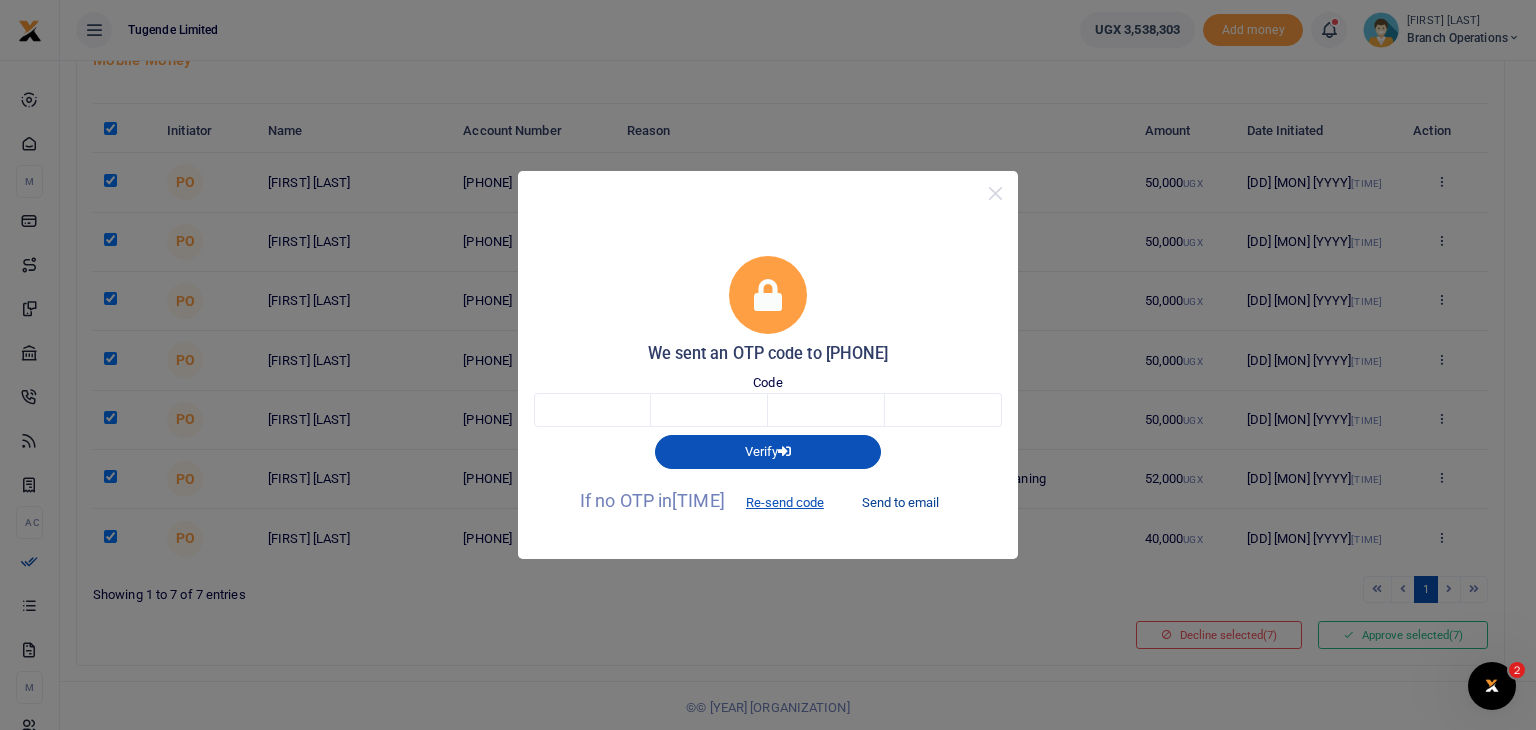 click on "Send to email" at bounding box center (900, 502) 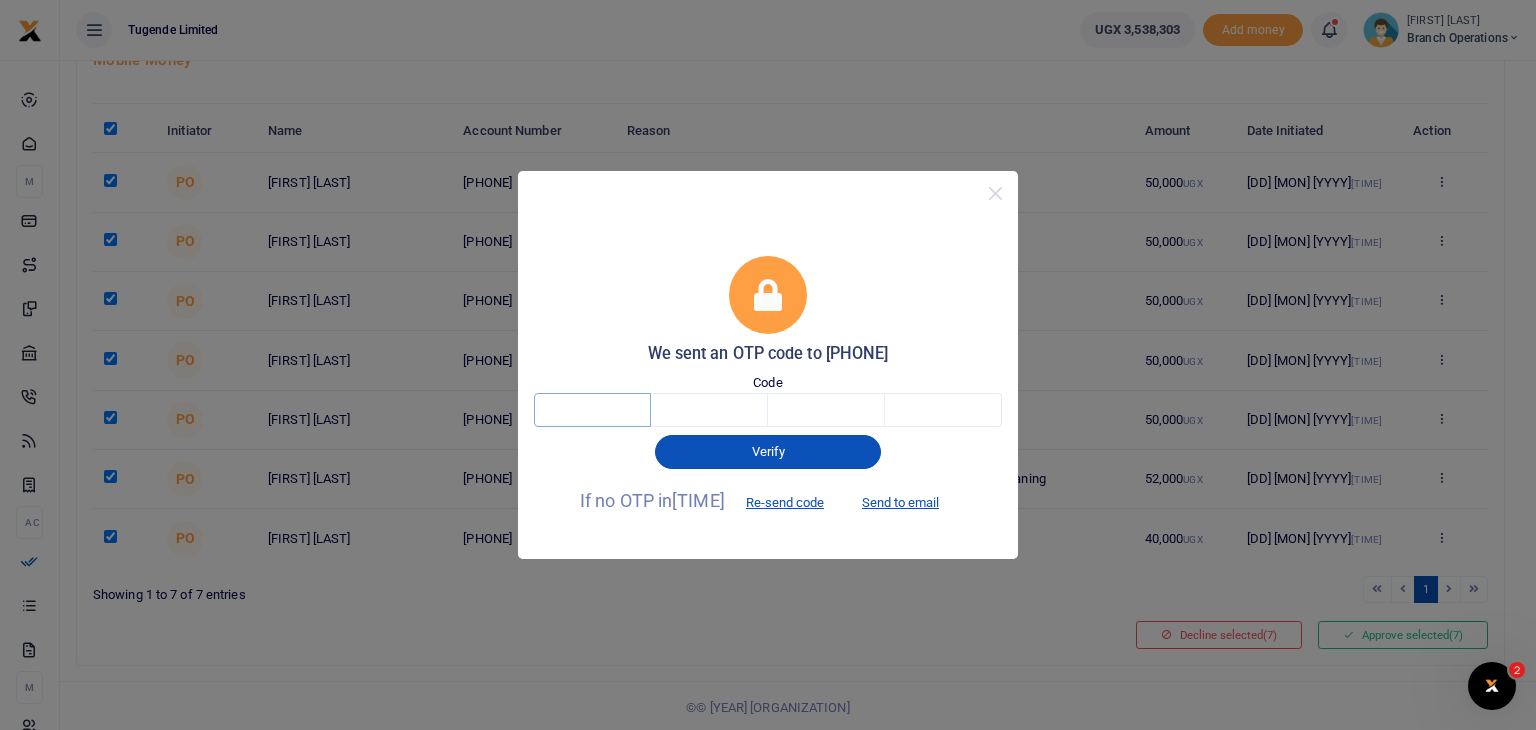 click at bounding box center [592, 410] 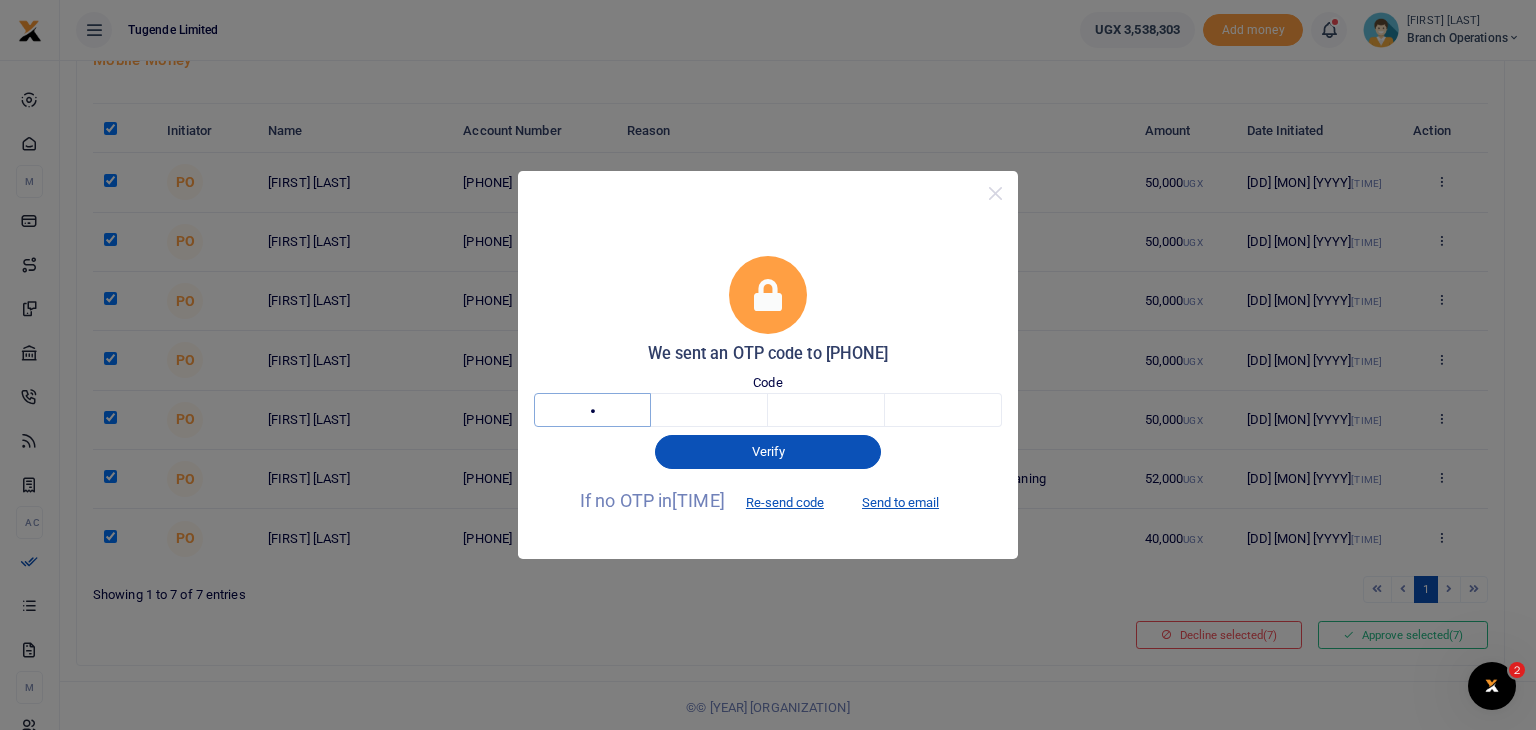 type on "9" 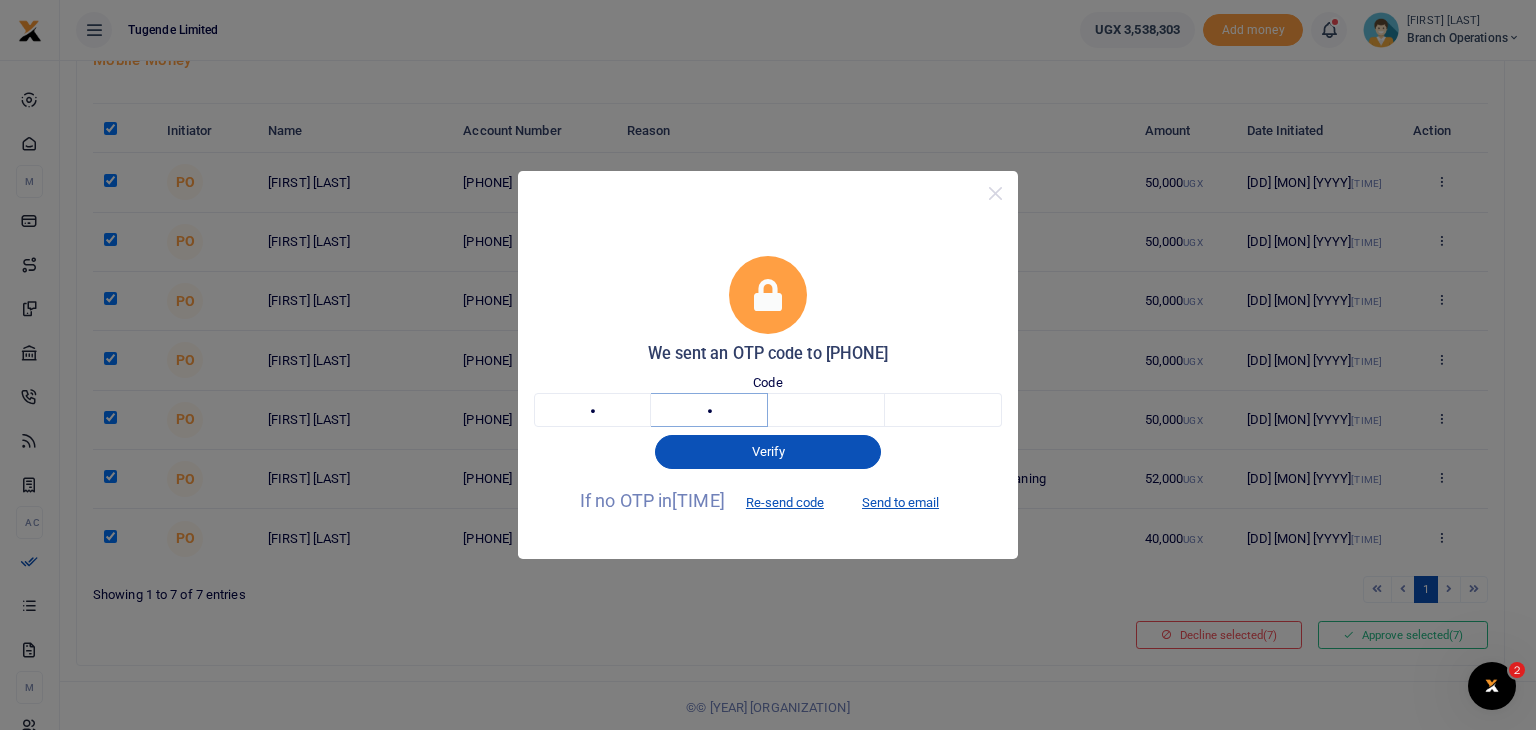 type on "7" 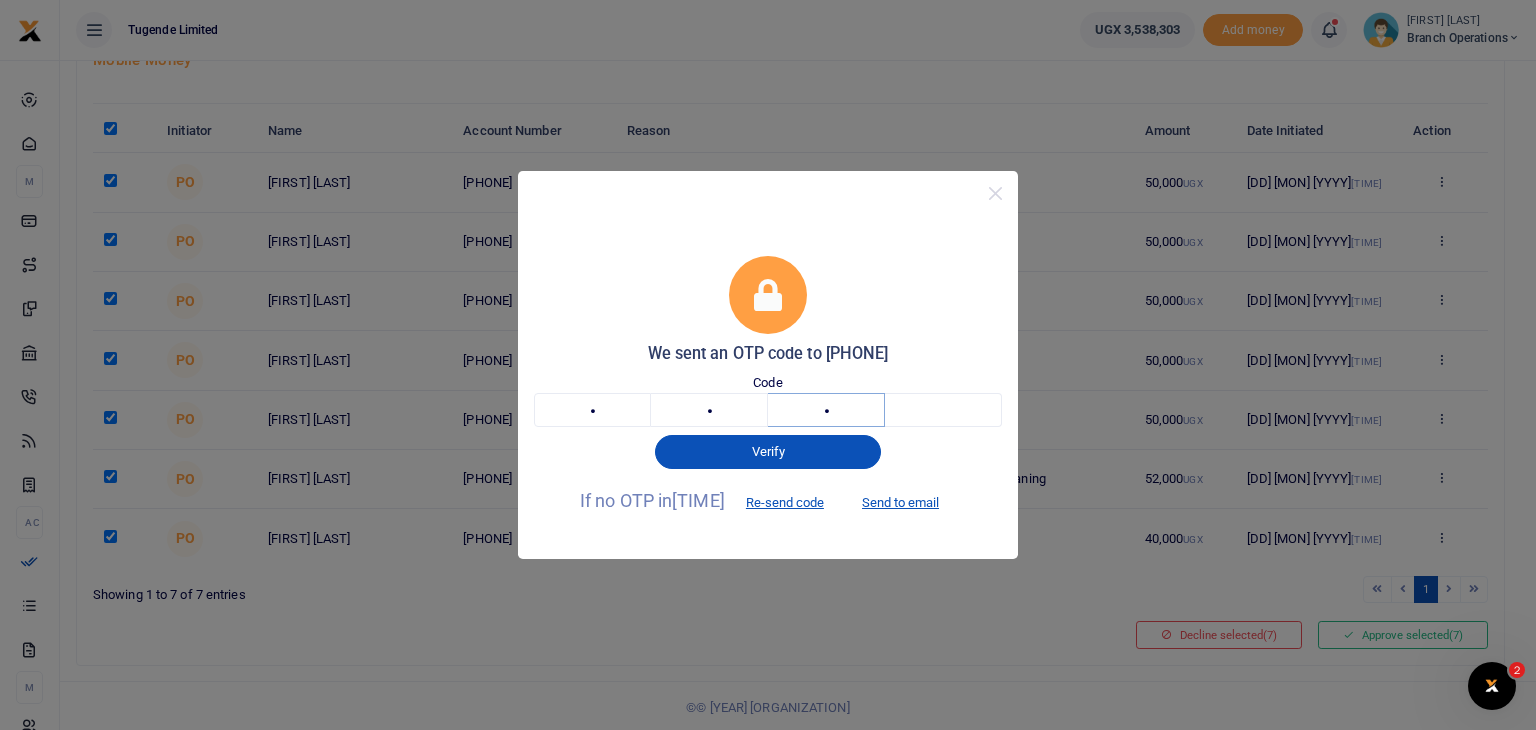 type on "1" 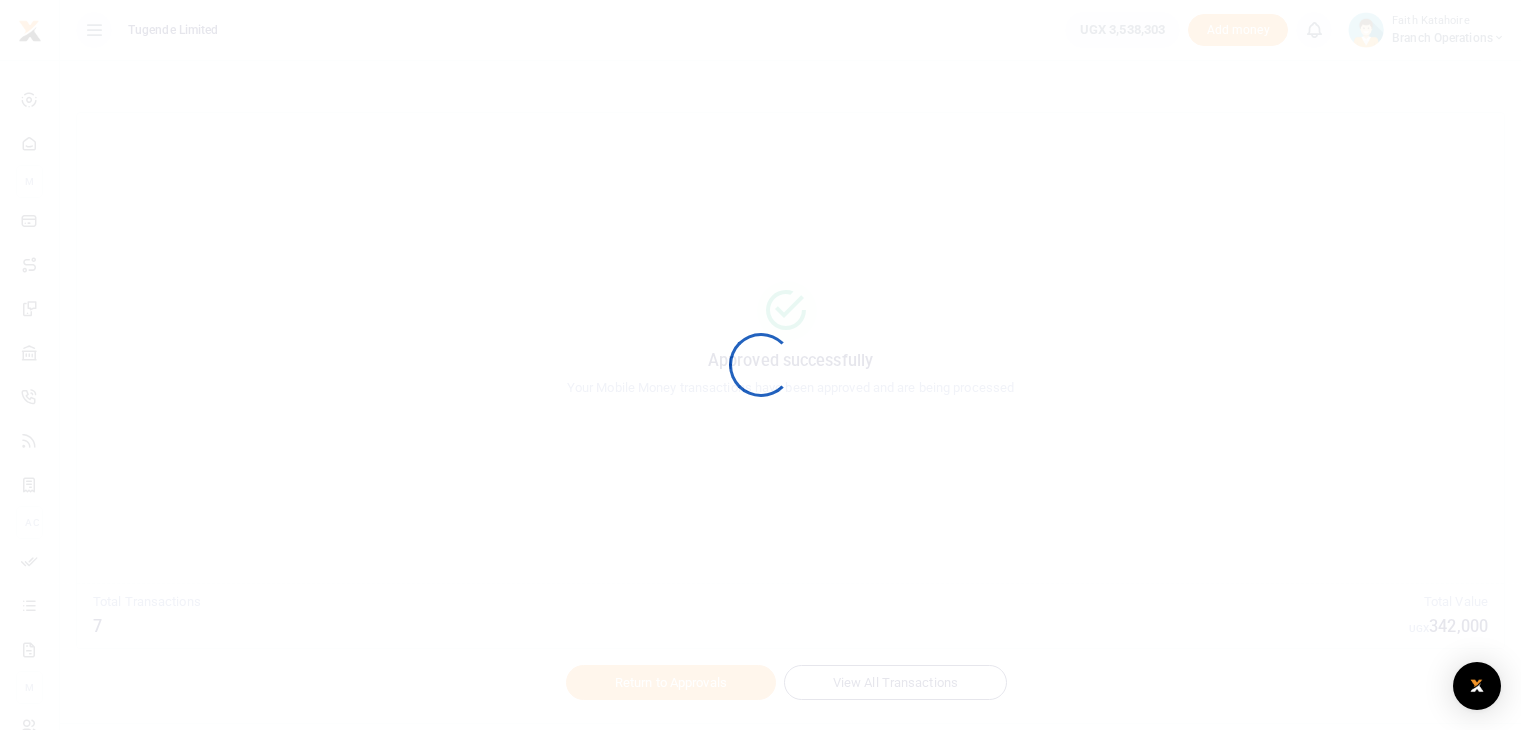 scroll, scrollTop: 0, scrollLeft: 0, axis: both 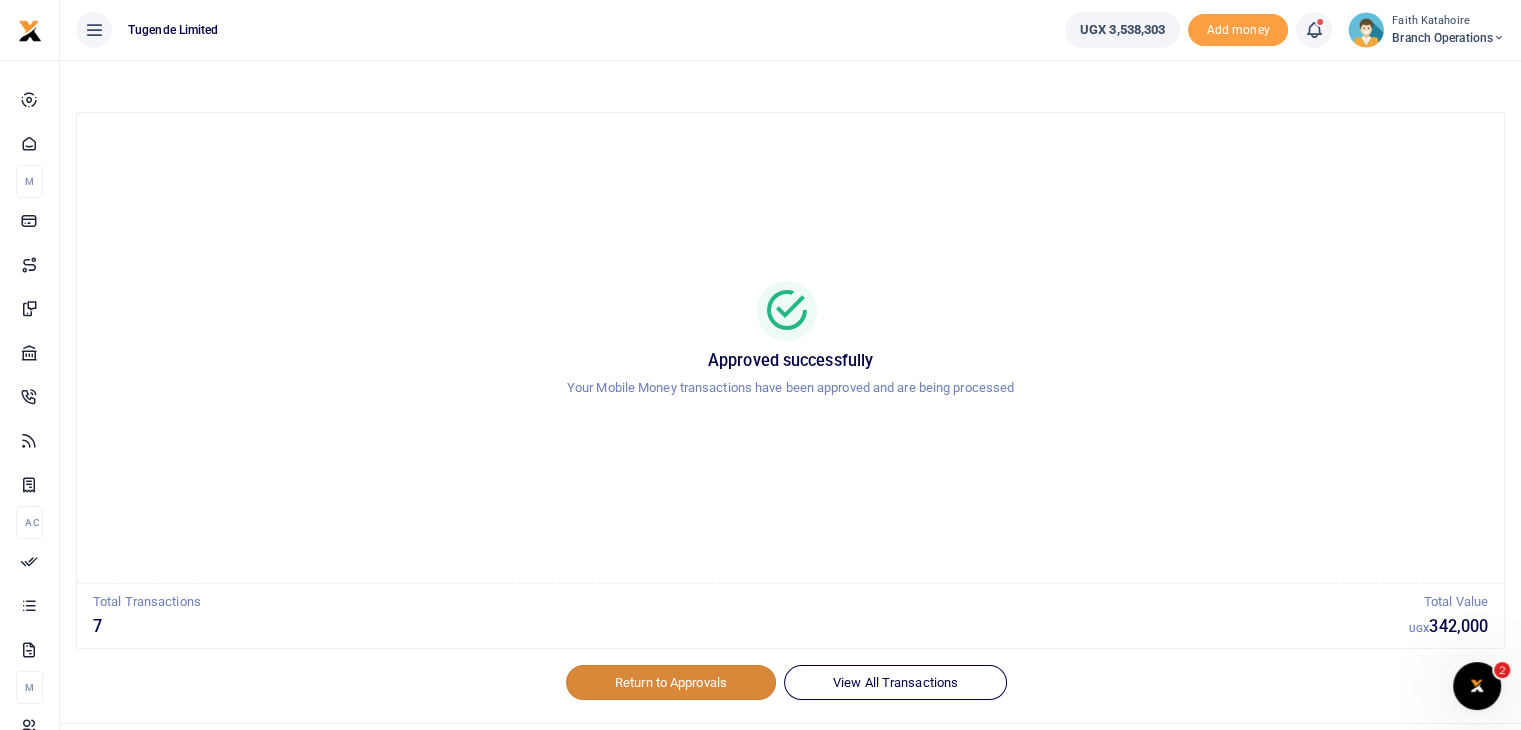 click on "Return to Approvals" at bounding box center [671, 682] 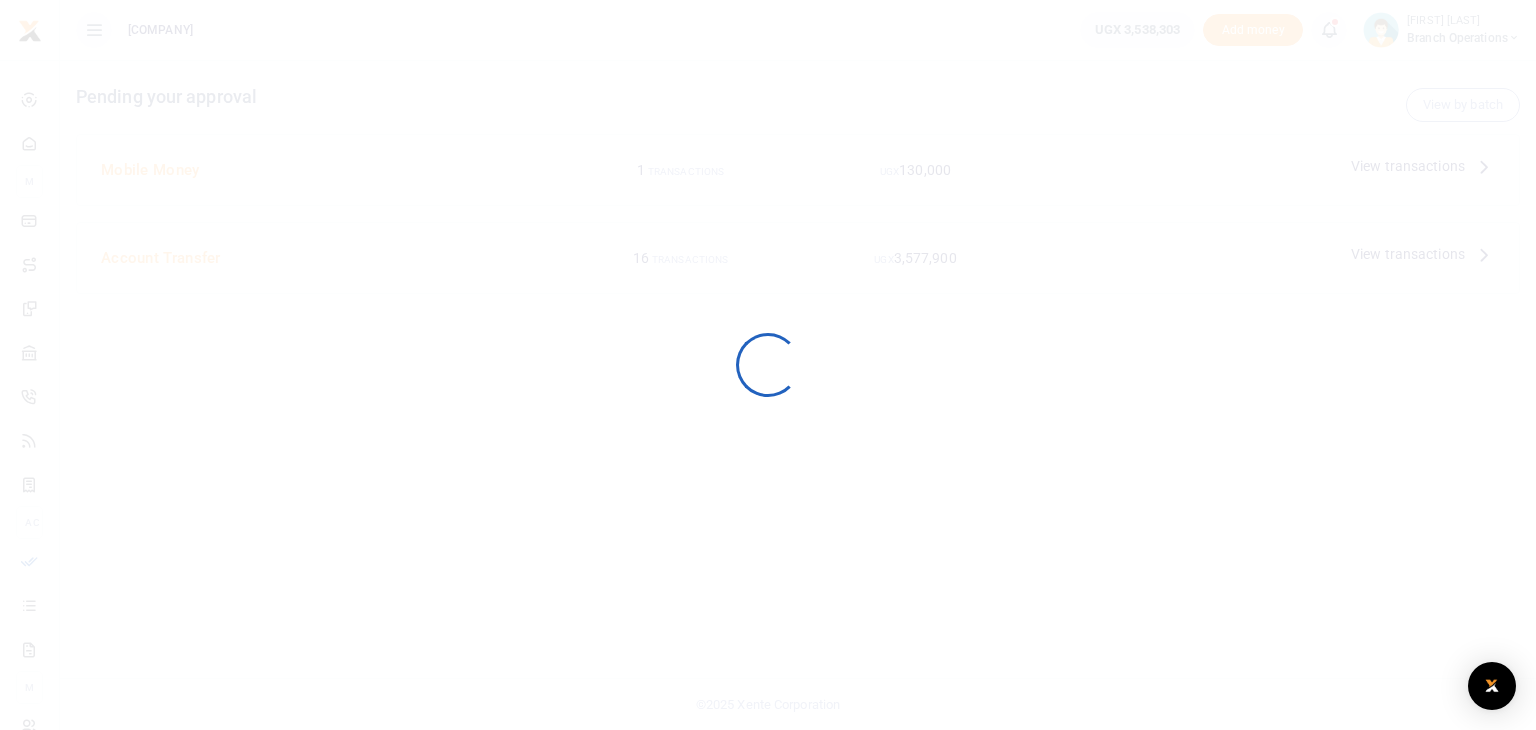 scroll, scrollTop: 0, scrollLeft: 0, axis: both 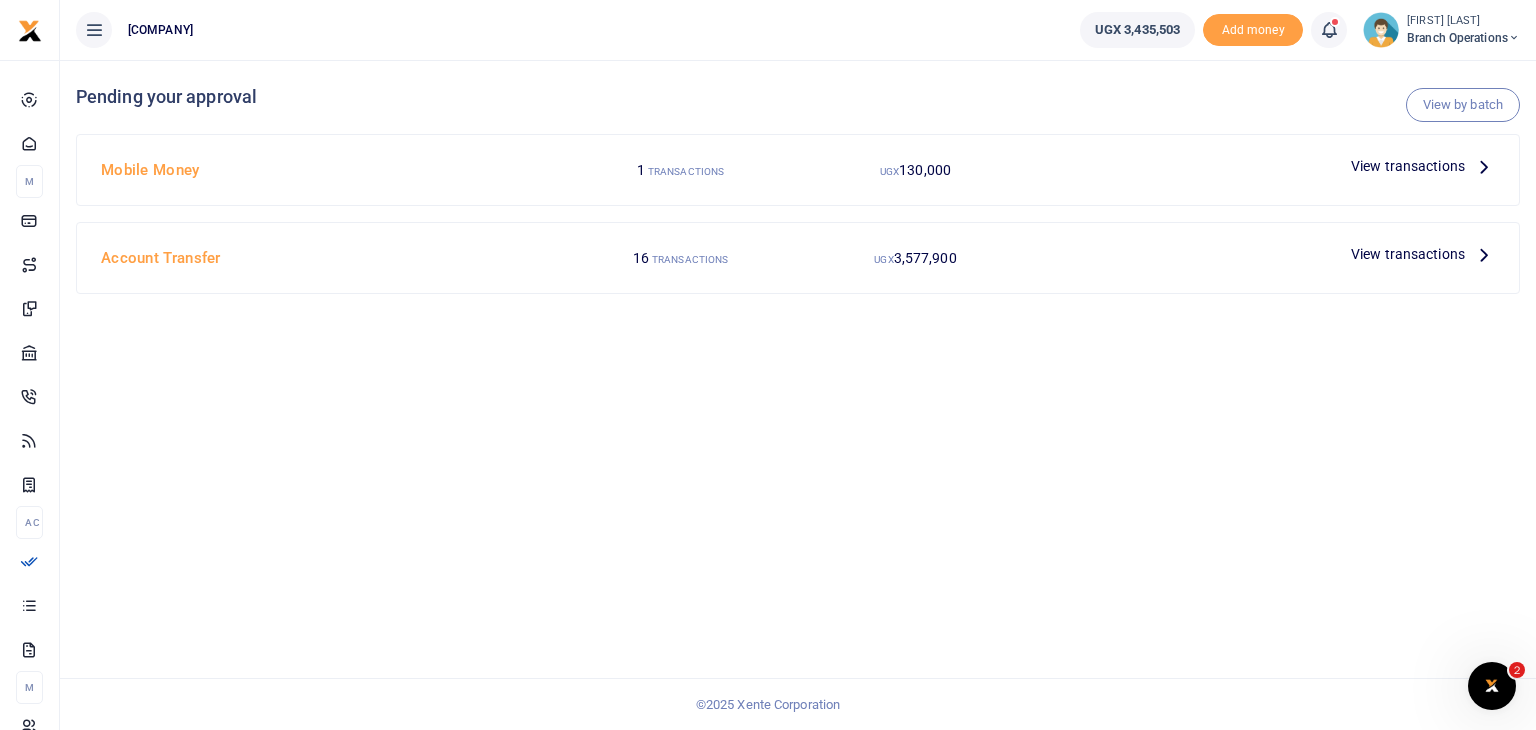 click on "View transactions" at bounding box center (1408, 166) 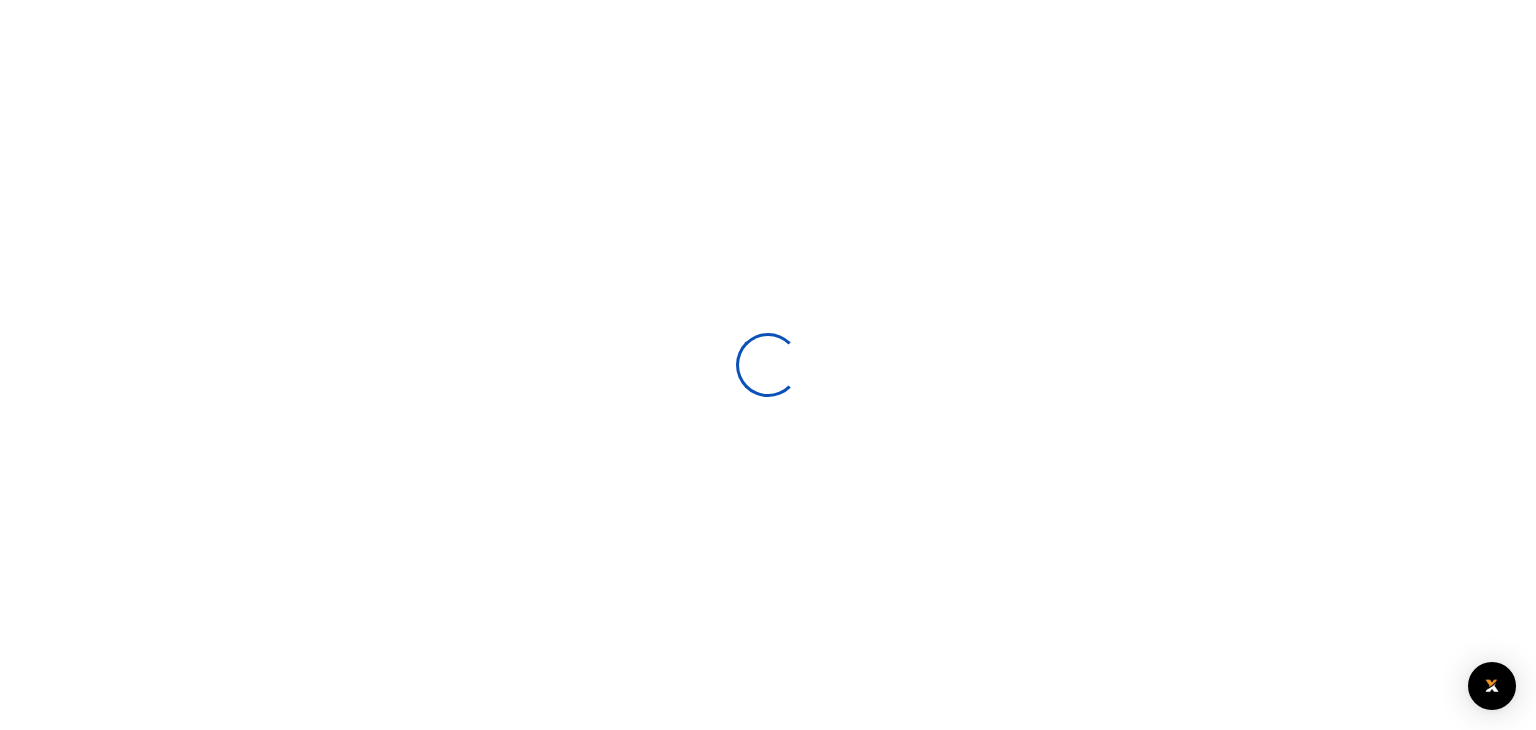 scroll, scrollTop: 0, scrollLeft: 0, axis: both 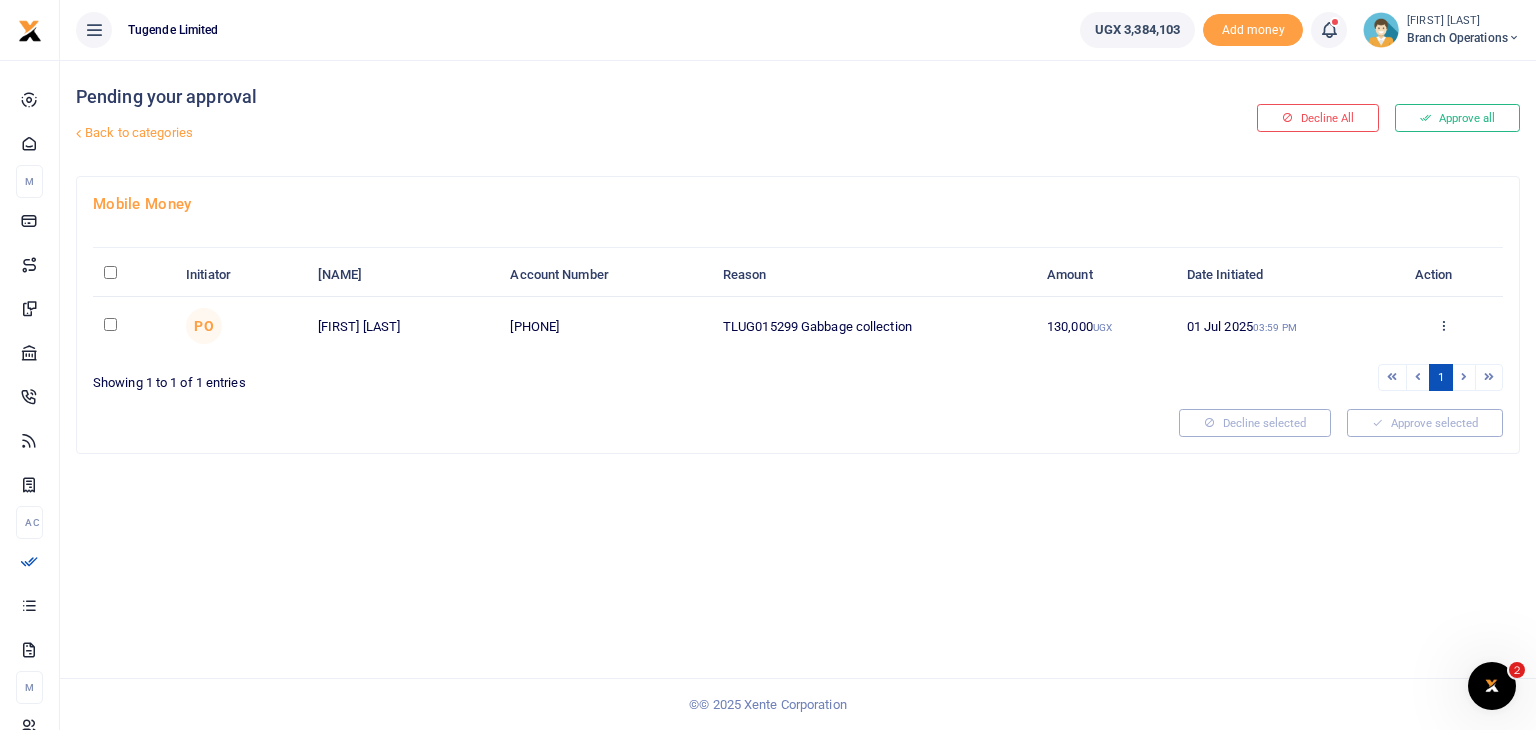 click at bounding box center (110, 324) 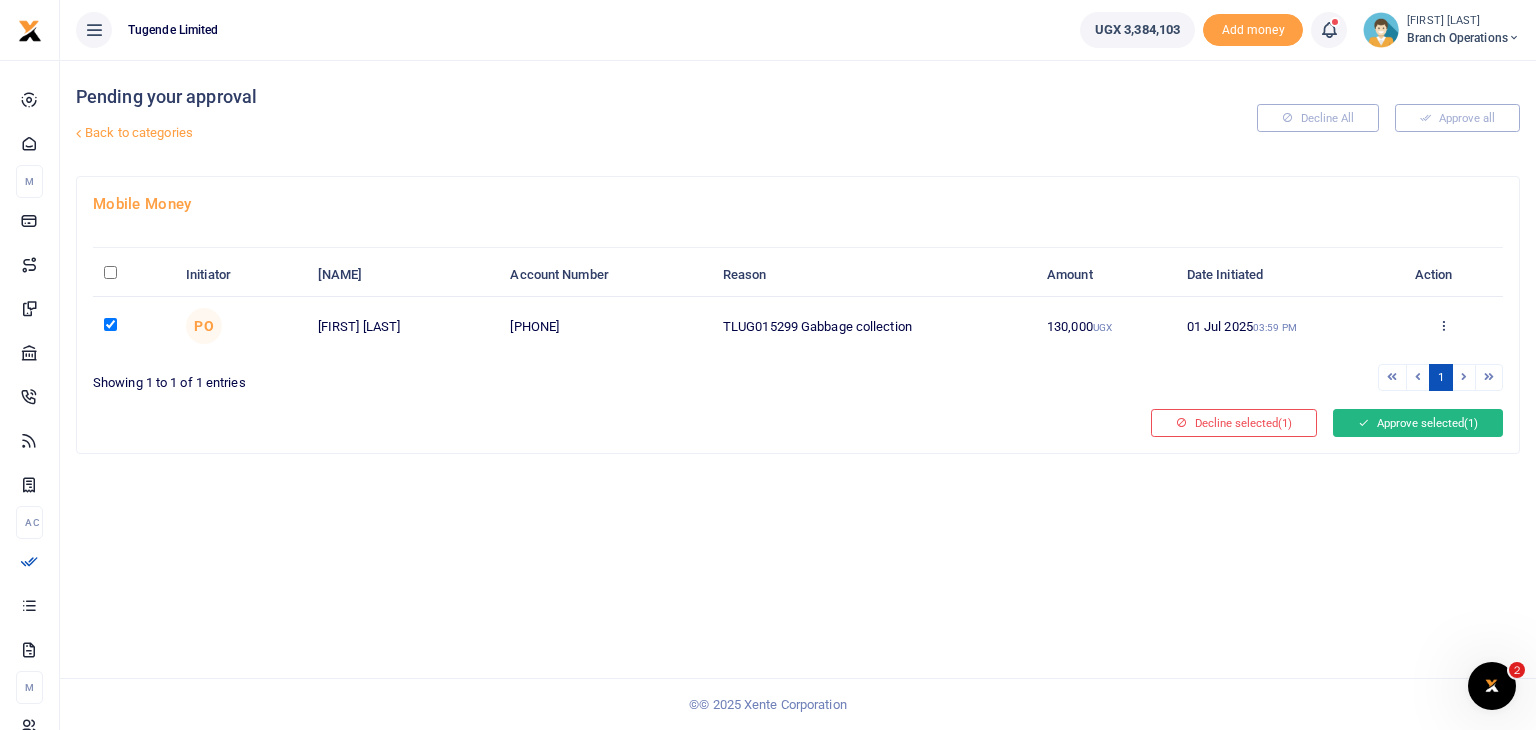 click on "Approve selected  (1)" at bounding box center (1418, 423) 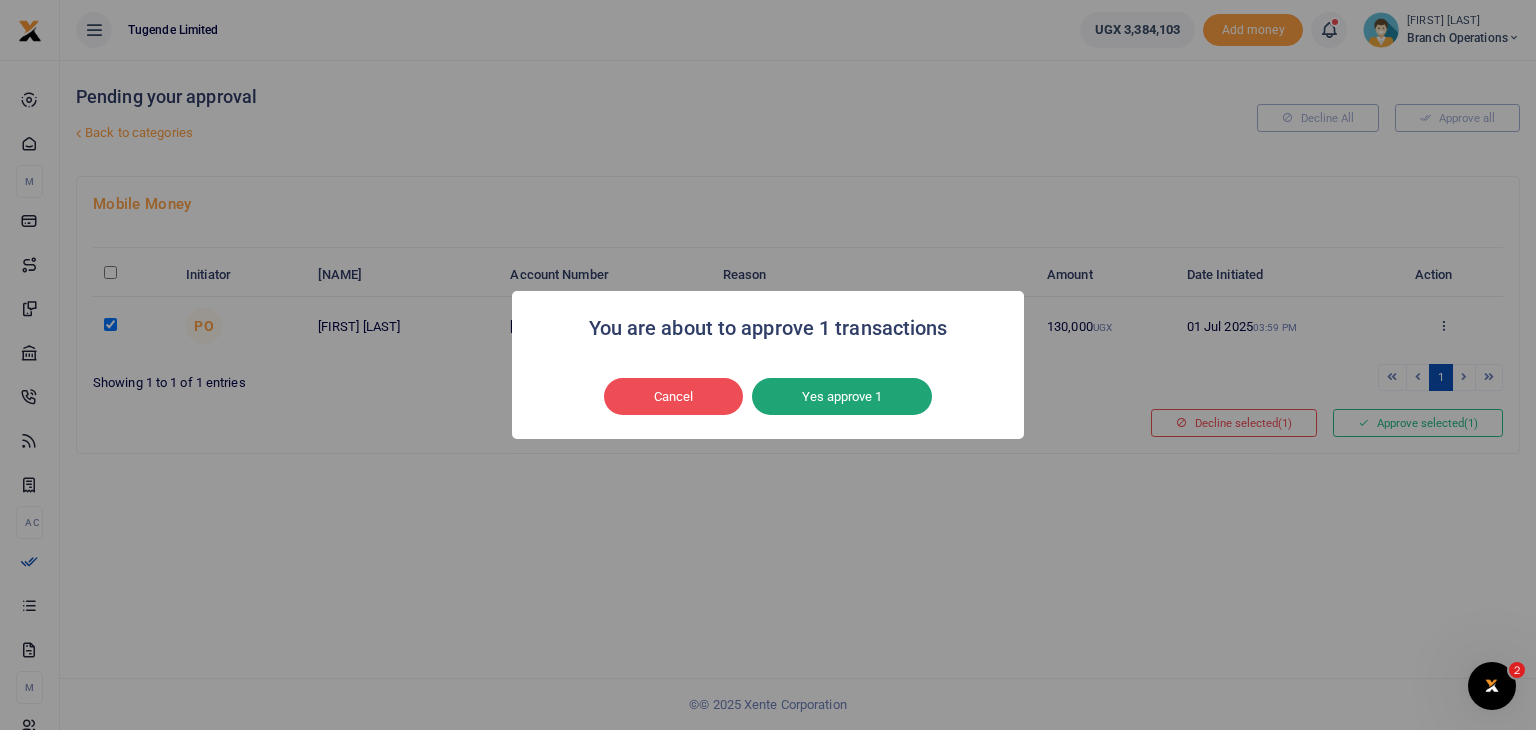 click on "Yes approve 1" at bounding box center [842, 397] 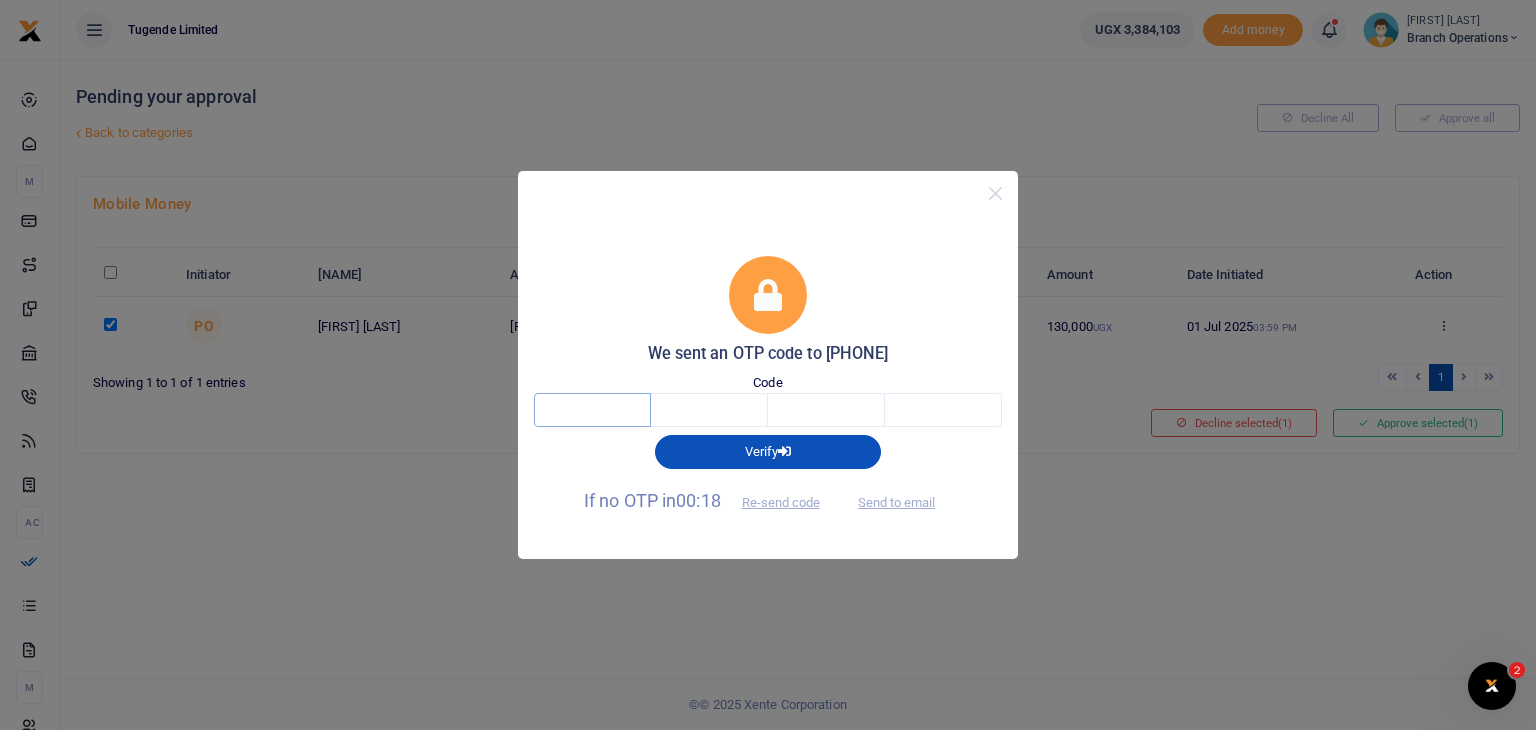 click at bounding box center (592, 410) 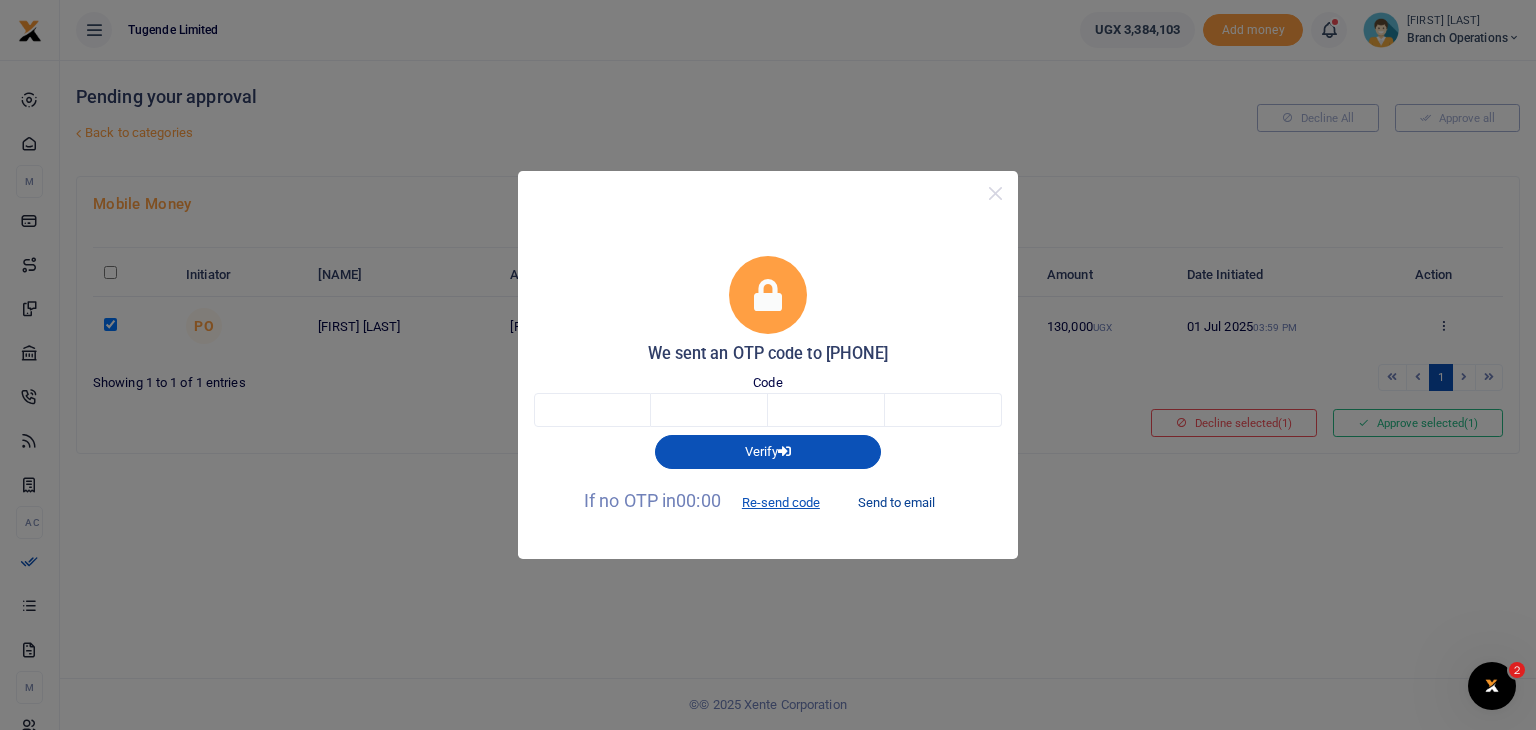 click on "Send to email" at bounding box center (896, 502) 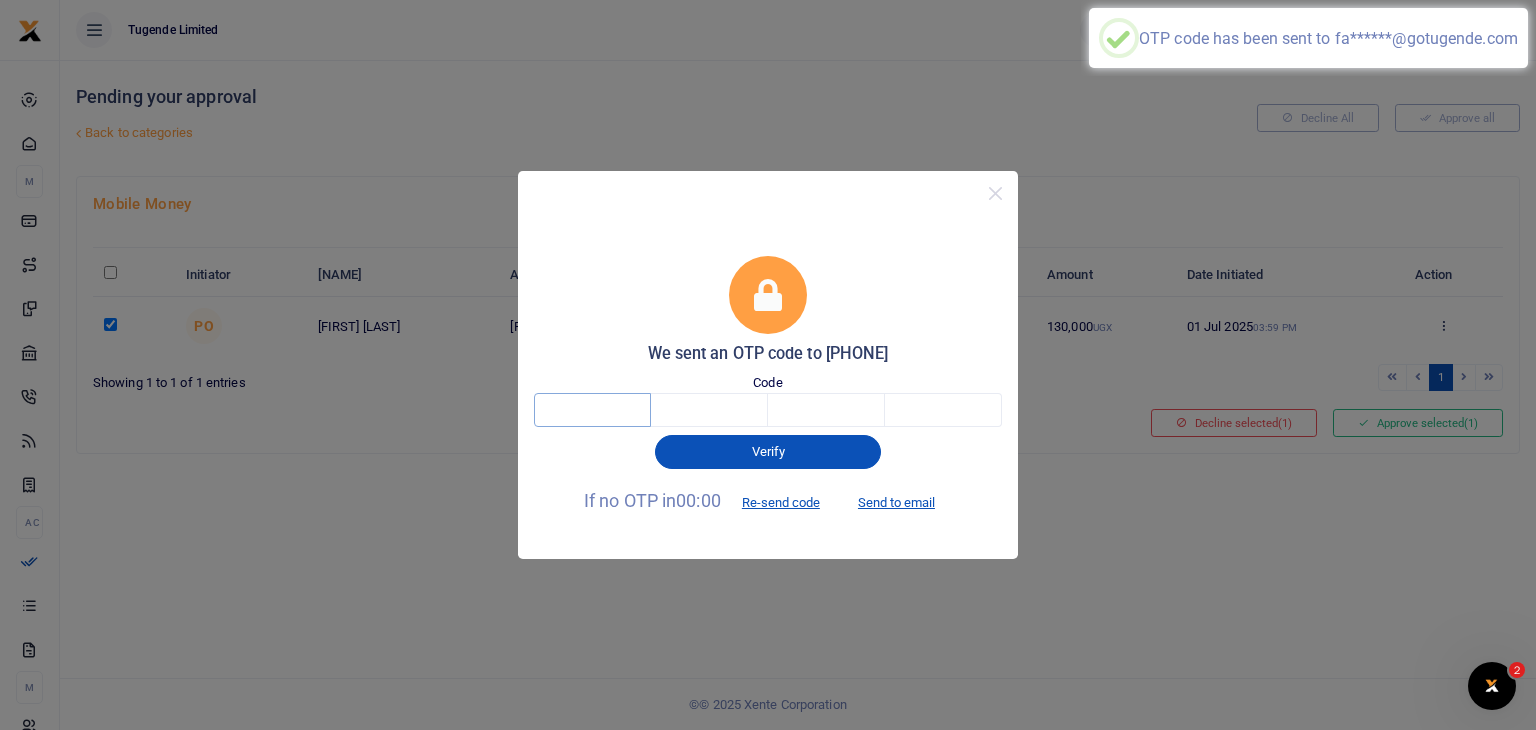 click at bounding box center [592, 410] 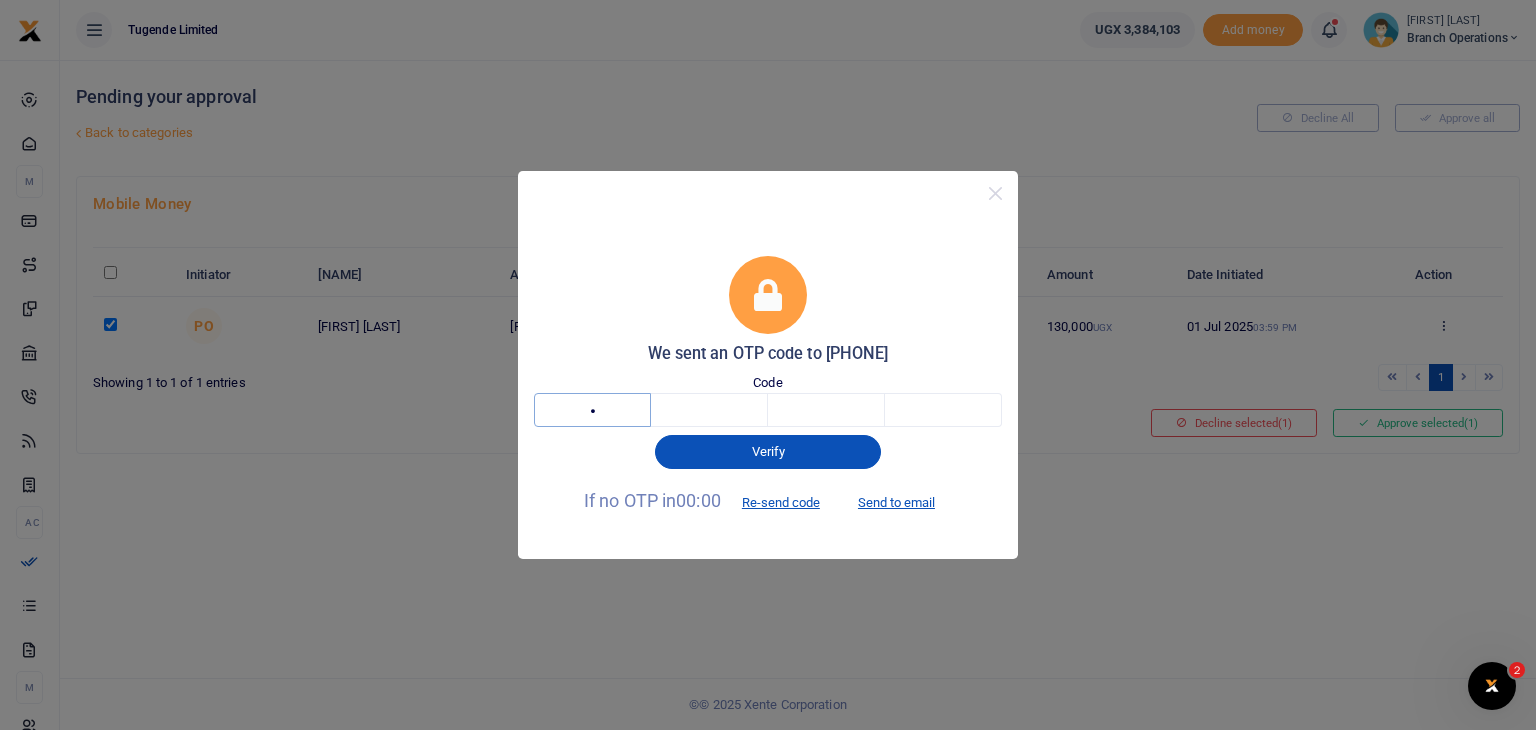 type on "1" 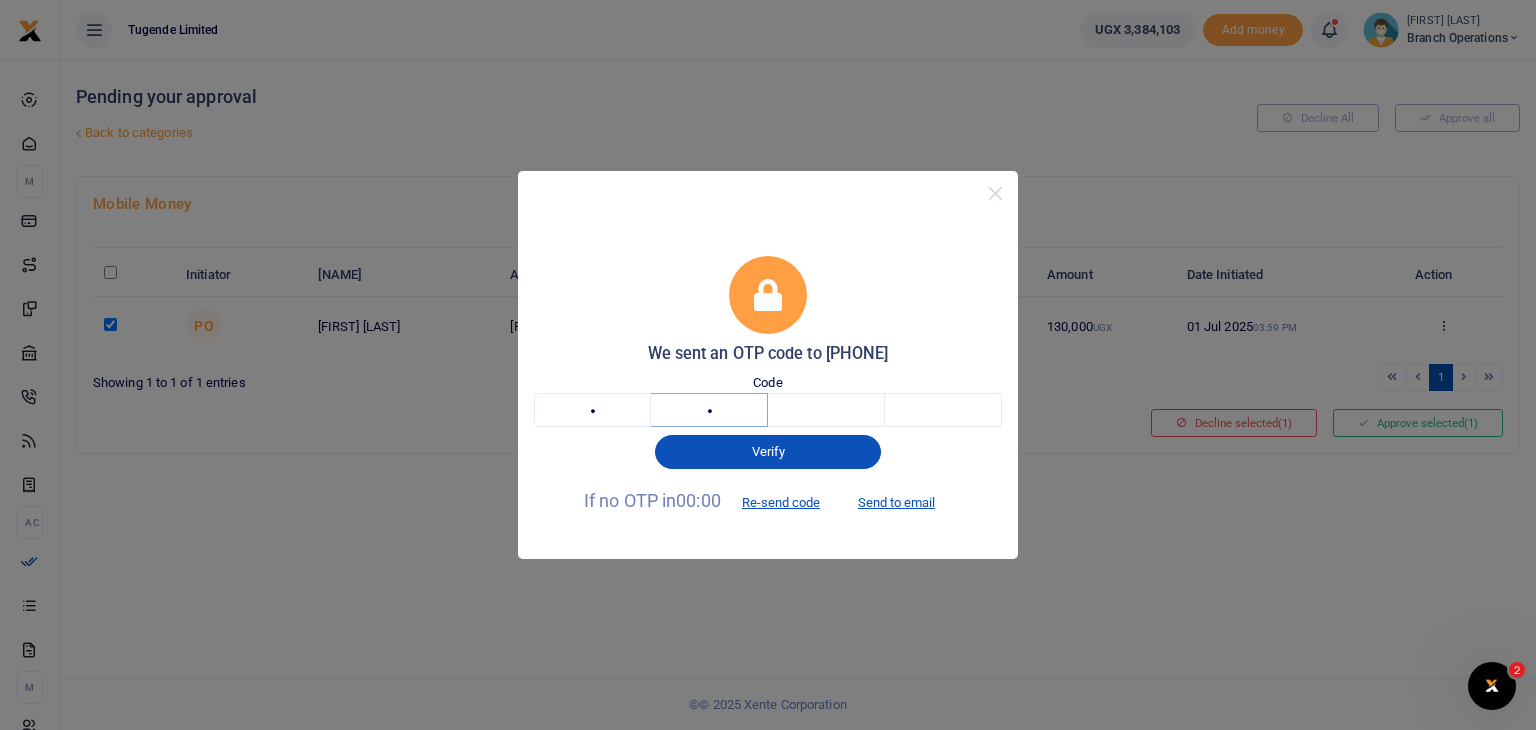 type on "6" 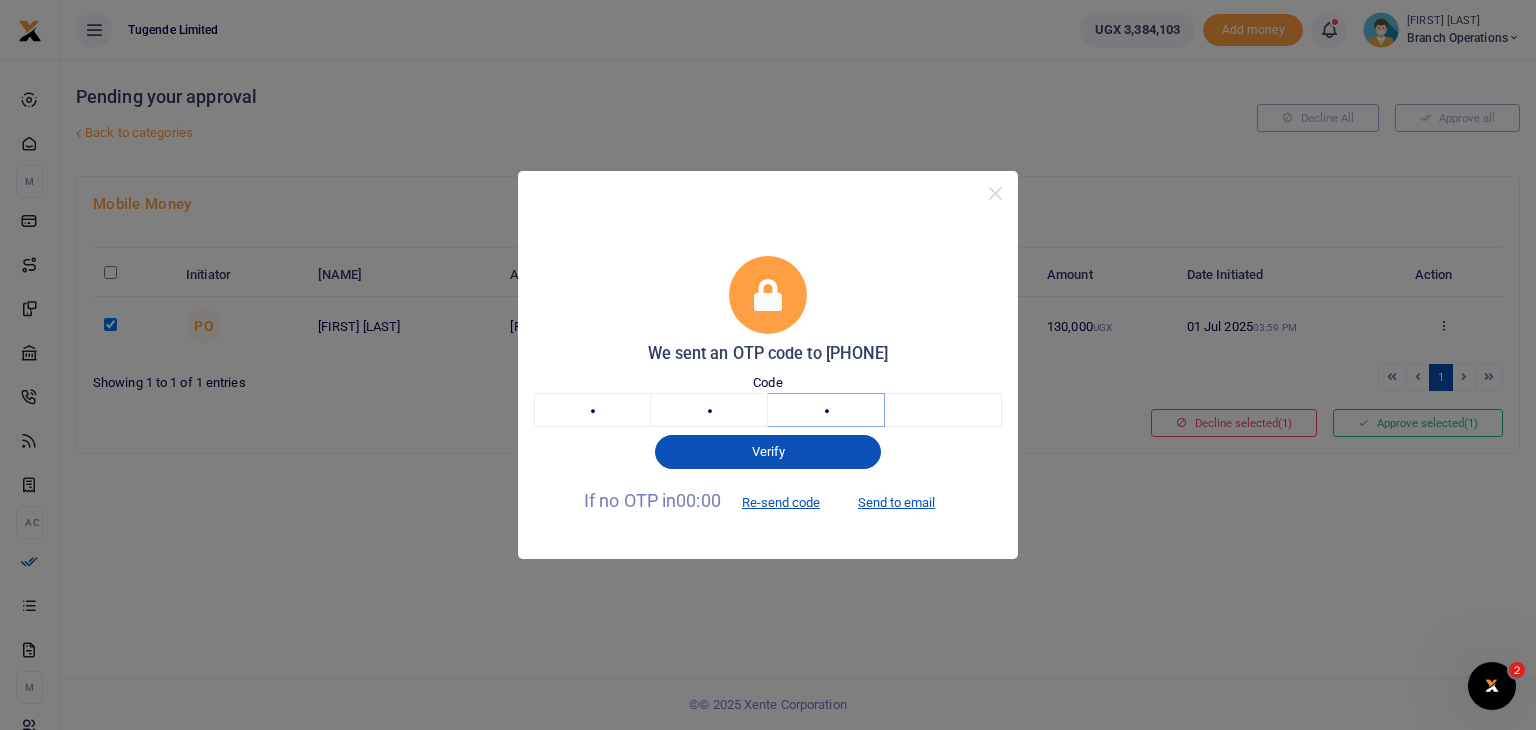 type on "7" 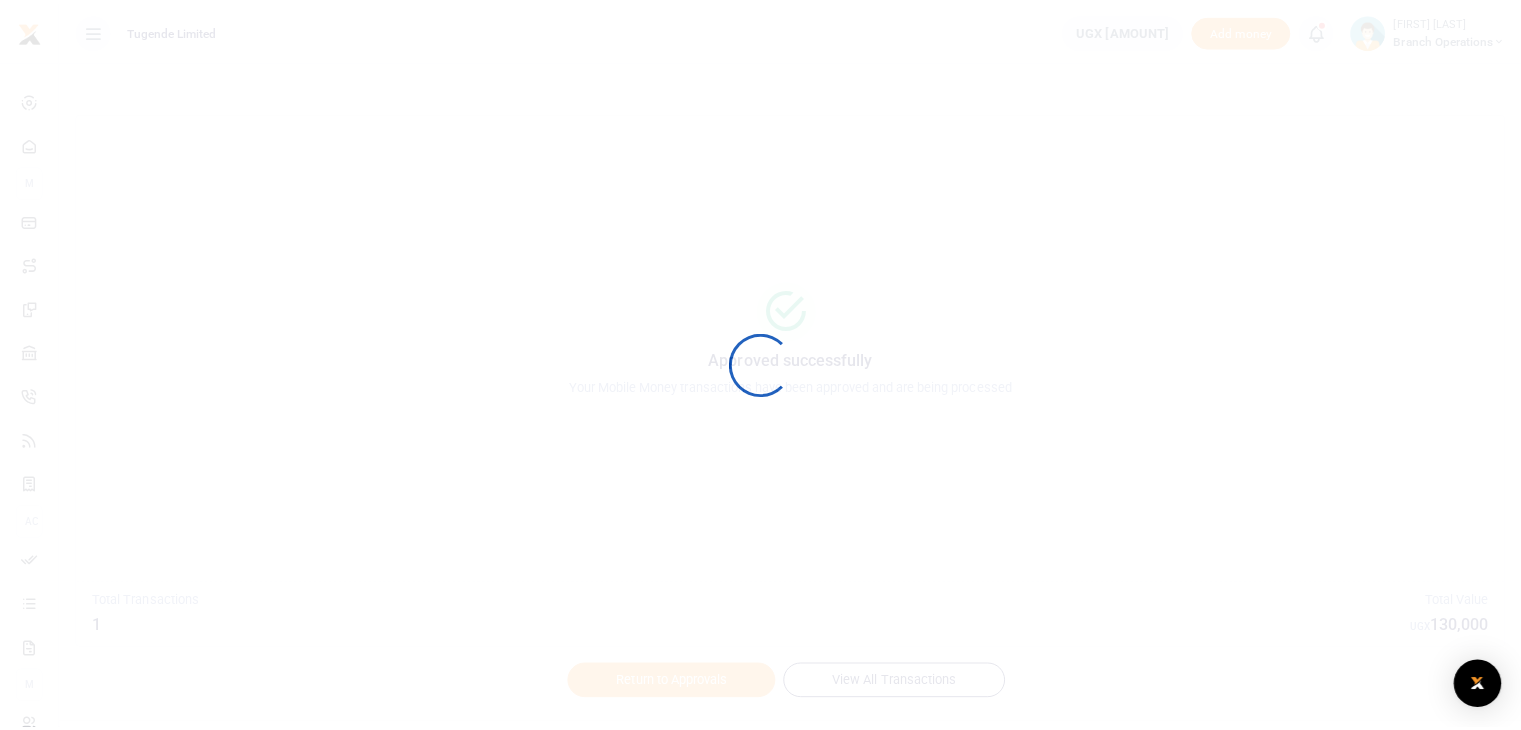 scroll, scrollTop: 0, scrollLeft: 0, axis: both 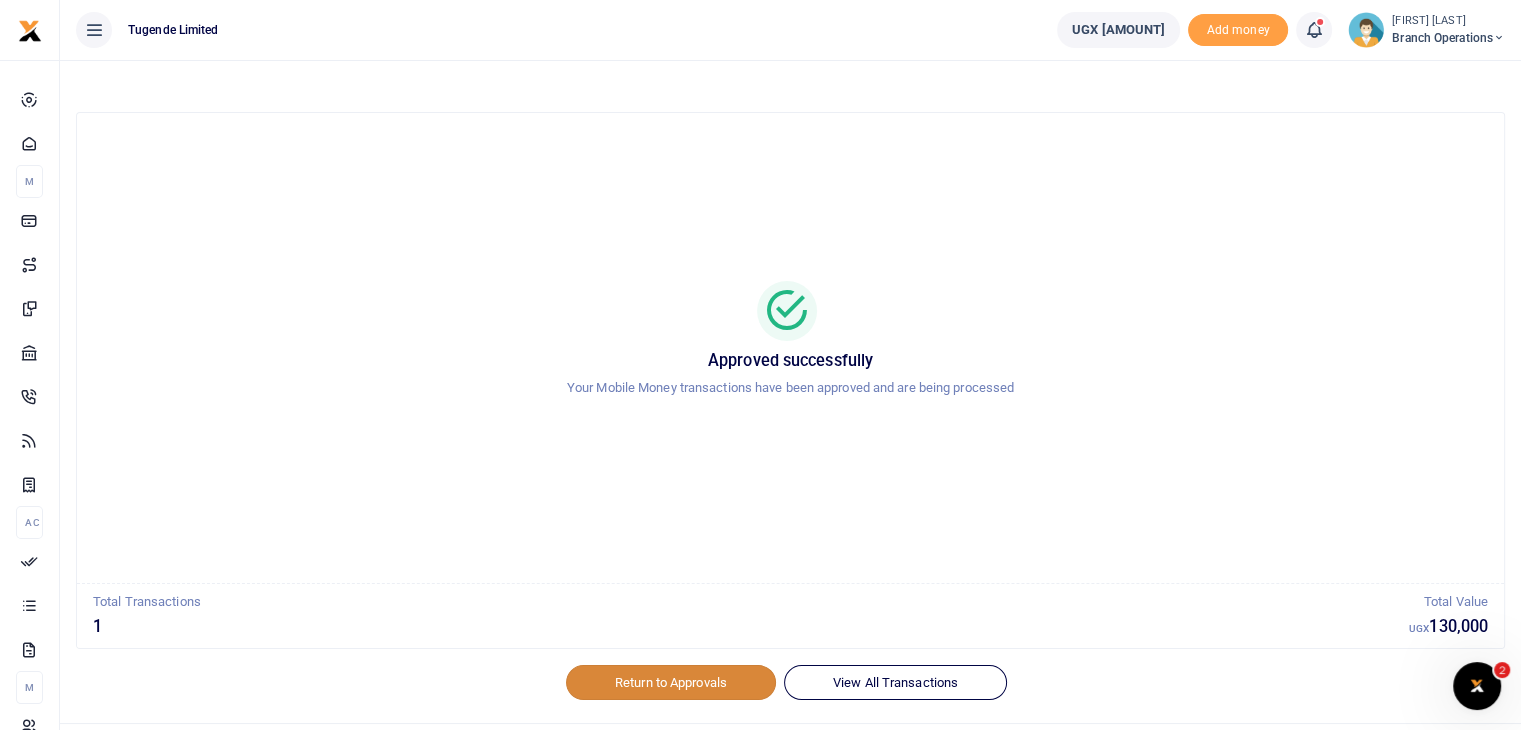click on "Return to Approvals" at bounding box center [671, 682] 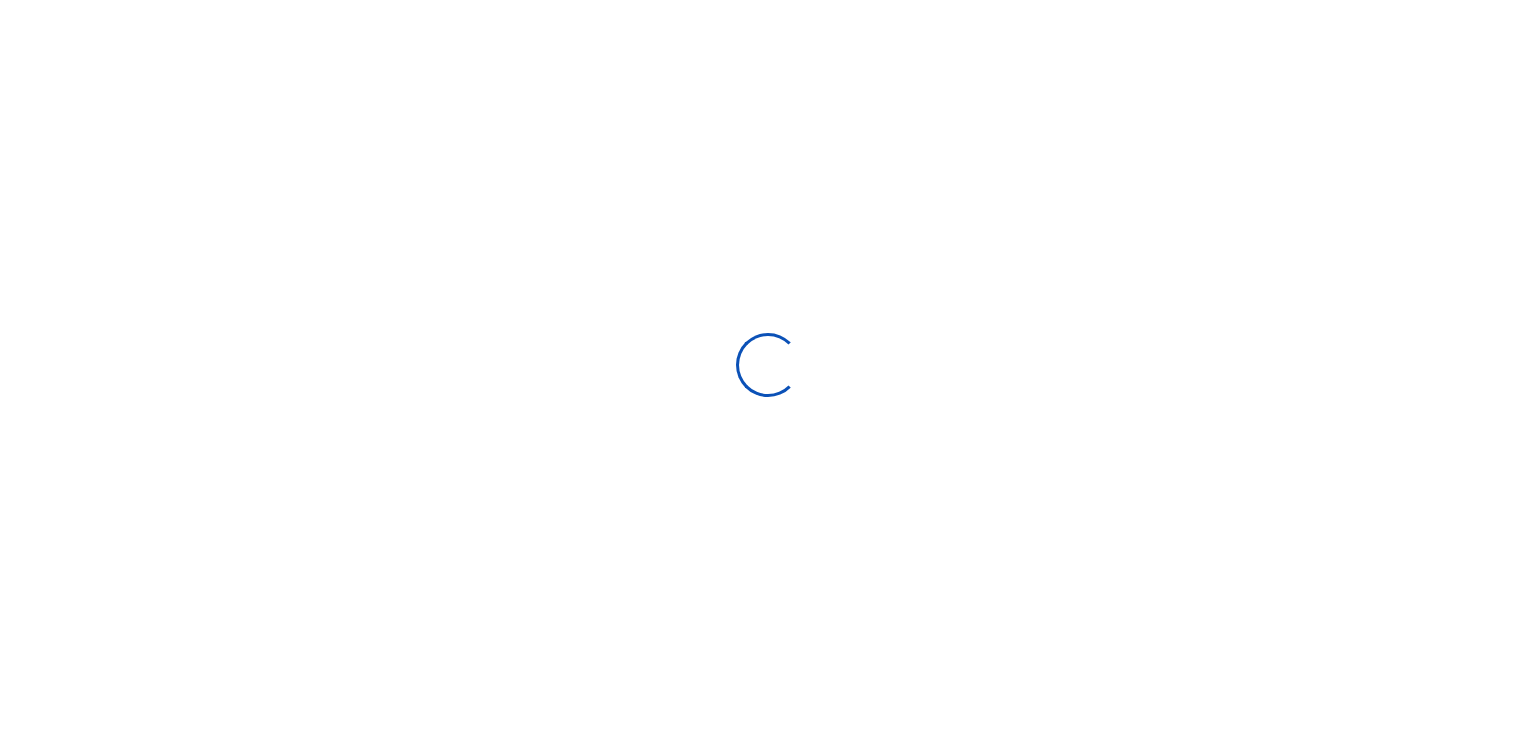 scroll, scrollTop: 0, scrollLeft: 0, axis: both 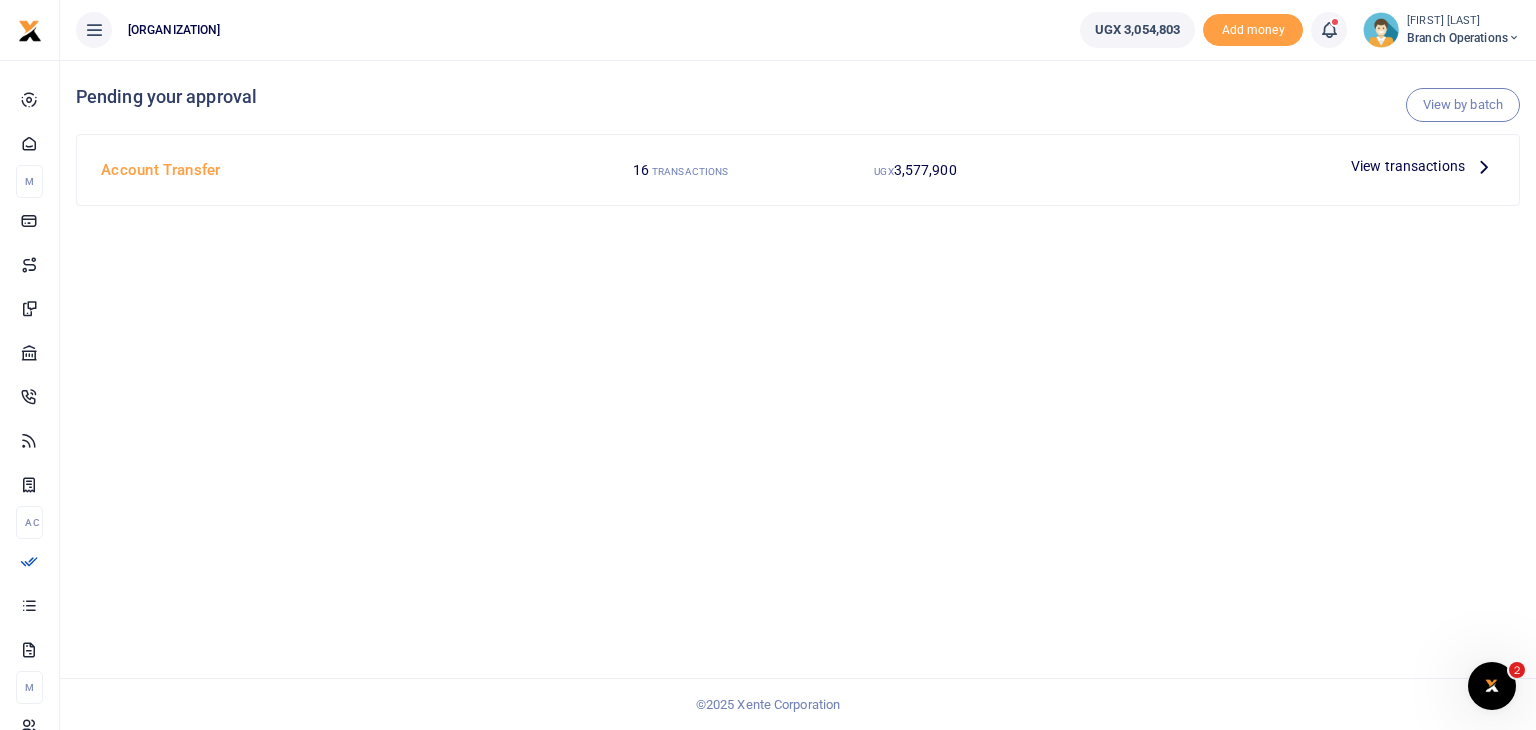 click on "View transactions" at bounding box center (1408, 166) 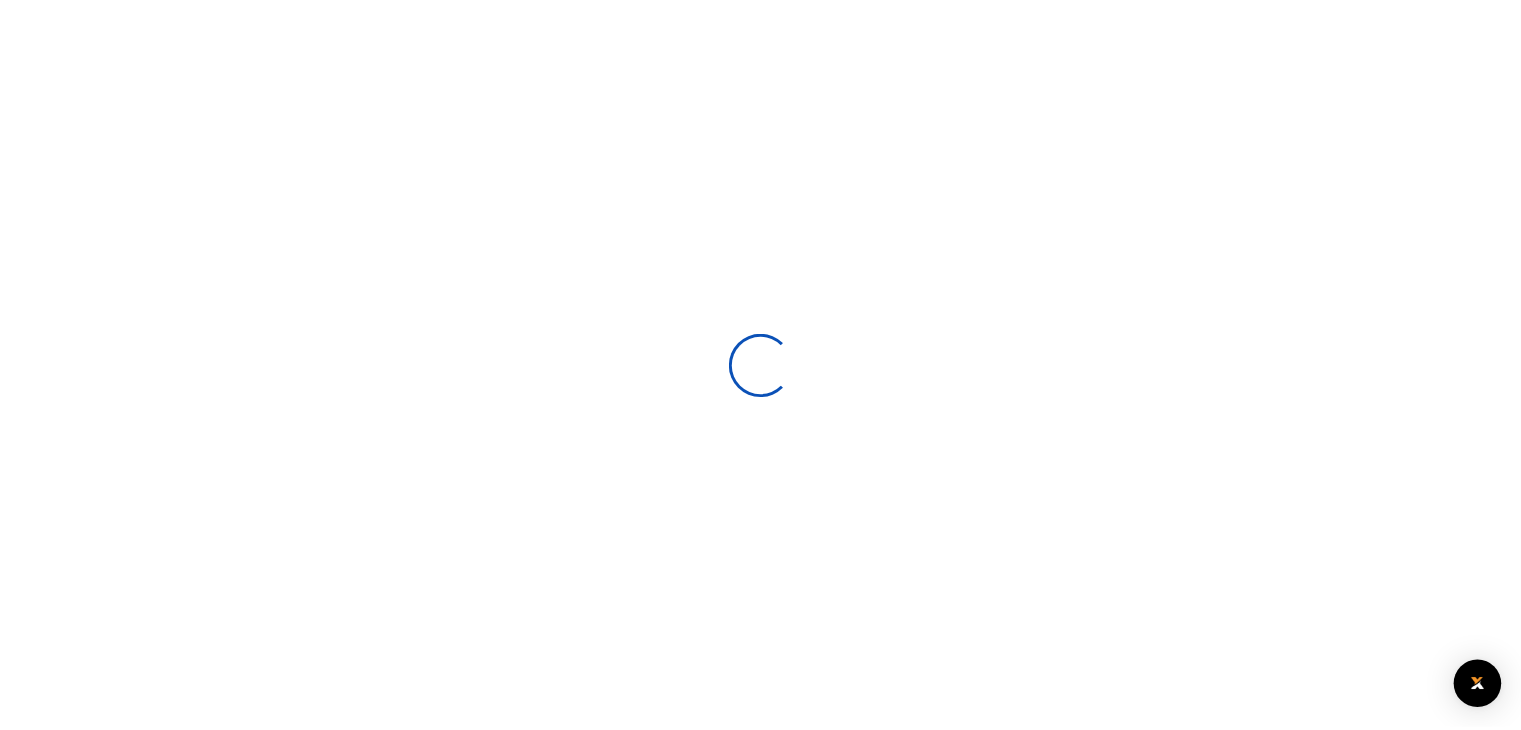 scroll, scrollTop: 0, scrollLeft: 0, axis: both 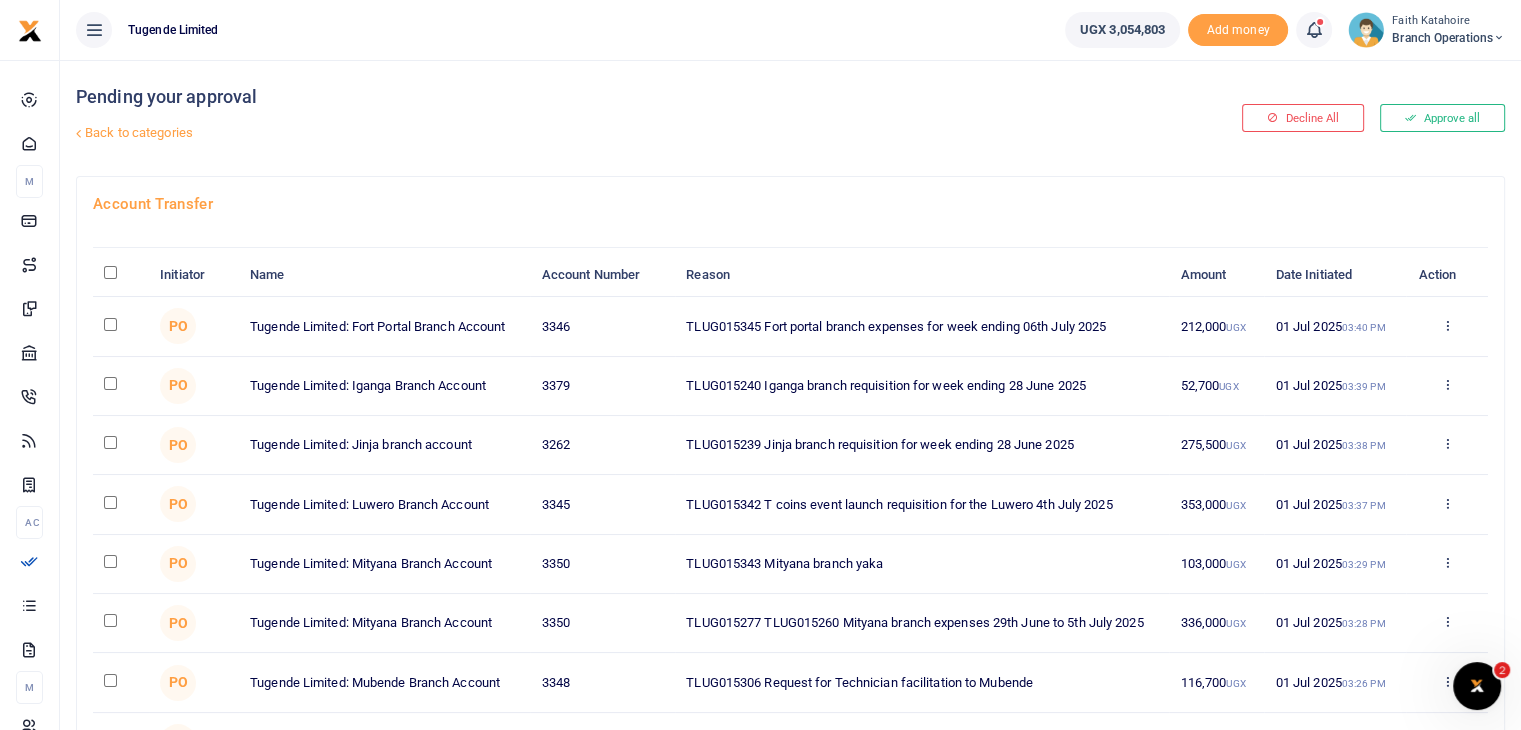click at bounding box center (110, 383) 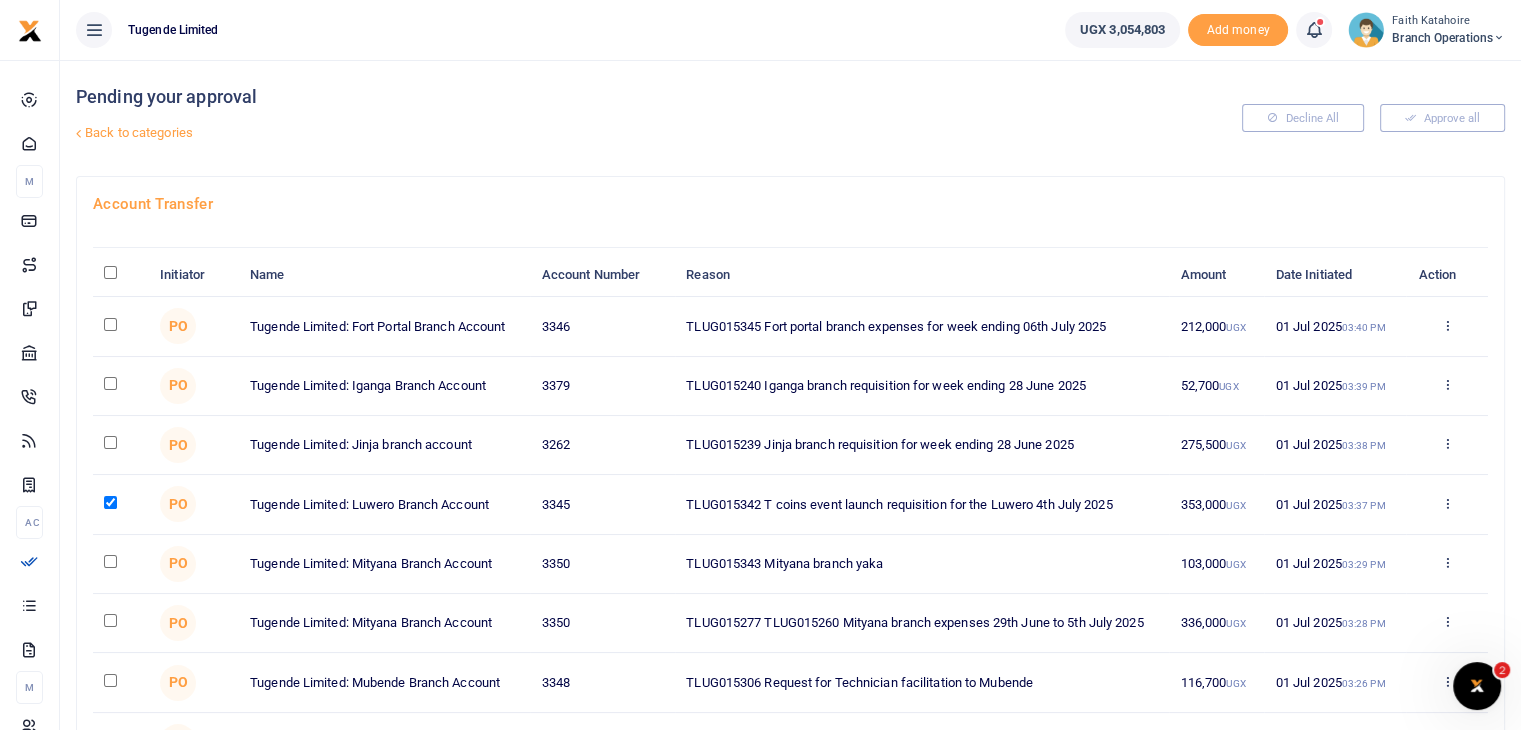 click at bounding box center [110, 324] 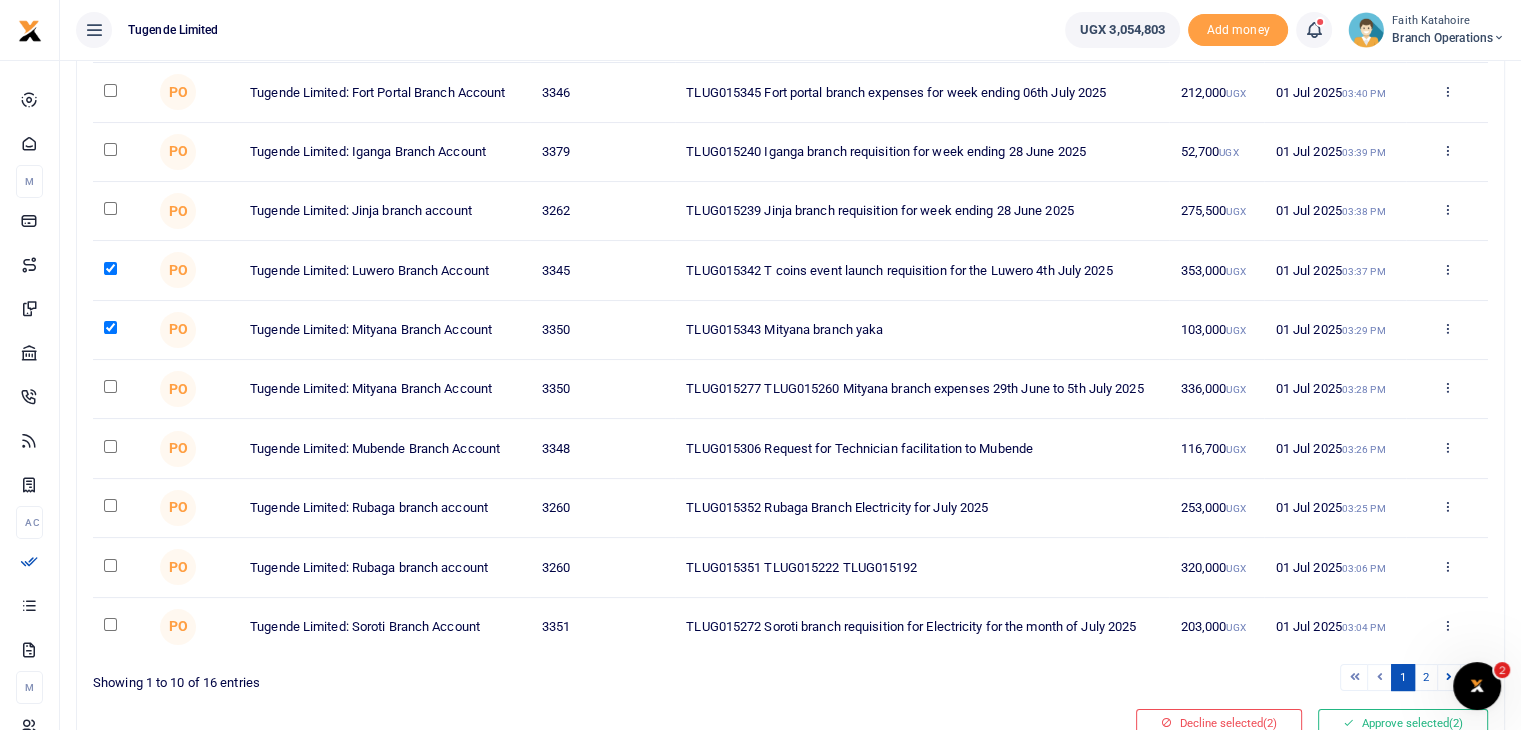 scroll, scrollTop: 233, scrollLeft: 0, axis: vertical 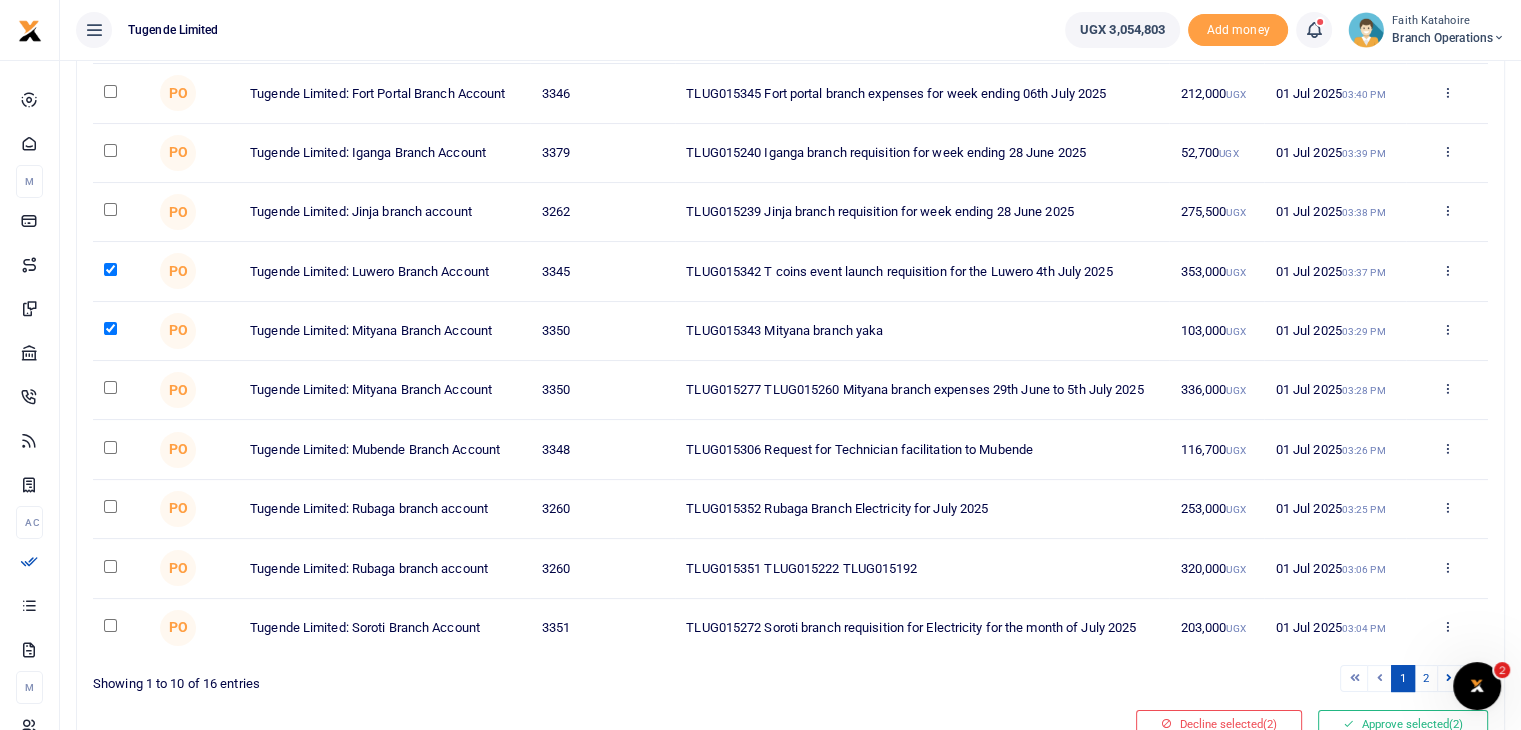 click at bounding box center (110, 91) 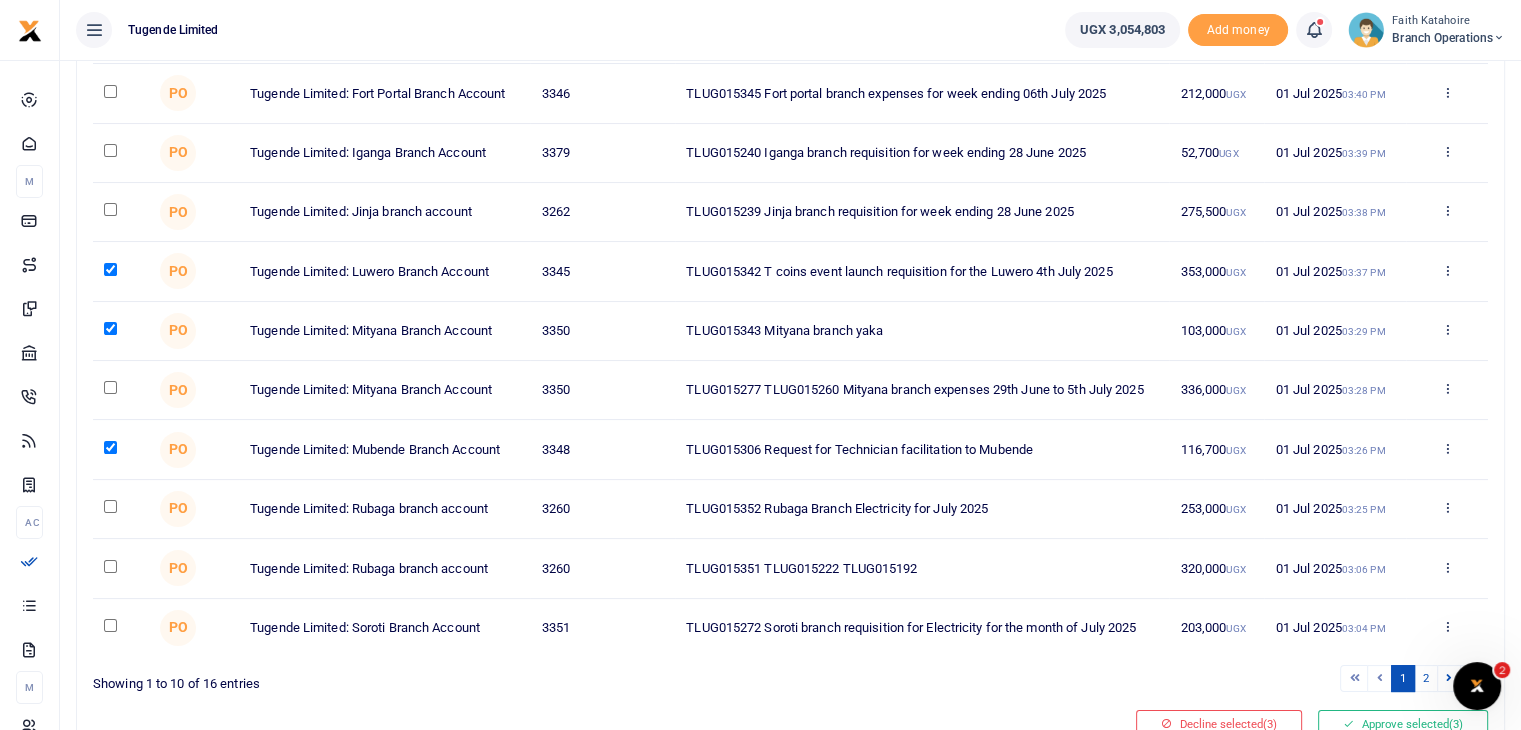 click at bounding box center [110, 150] 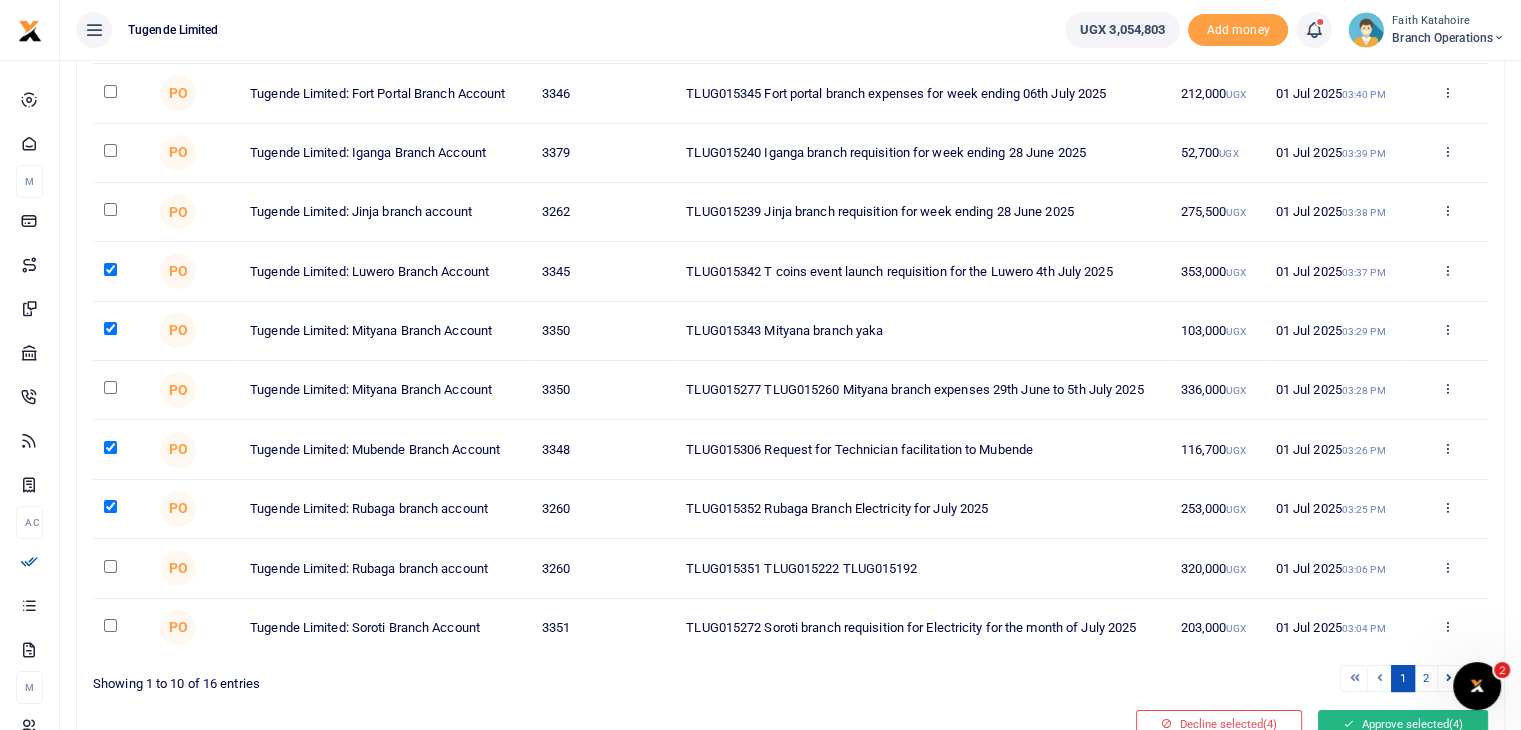 click on "Approve selected  (4)" at bounding box center [1403, 724] 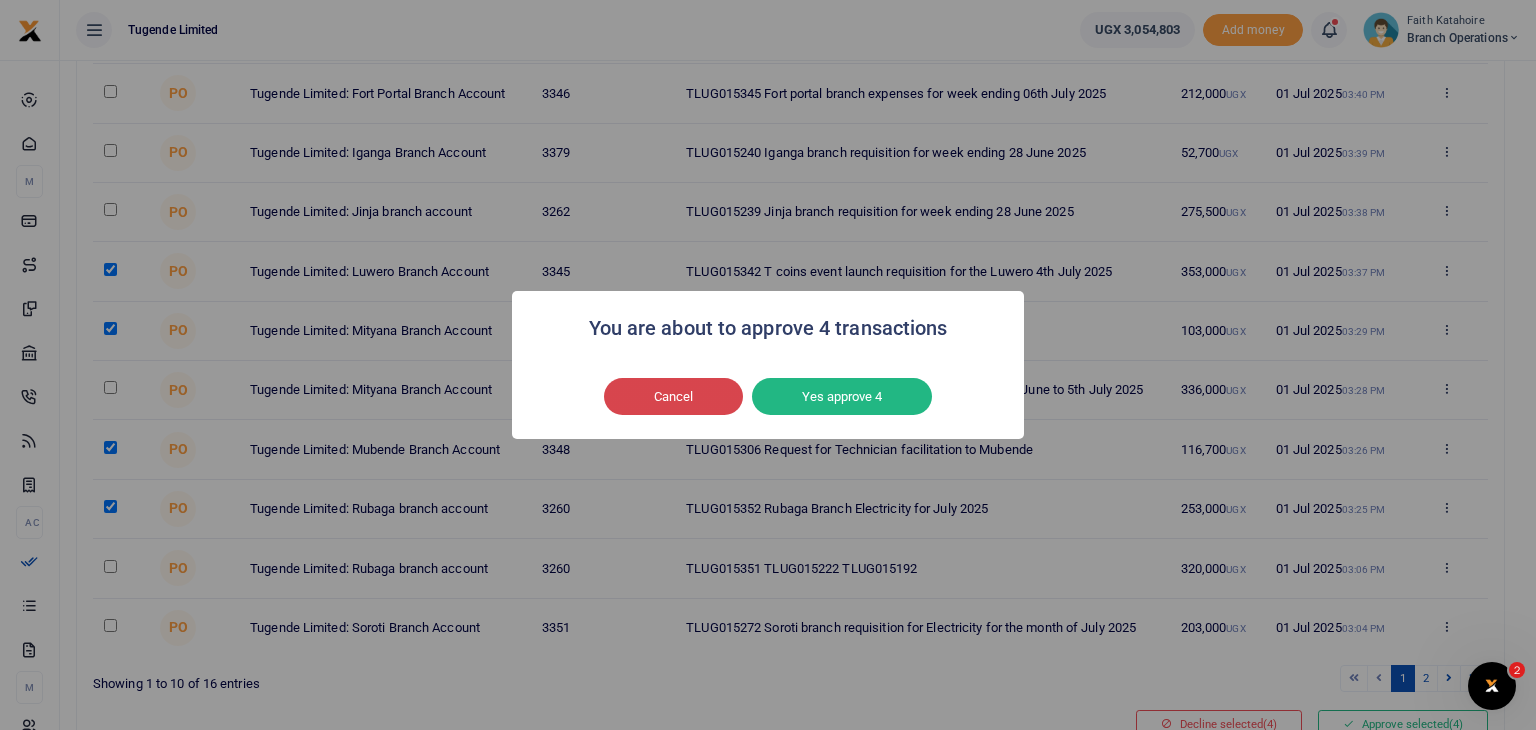 click on "Cancel" at bounding box center [673, 397] 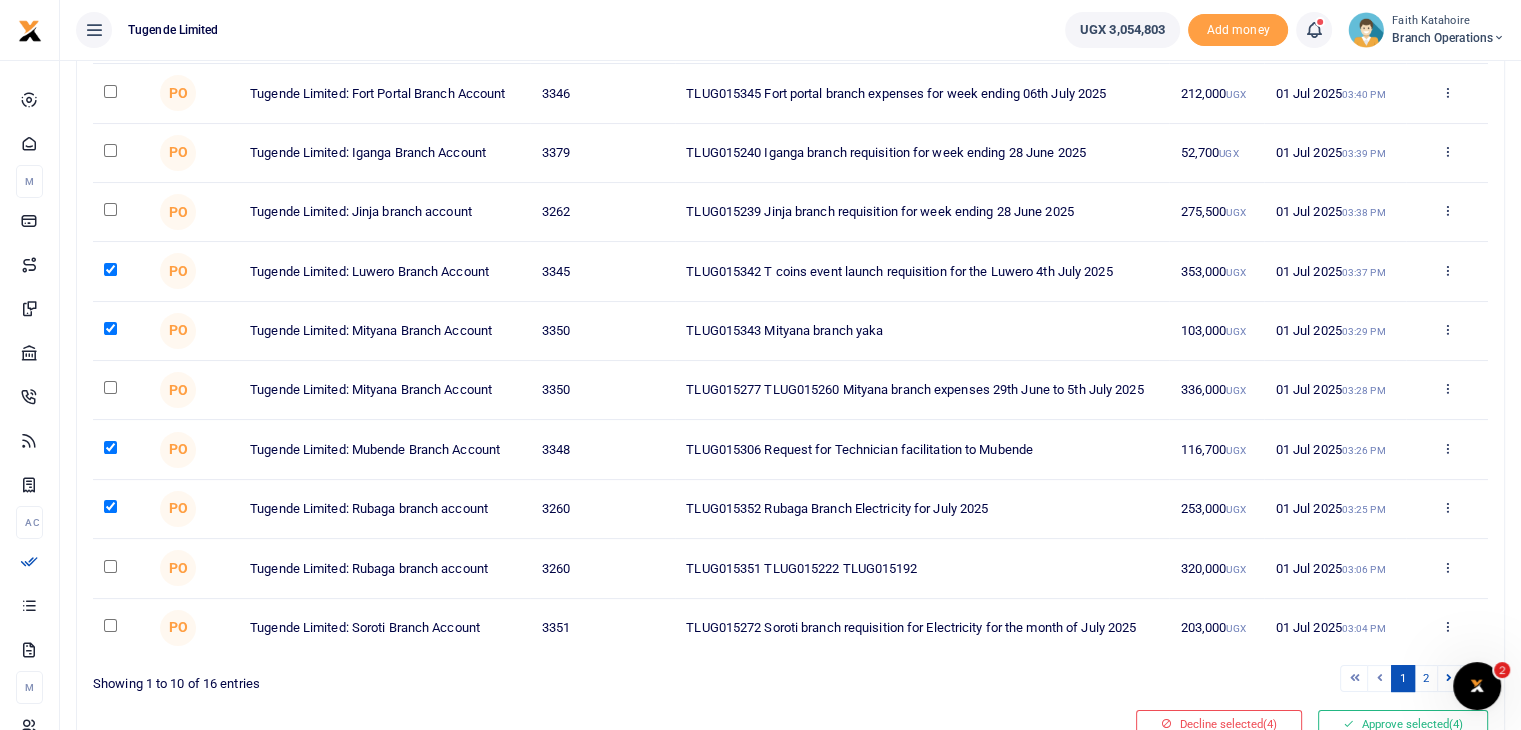 scroll, scrollTop: 237, scrollLeft: 0, axis: vertical 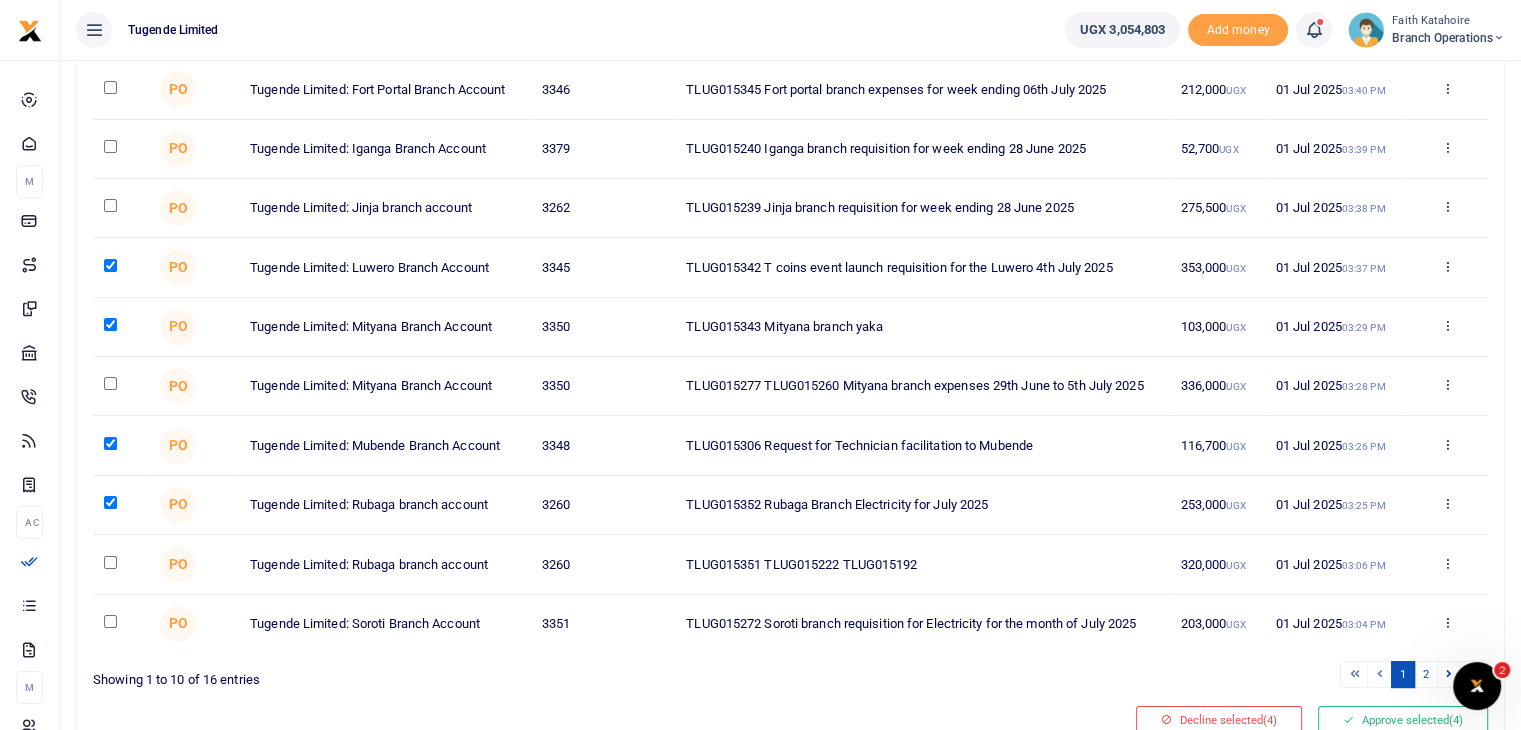 click at bounding box center [110, 146] 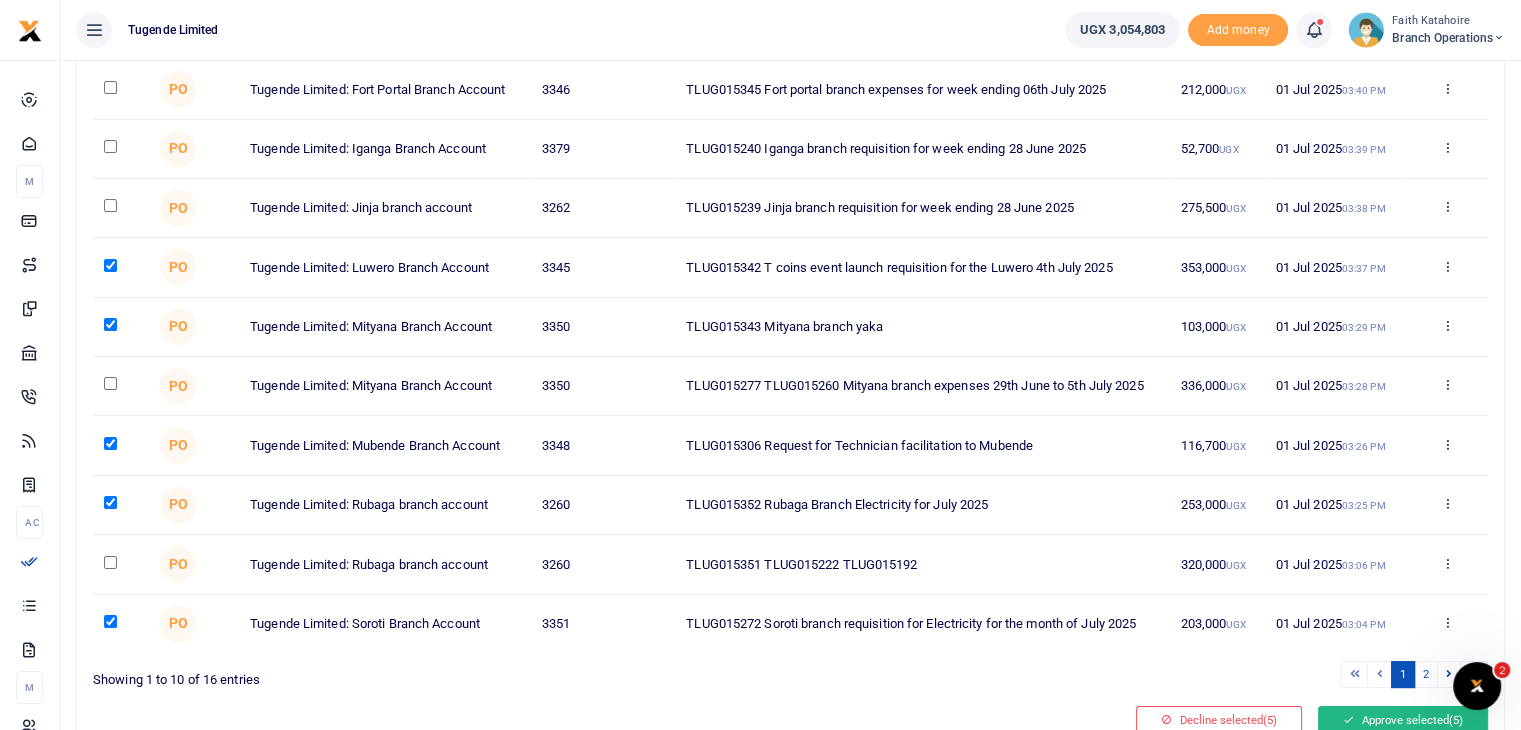 click at bounding box center (1348, 720) 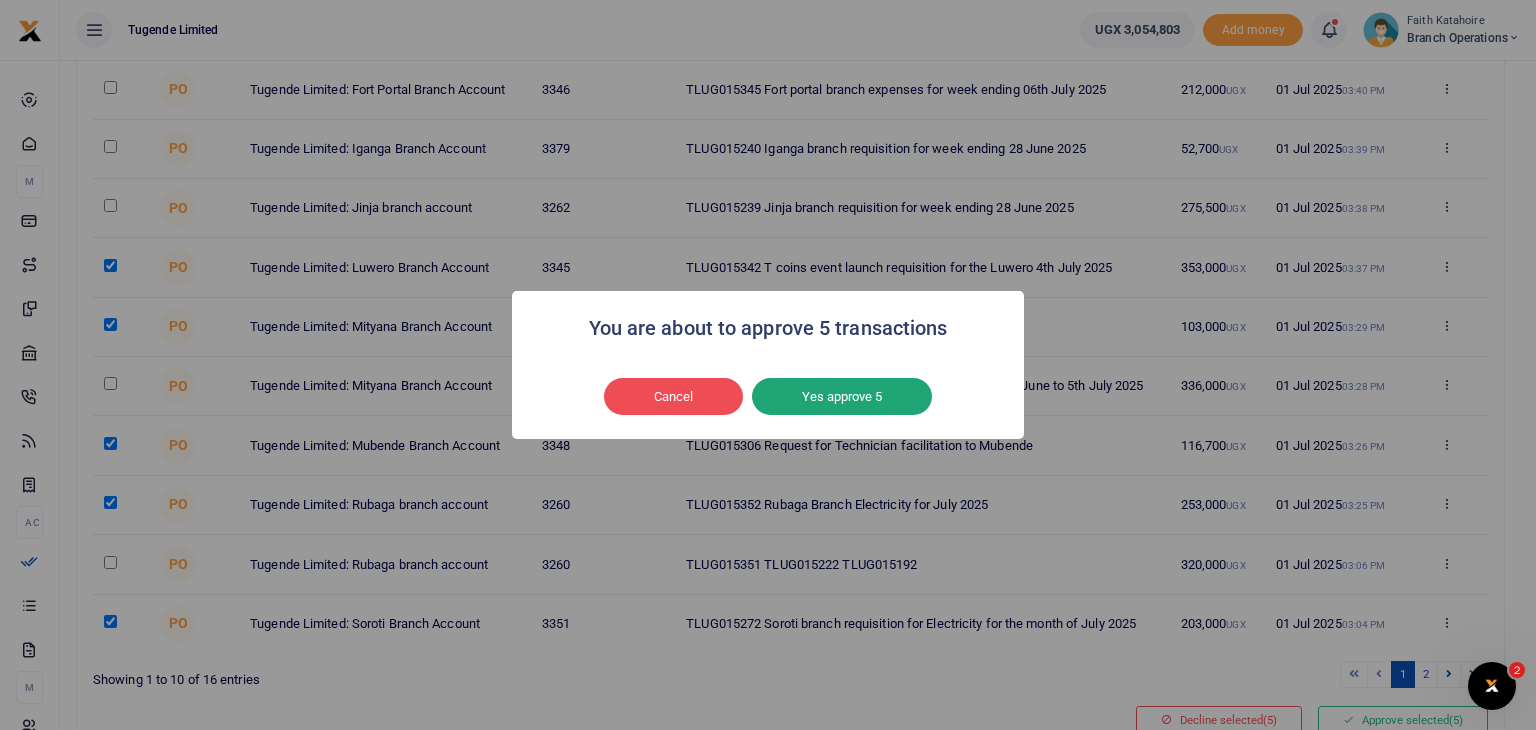 click on "Yes approve 5" at bounding box center [842, 397] 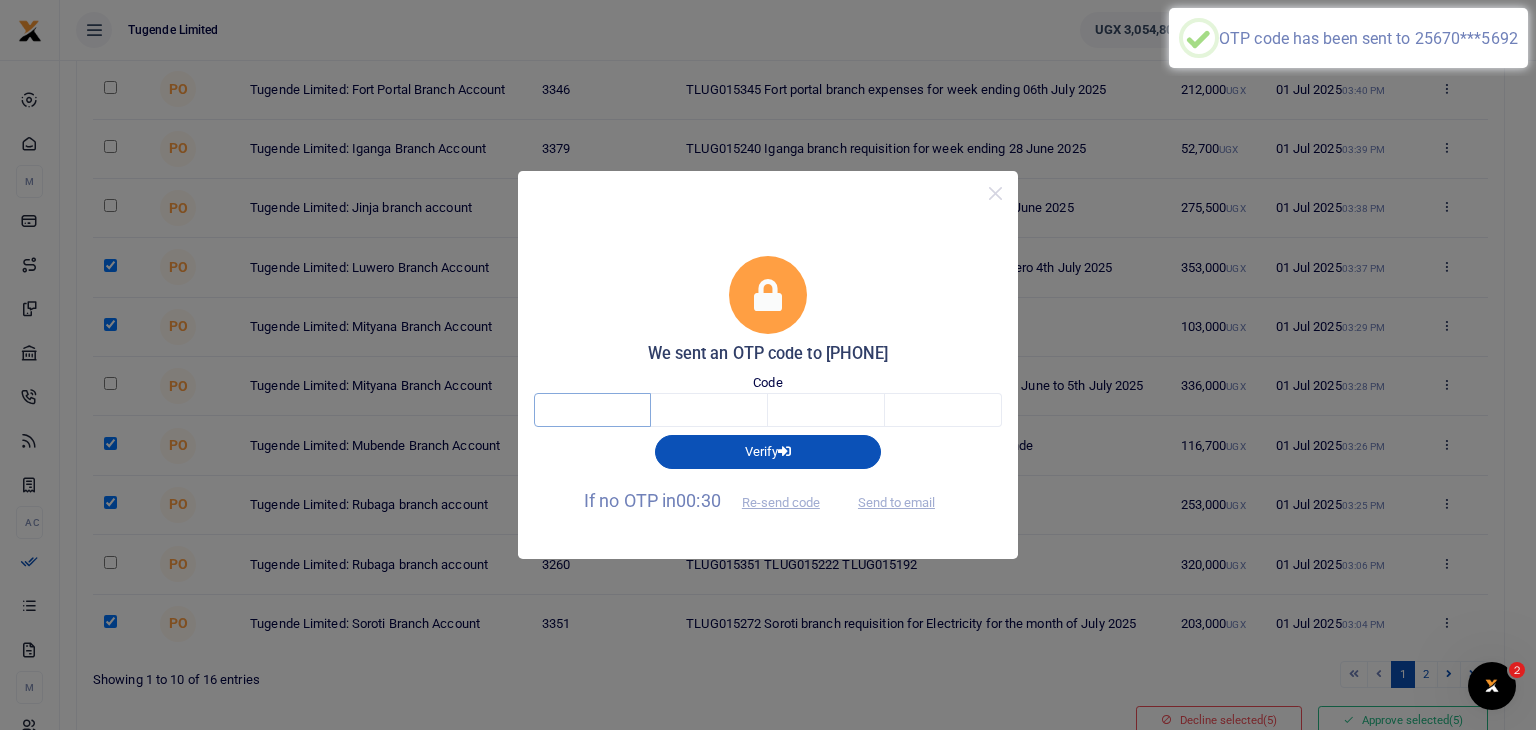 click at bounding box center (592, 410) 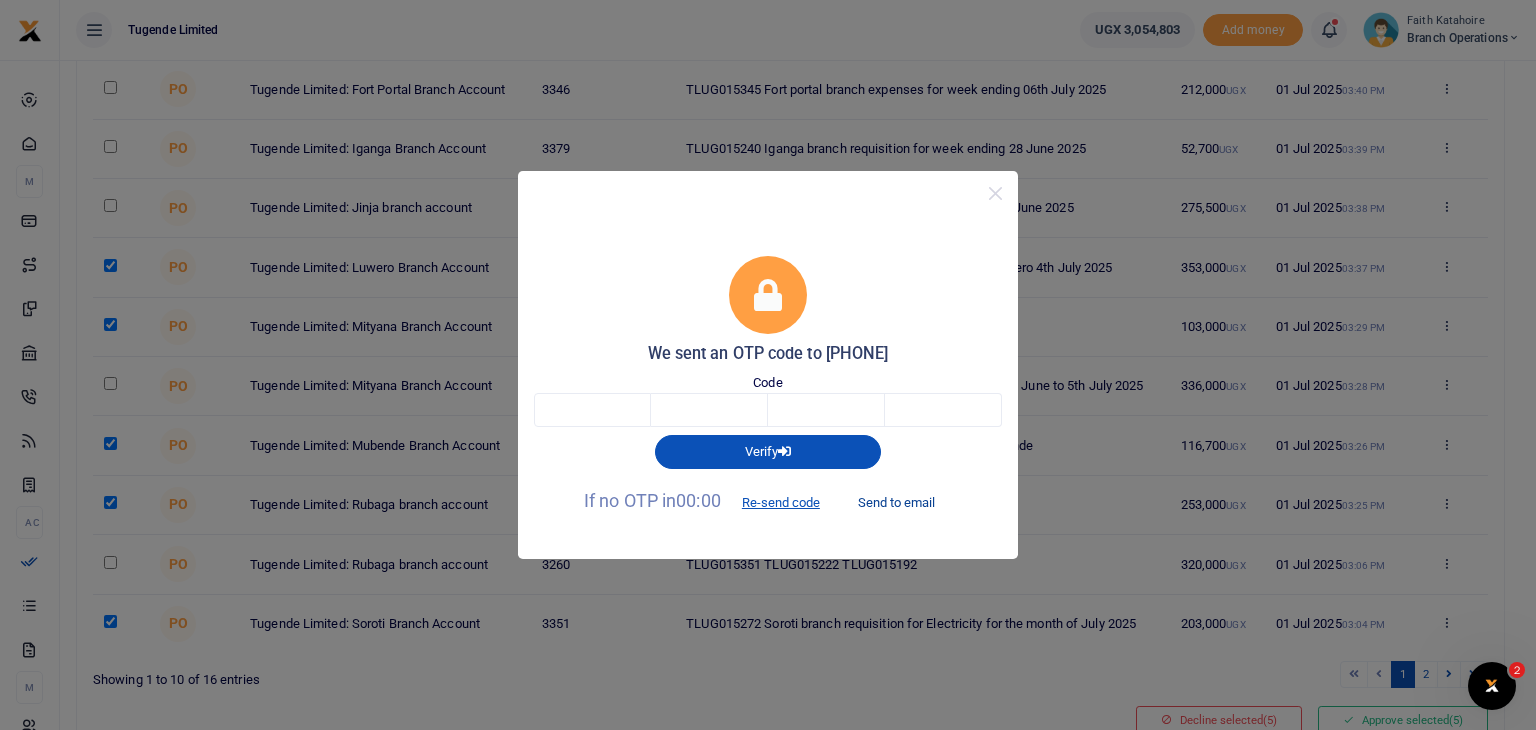 click on "Send to email" at bounding box center [896, 502] 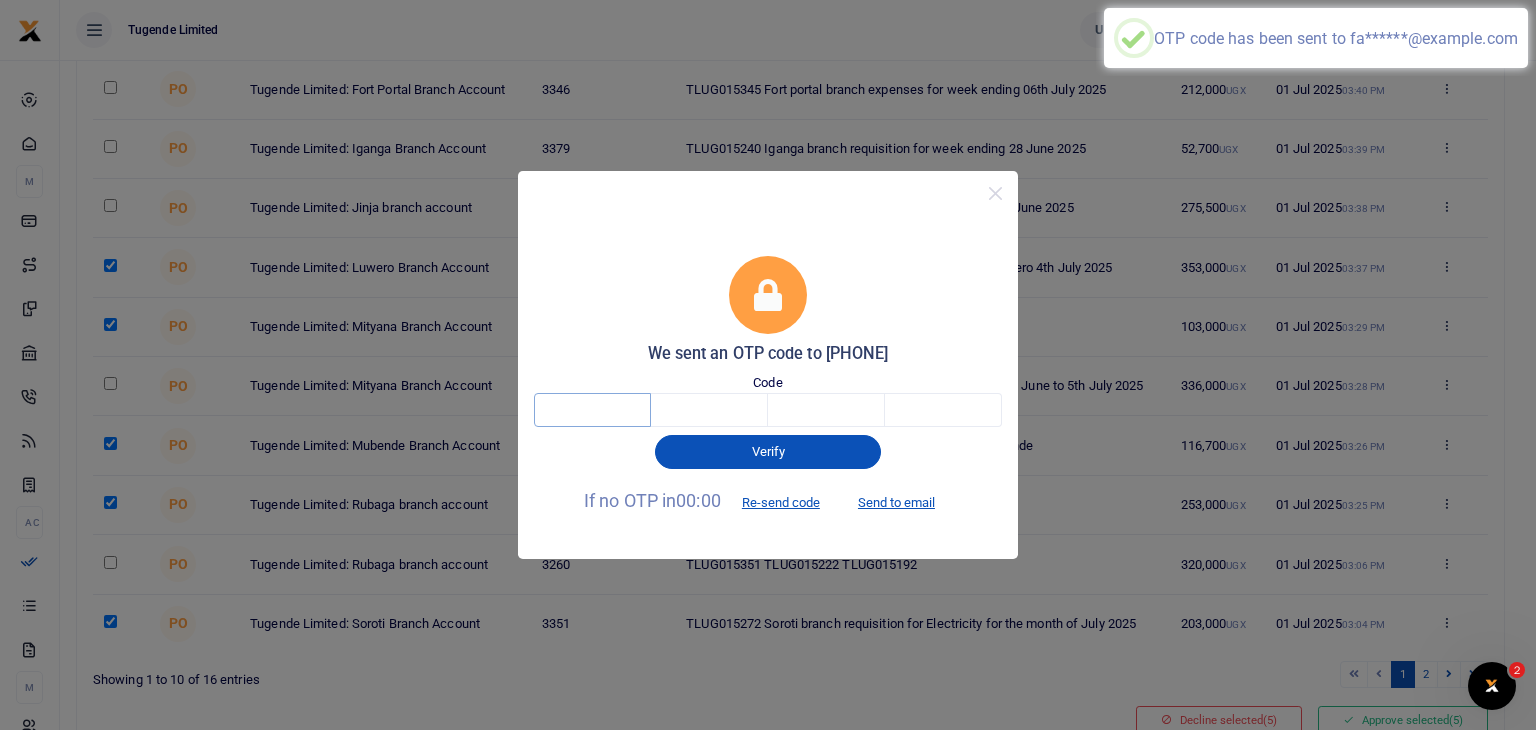 click at bounding box center (592, 410) 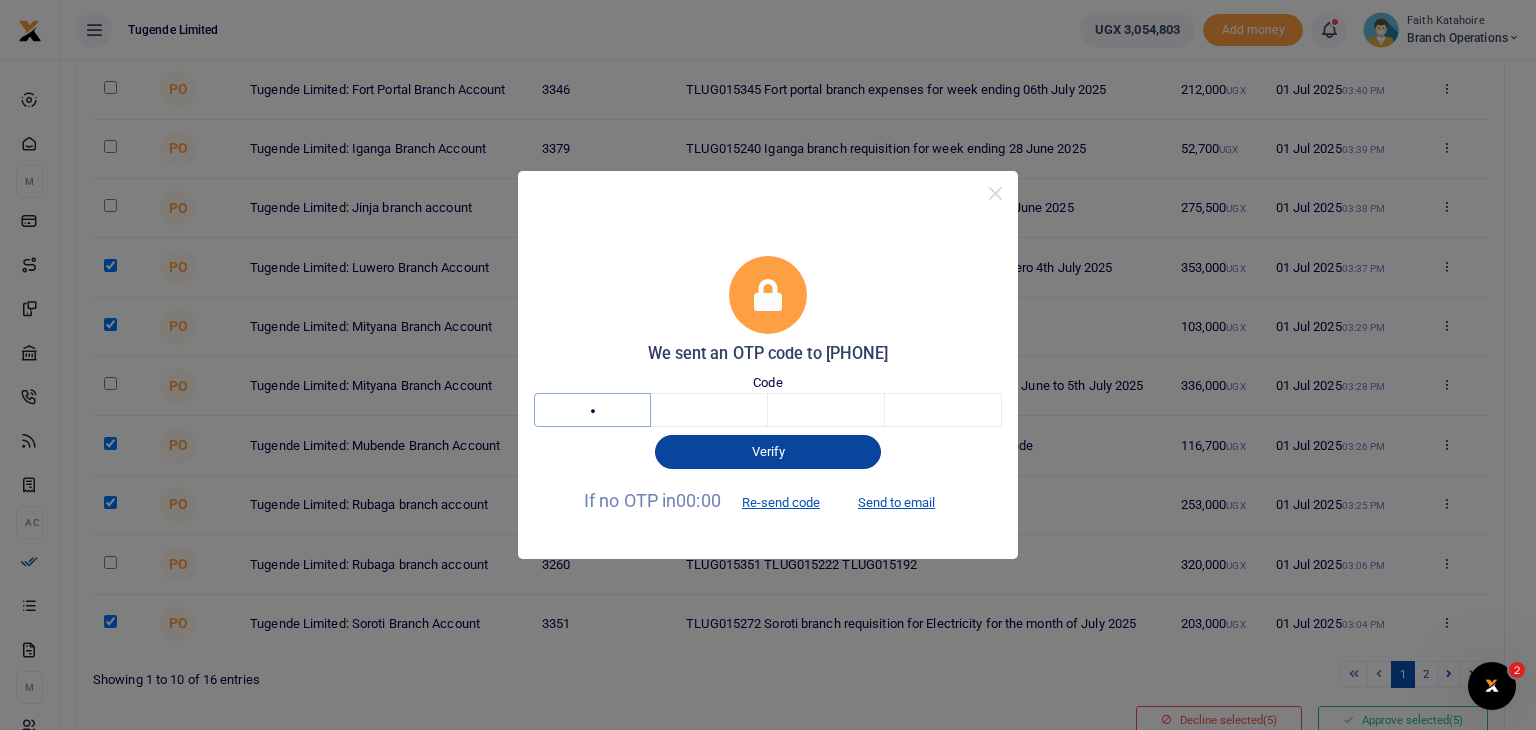 type on "9" 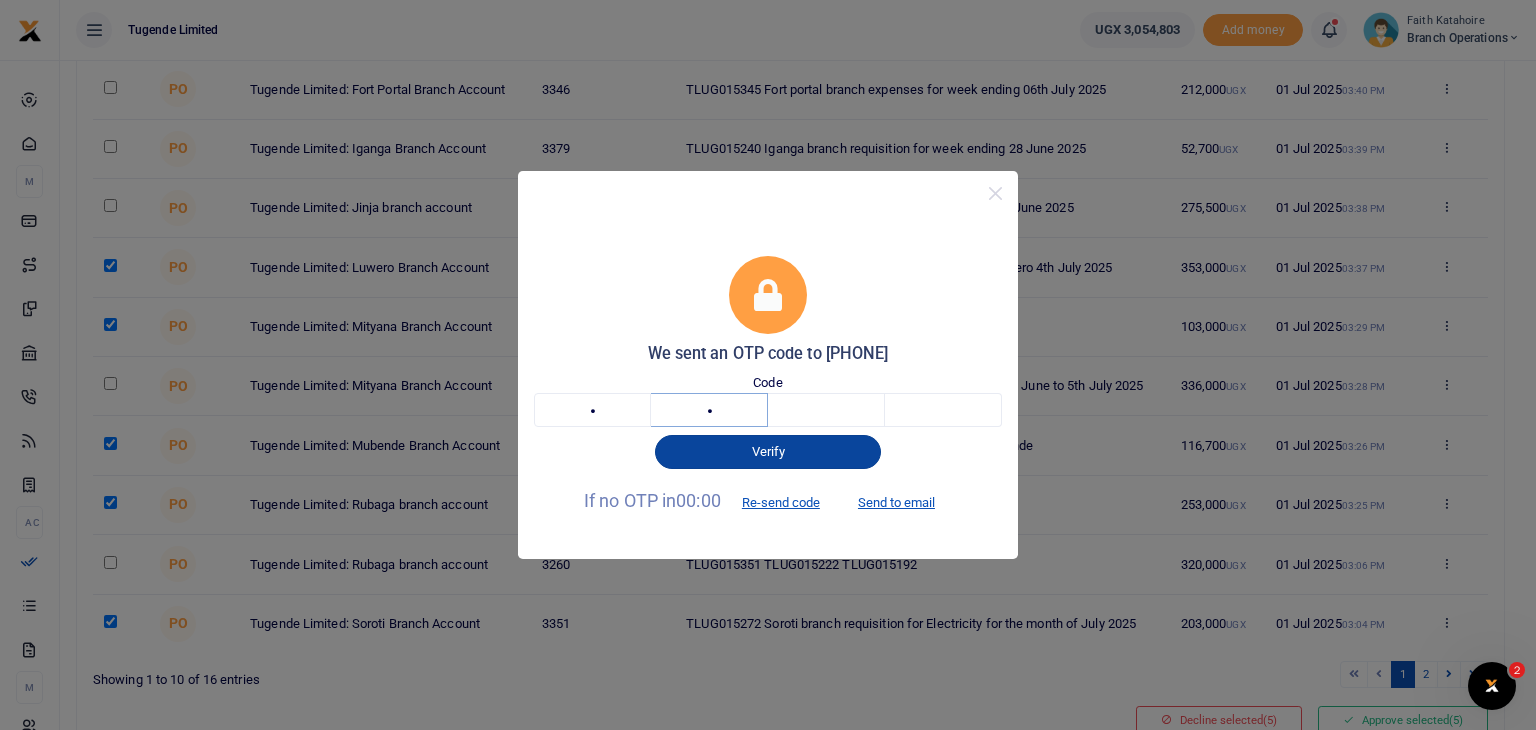 type on "1" 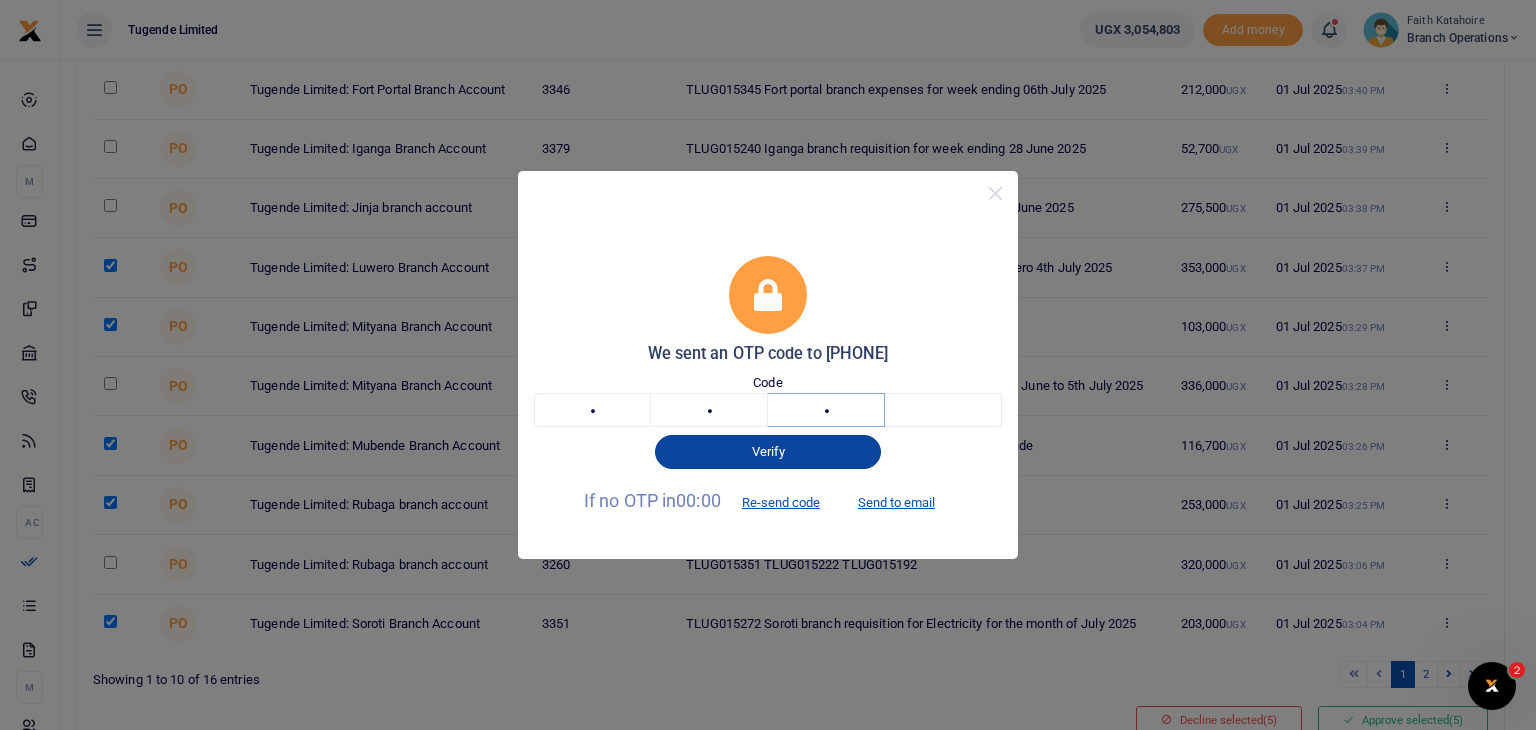 type on "3" 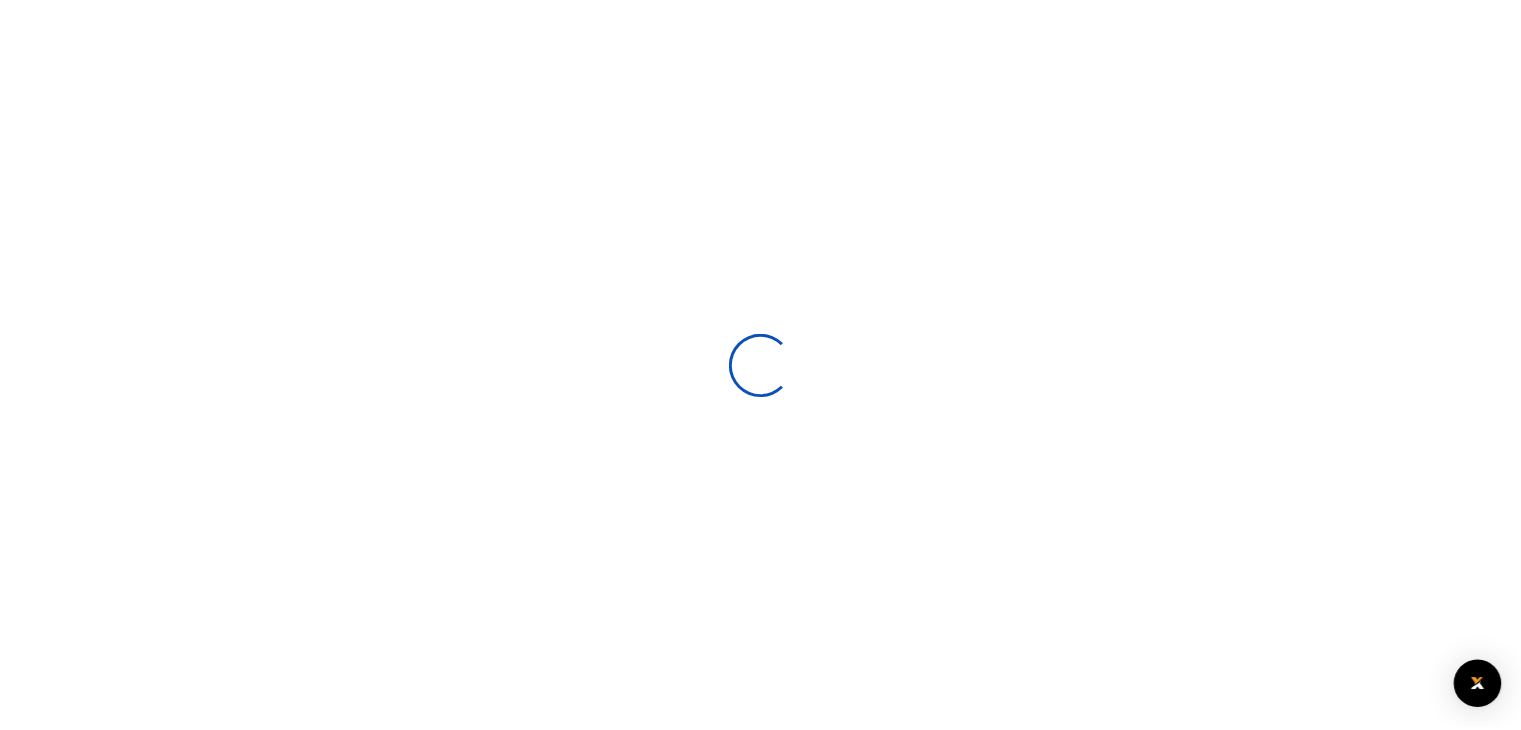 scroll, scrollTop: 0, scrollLeft: 0, axis: both 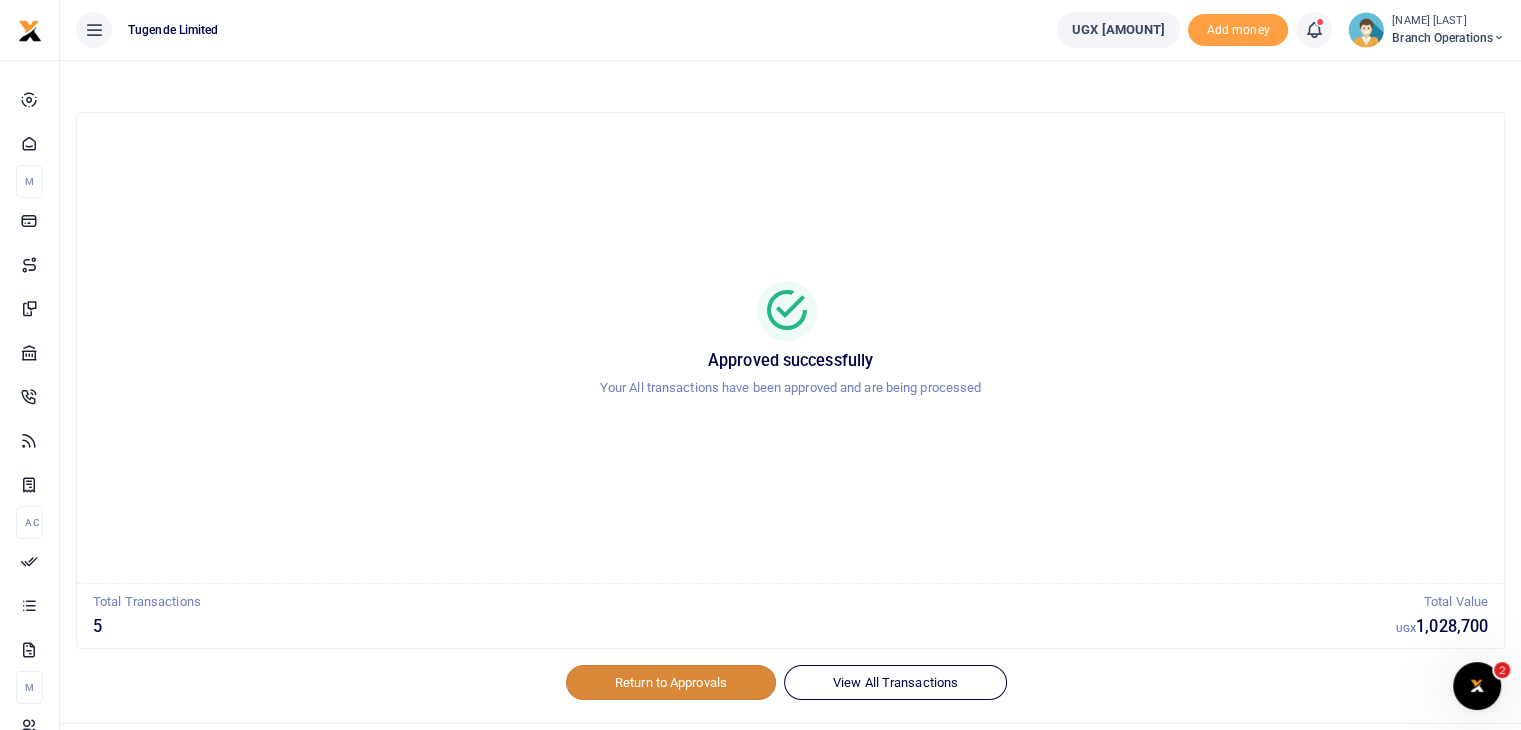 click on "Return to Approvals" at bounding box center [671, 682] 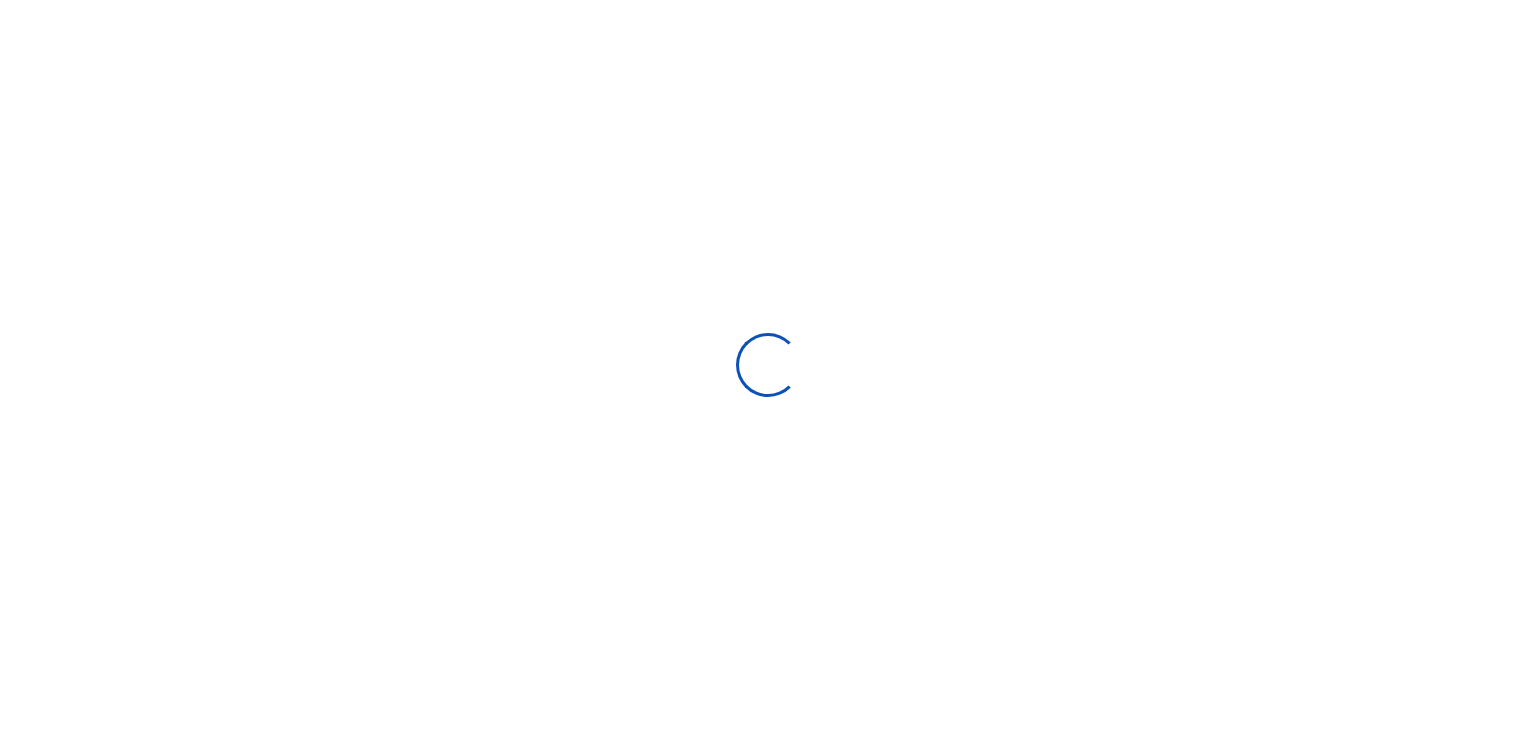 scroll, scrollTop: 0, scrollLeft: 0, axis: both 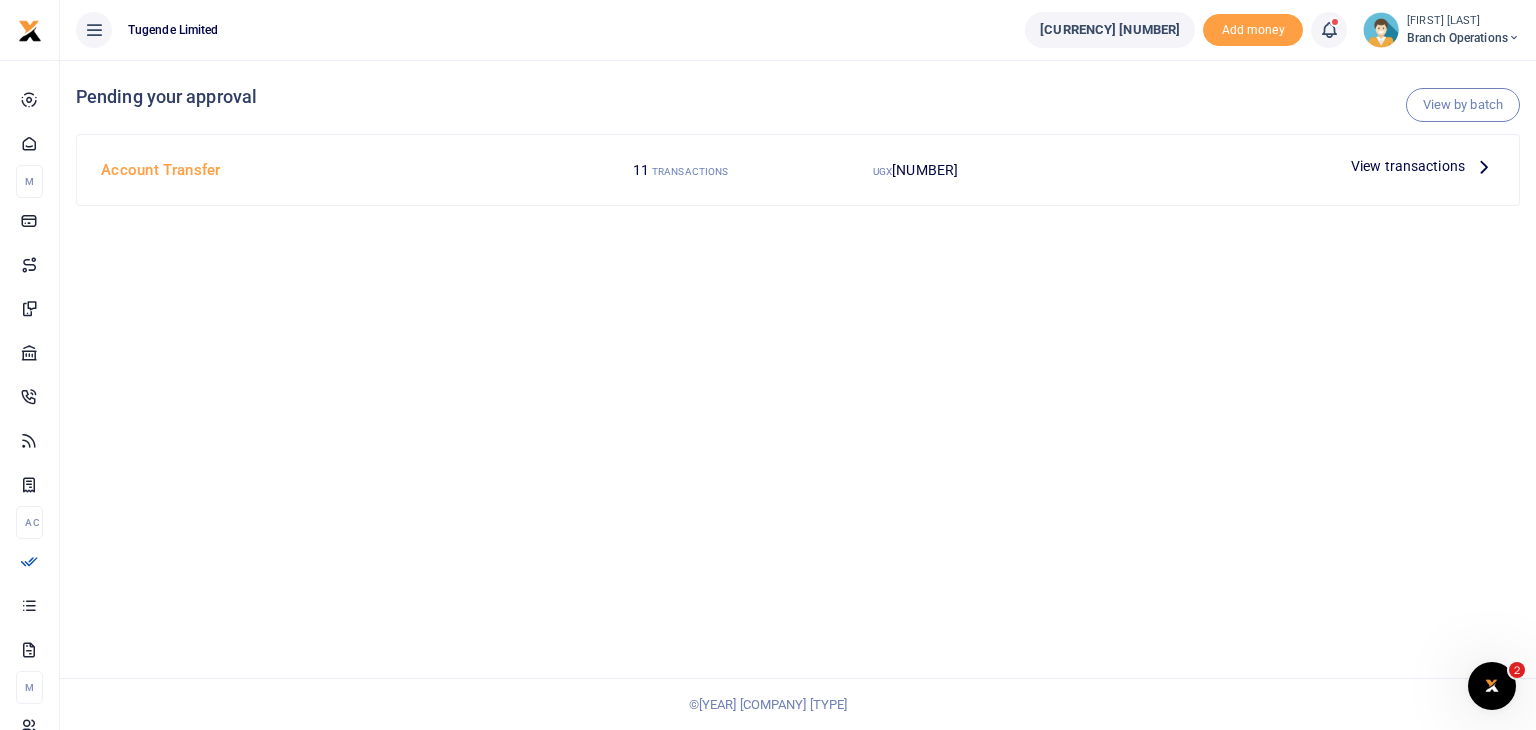 click on "View transactions" at bounding box center (1408, 166) 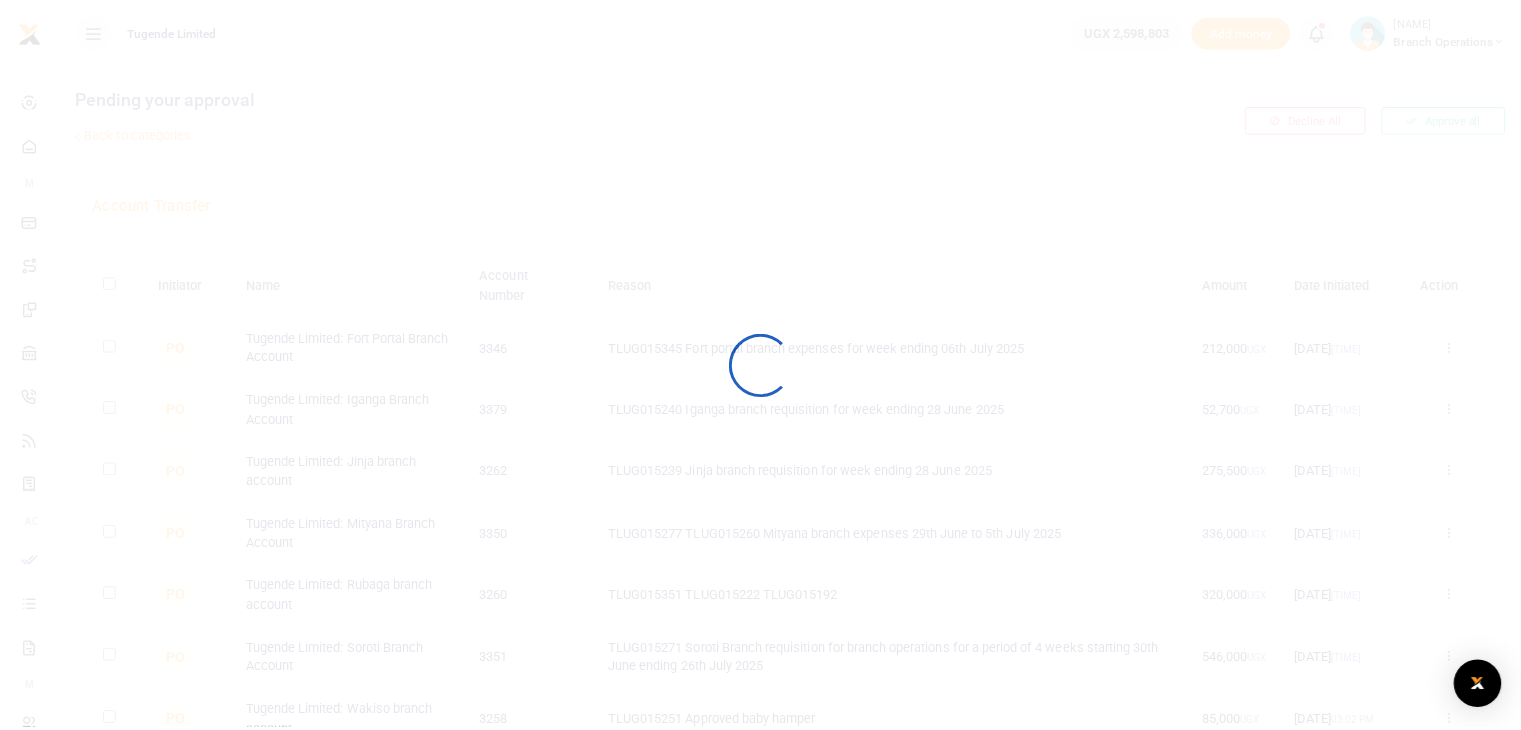 scroll, scrollTop: 0, scrollLeft: 0, axis: both 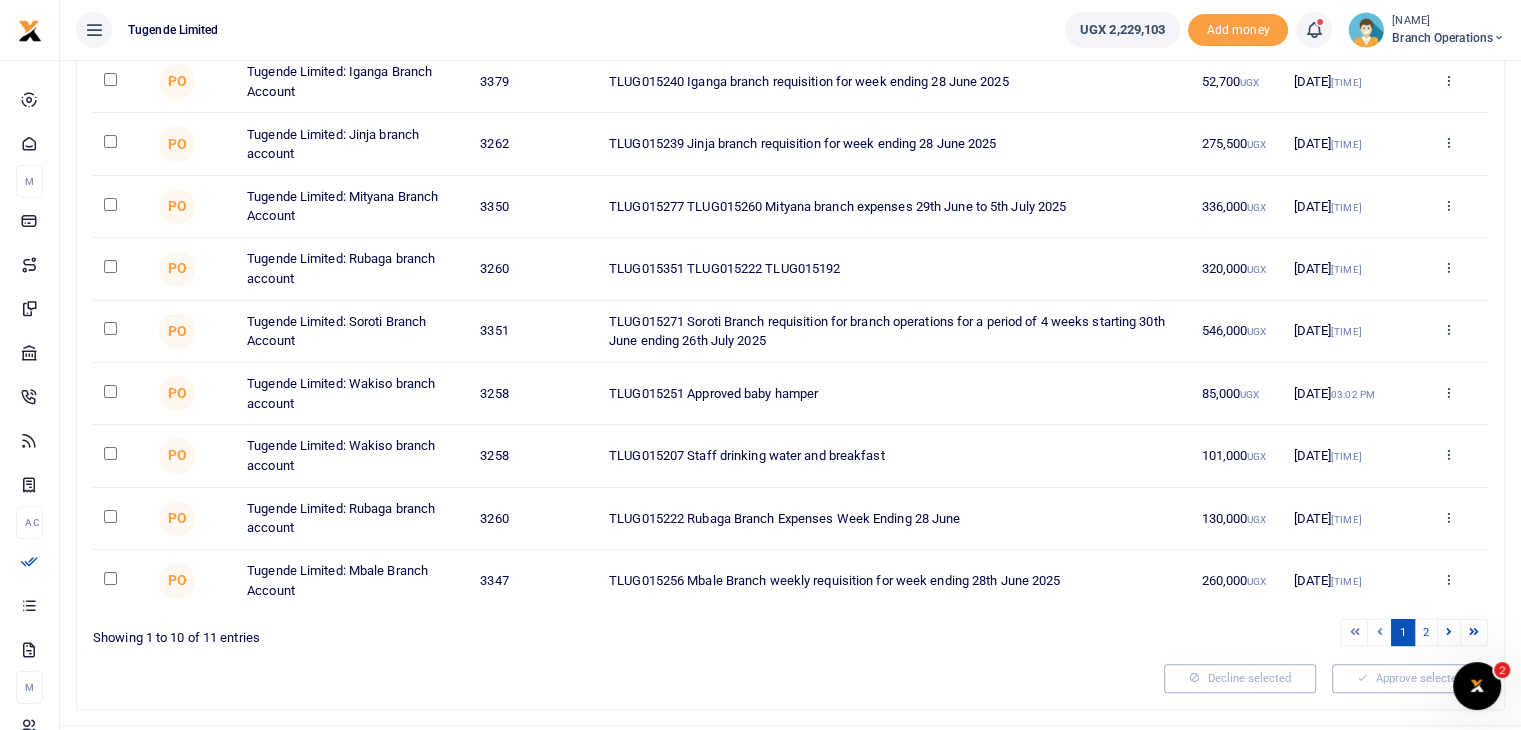 click at bounding box center (110, 17) 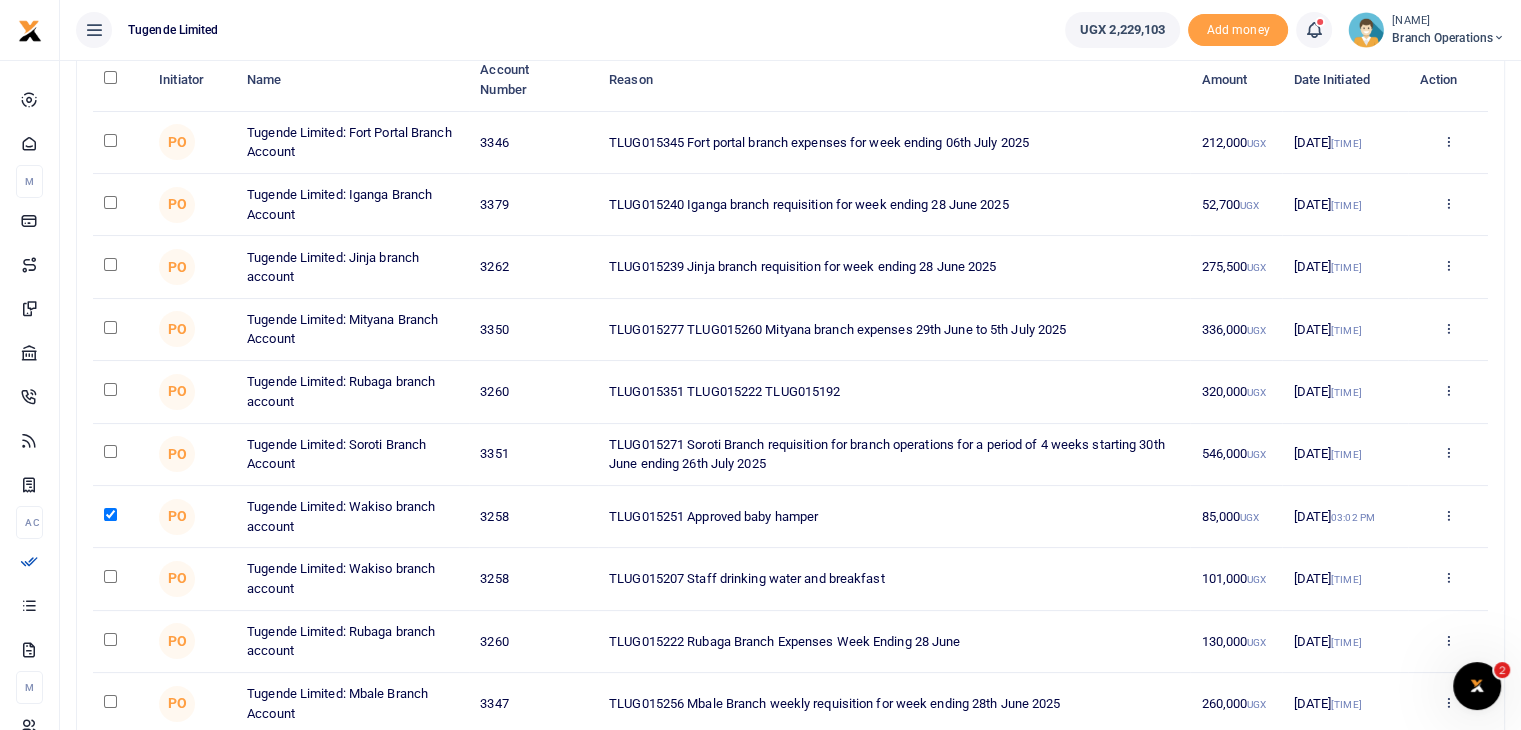 scroll, scrollTop: 204, scrollLeft: 0, axis: vertical 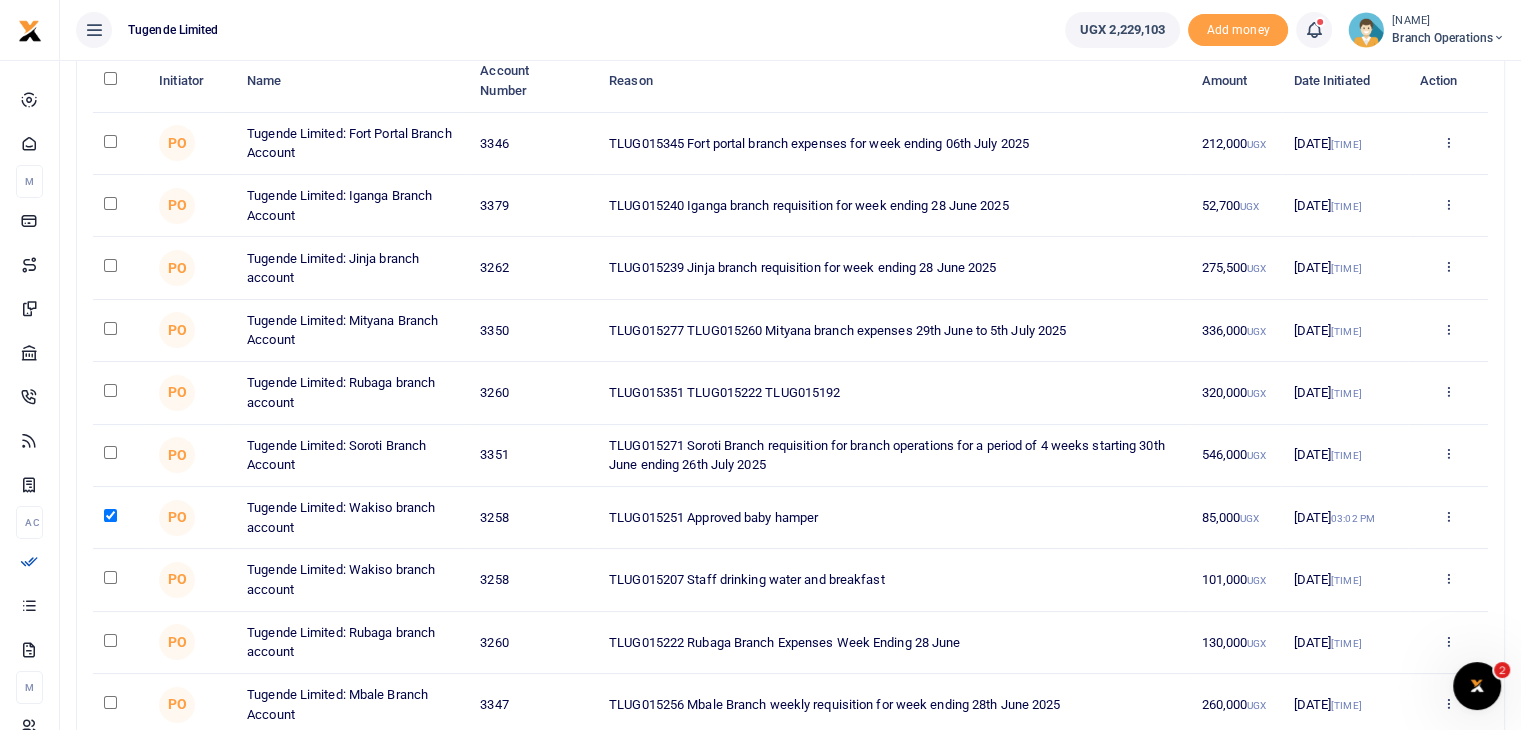 click at bounding box center (110, 141) 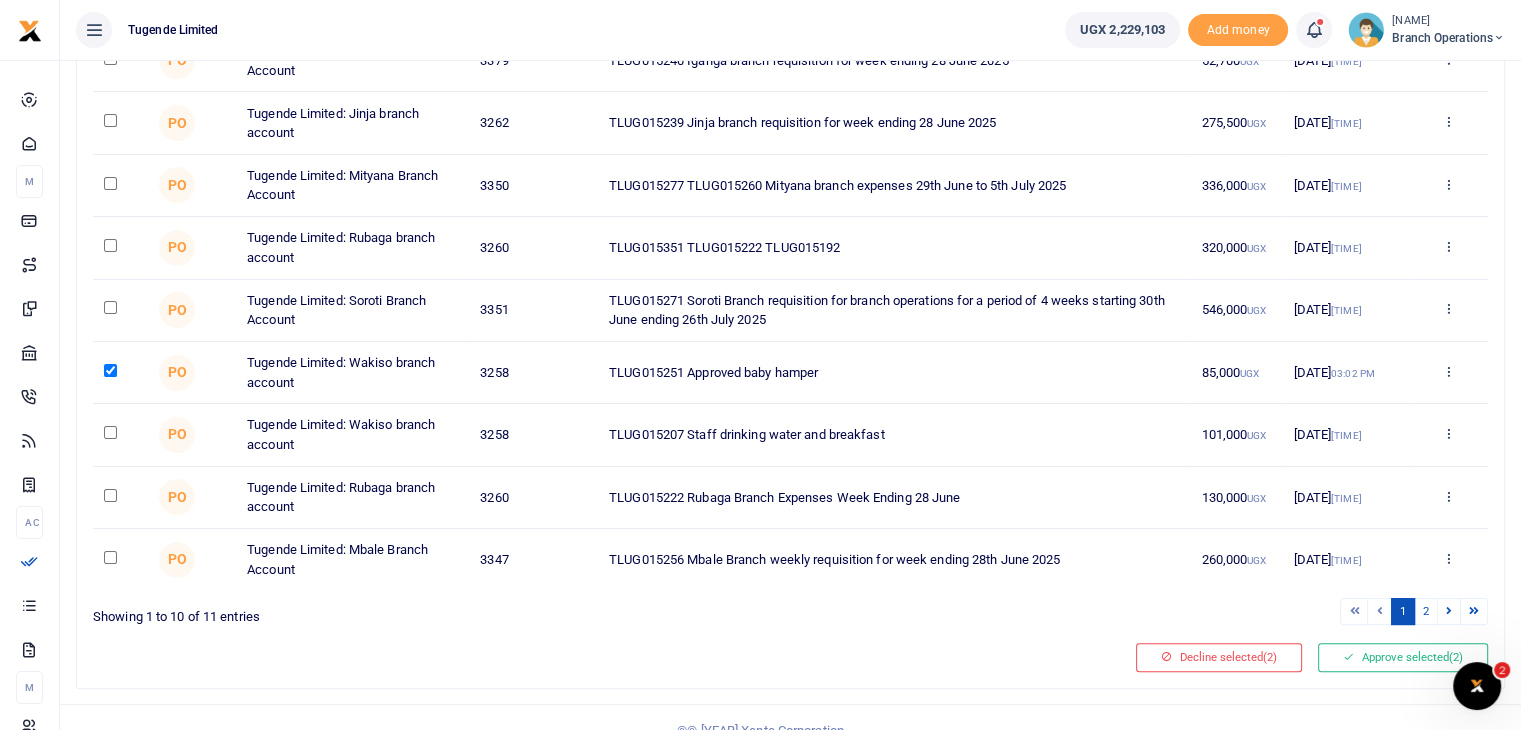 scroll, scrollTop: 372, scrollLeft: 0, axis: vertical 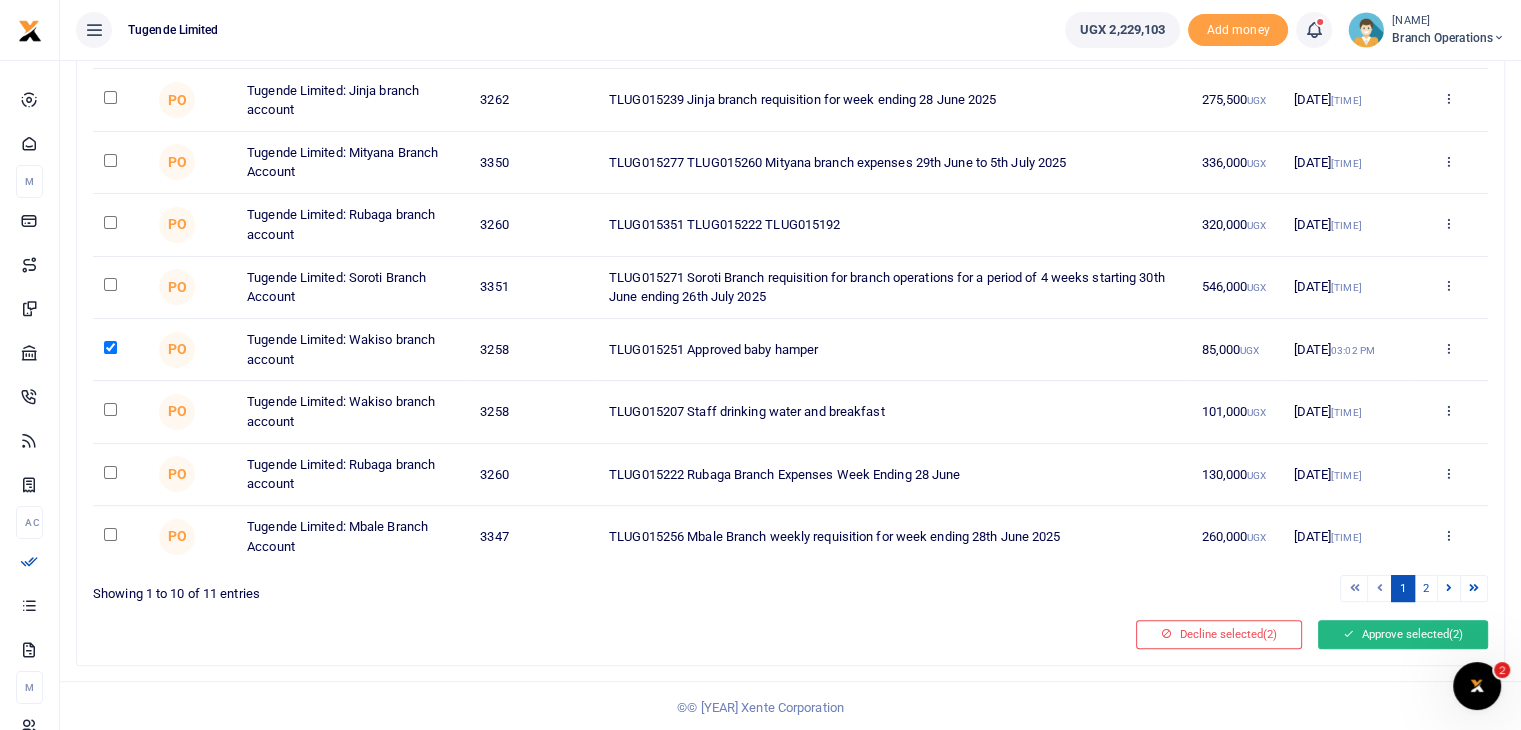 click on "Approve selected  (2)" at bounding box center [1403, 634] 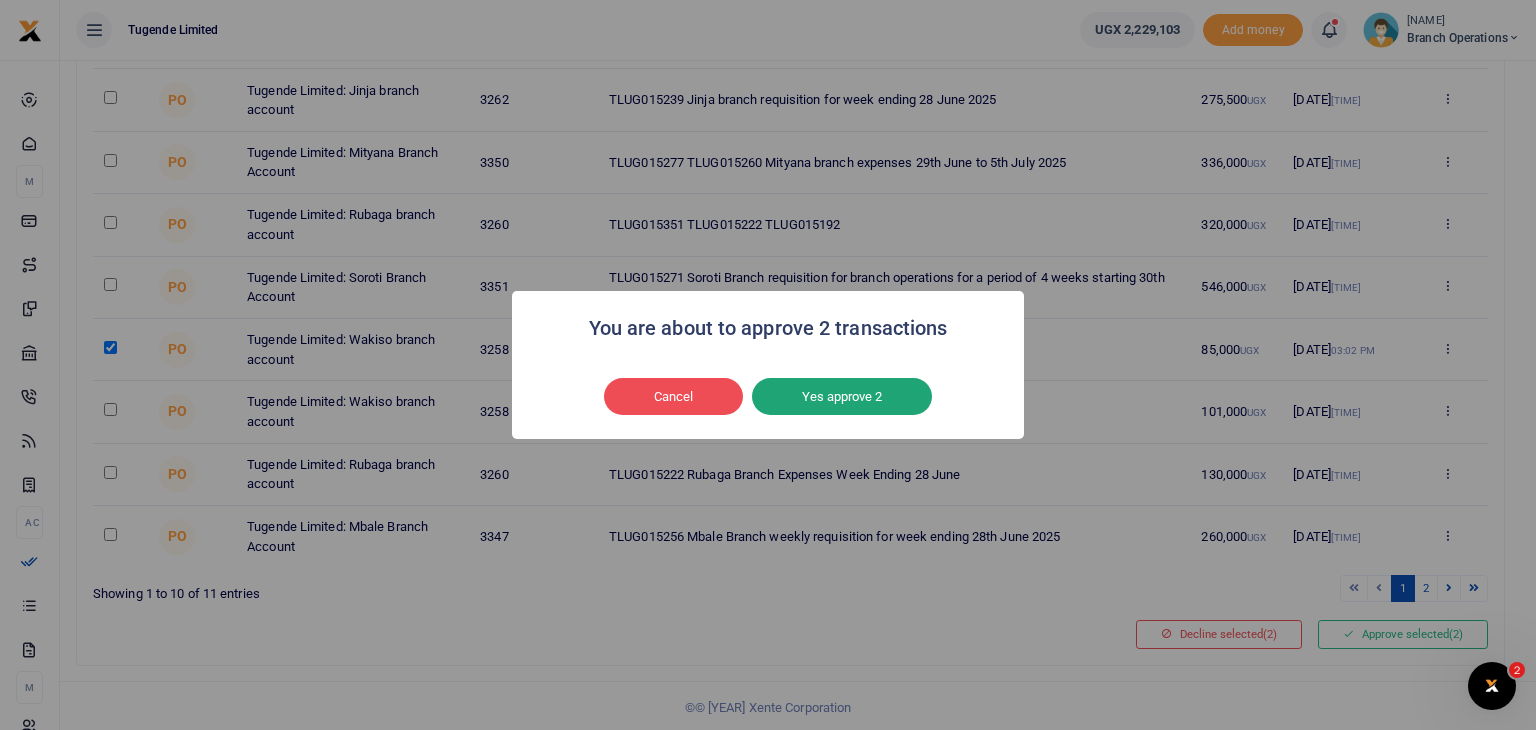 click on "Yes approve 2" at bounding box center [842, 397] 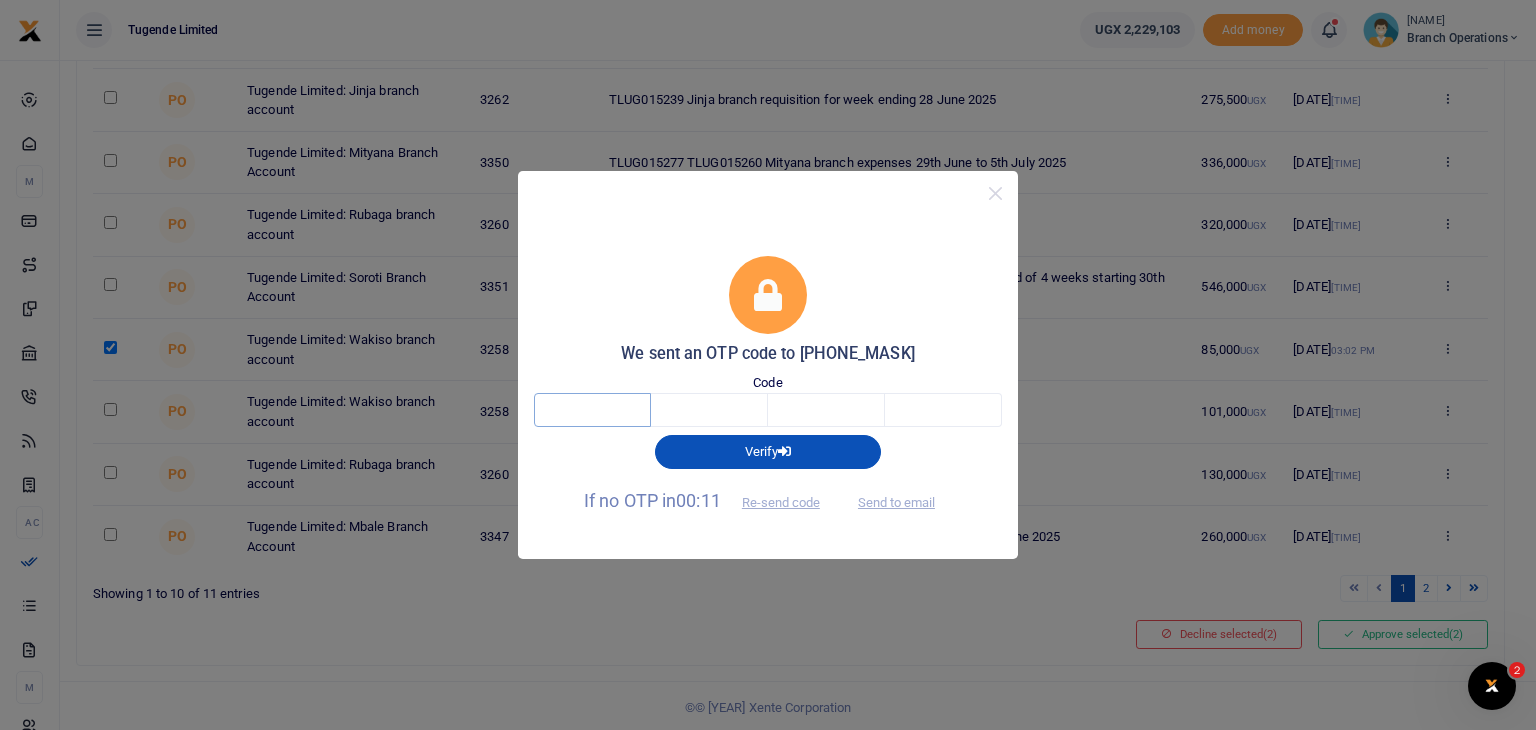 click at bounding box center [592, 410] 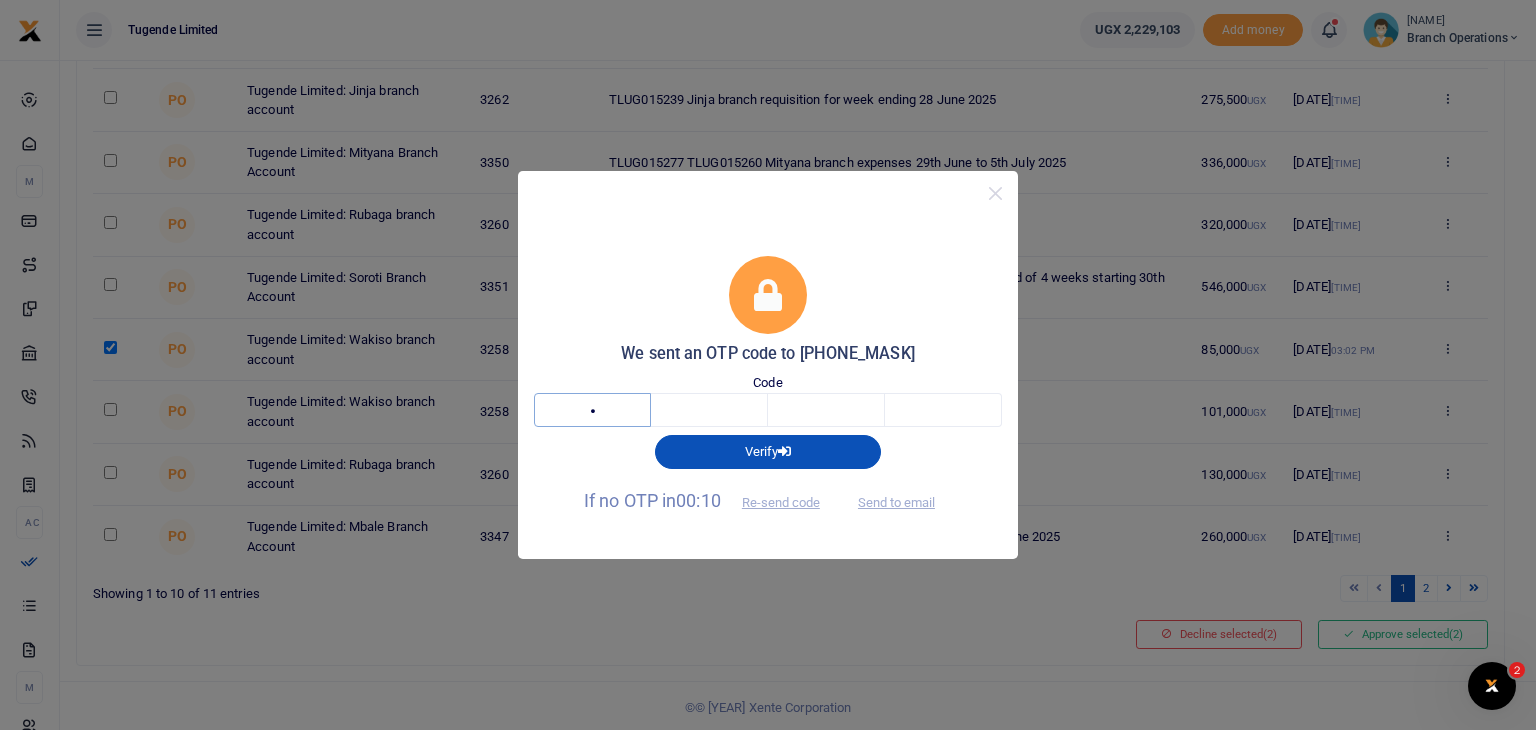 type on "5" 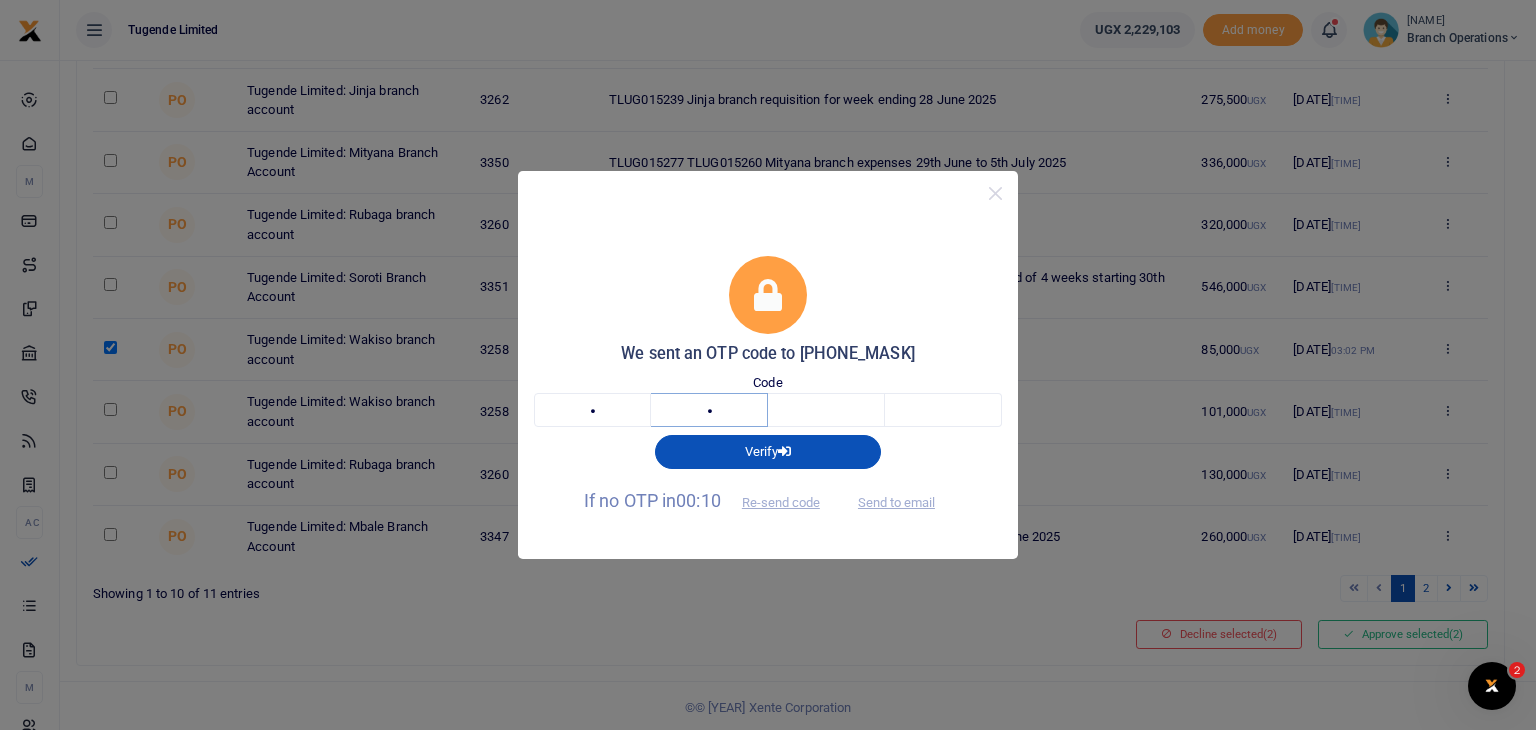 type on "3" 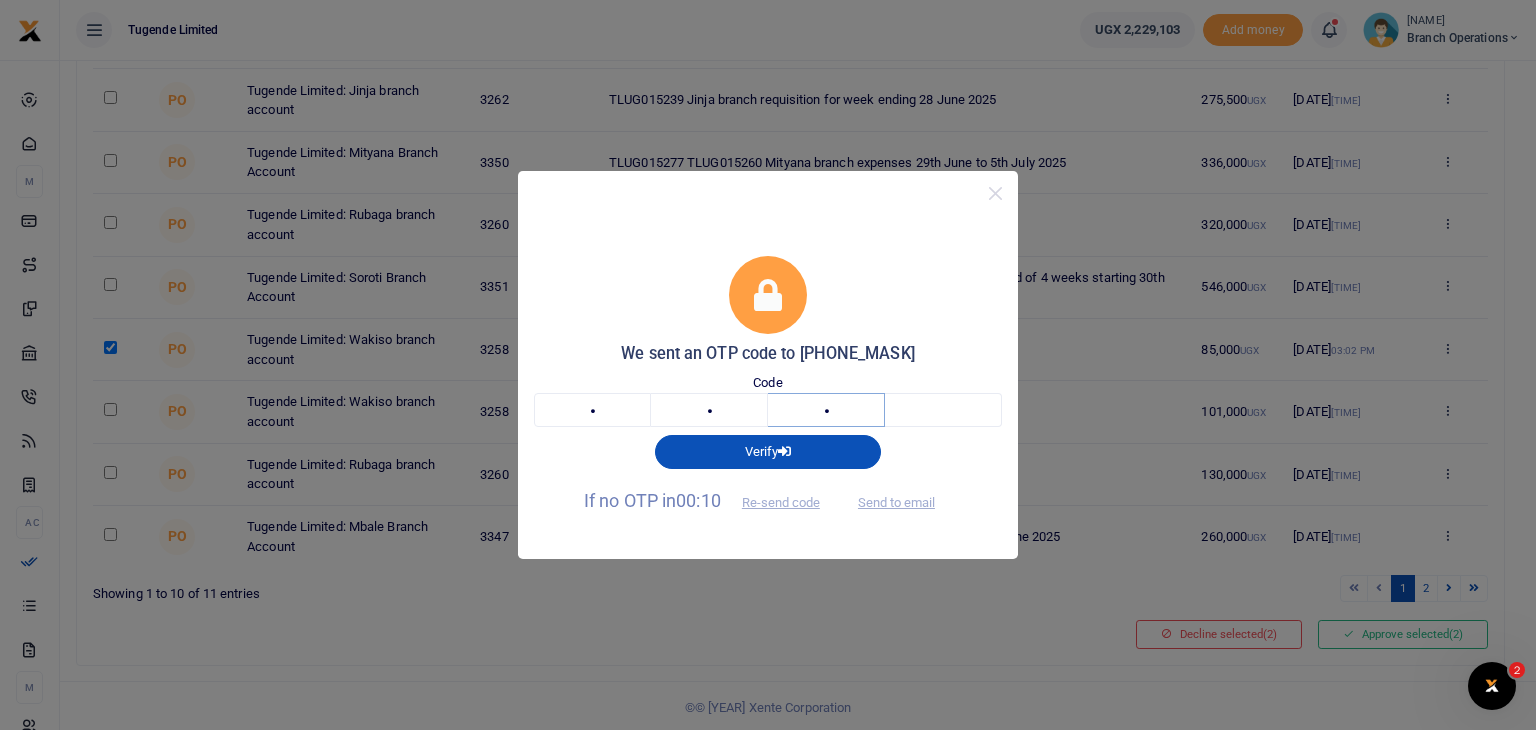 type on "3" 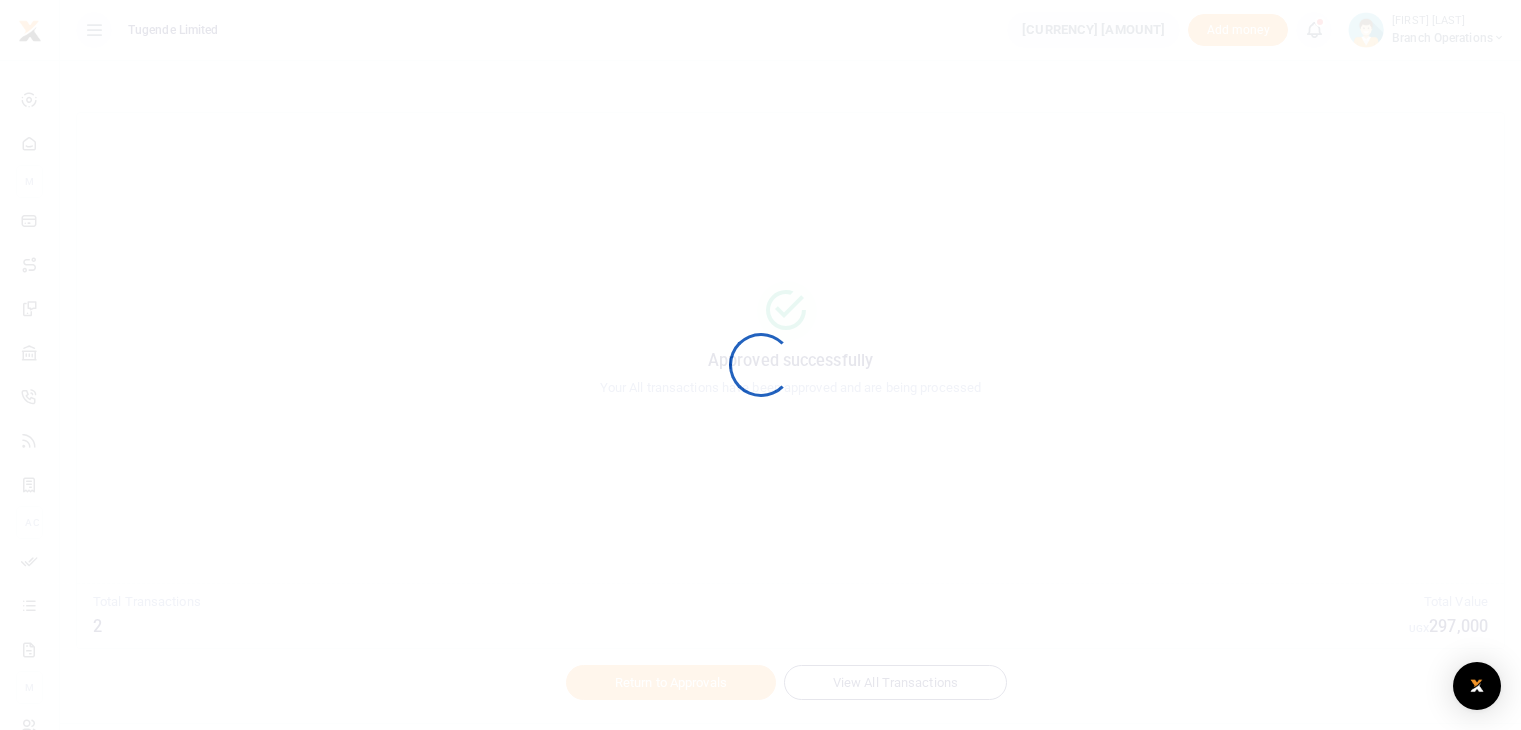 scroll, scrollTop: 0, scrollLeft: 0, axis: both 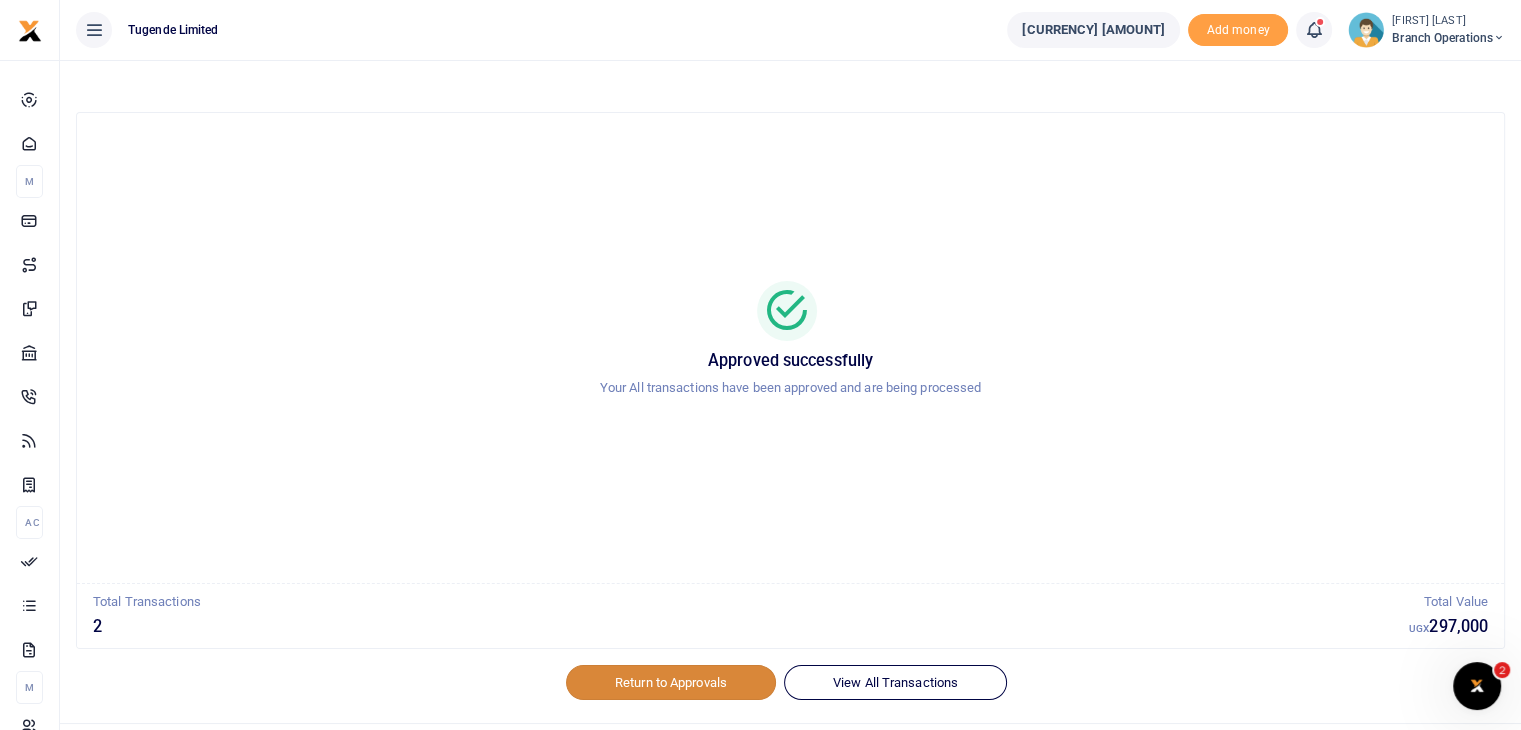 click on "Return to Approvals" at bounding box center (671, 682) 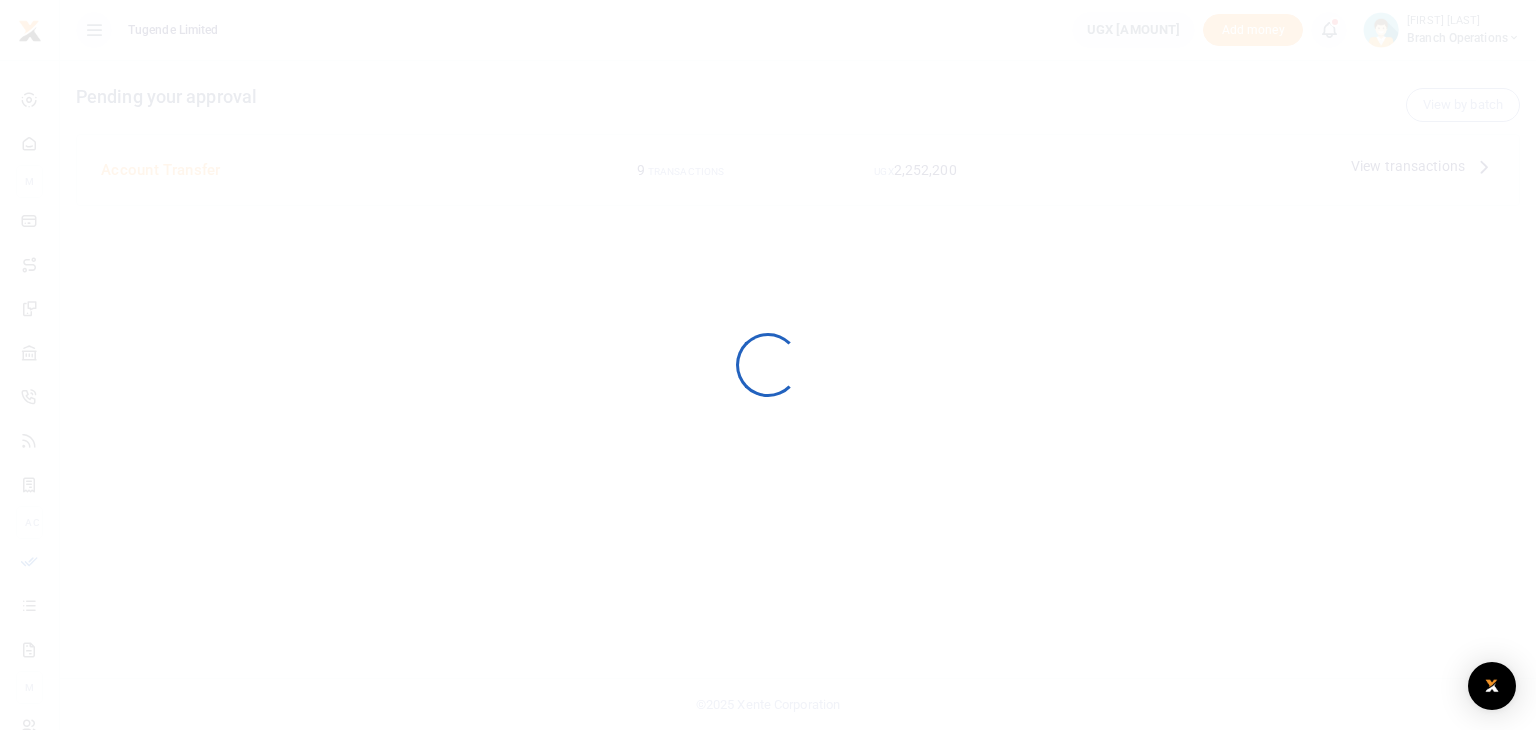 scroll, scrollTop: 0, scrollLeft: 0, axis: both 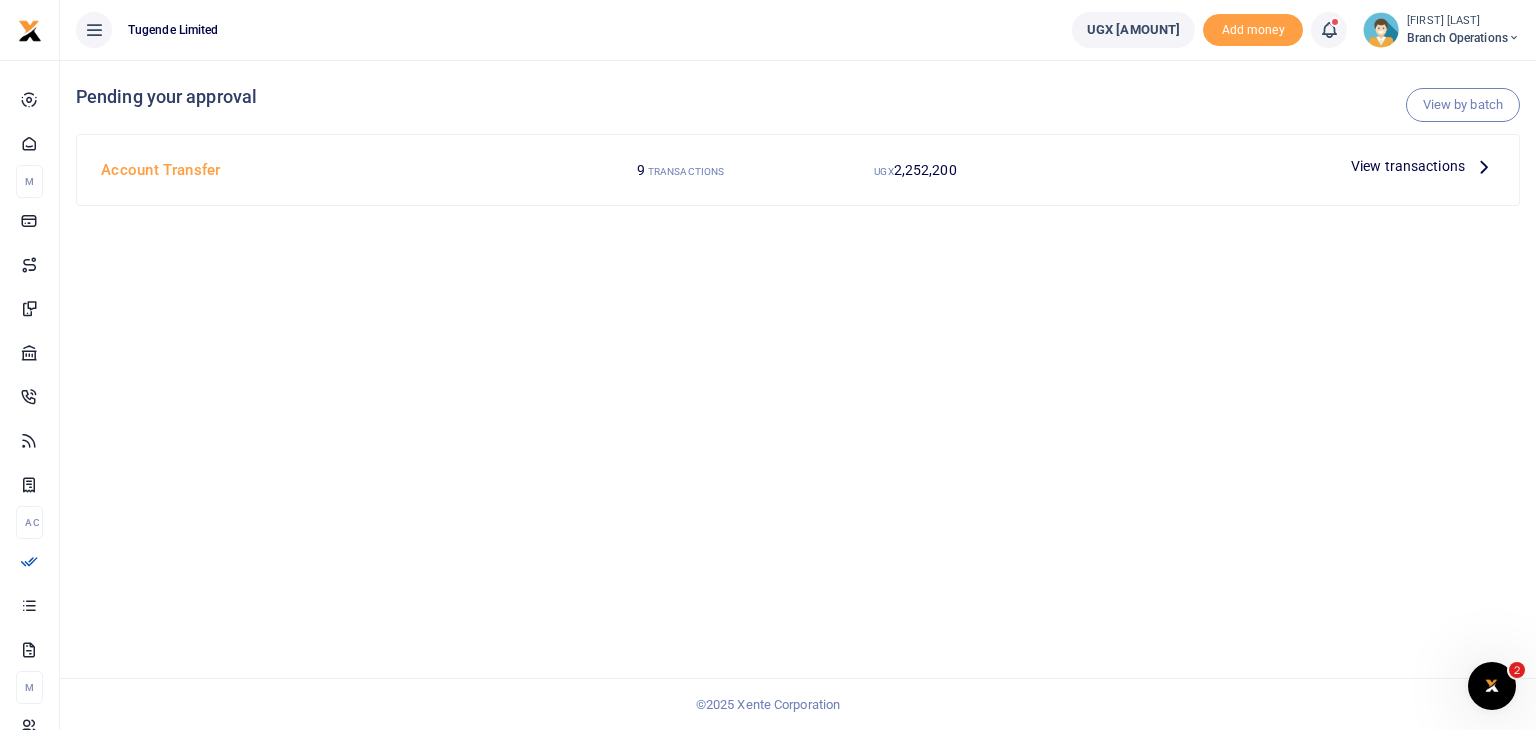 click on "View transactions" at bounding box center (1408, 166) 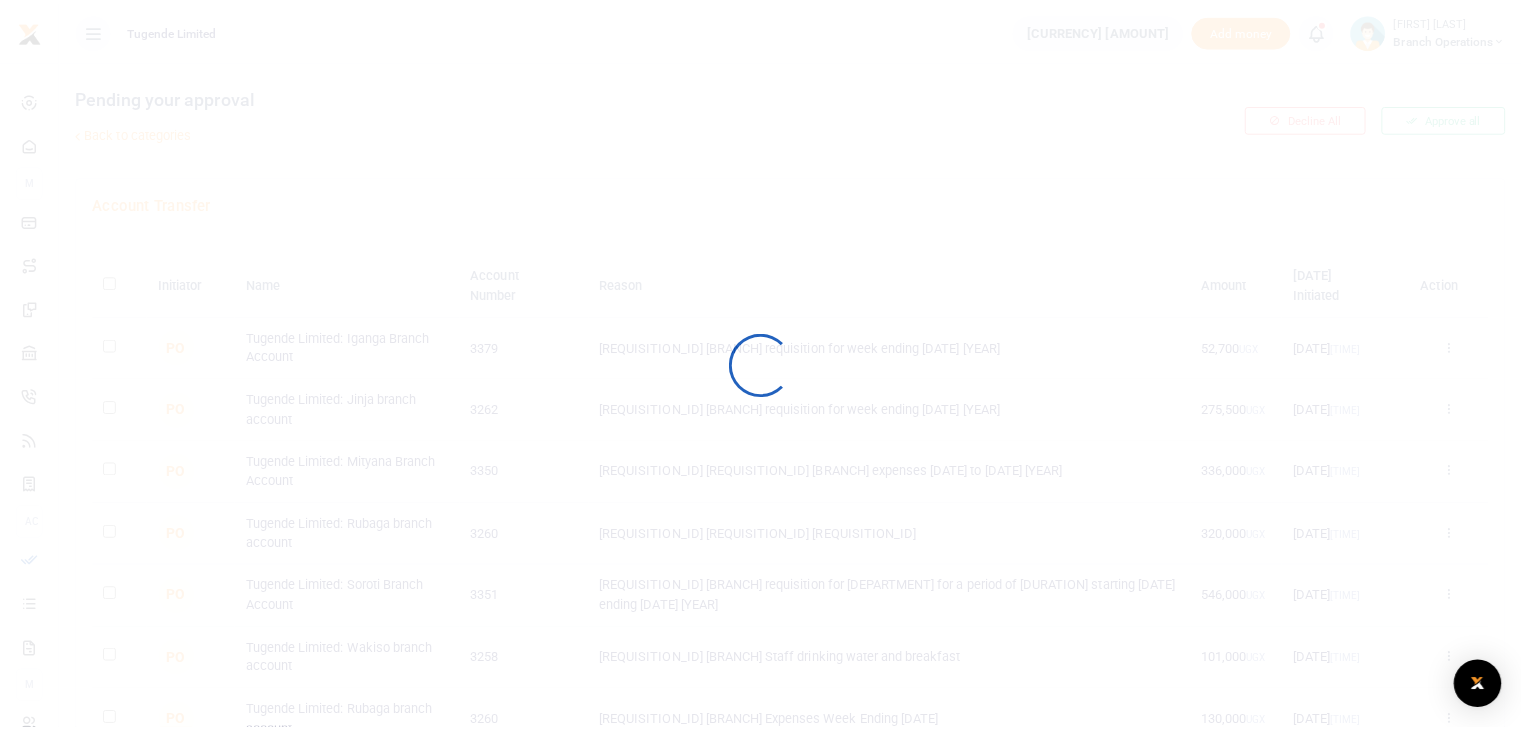 scroll, scrollTop: 0, scrollLeft: 0, axis: both 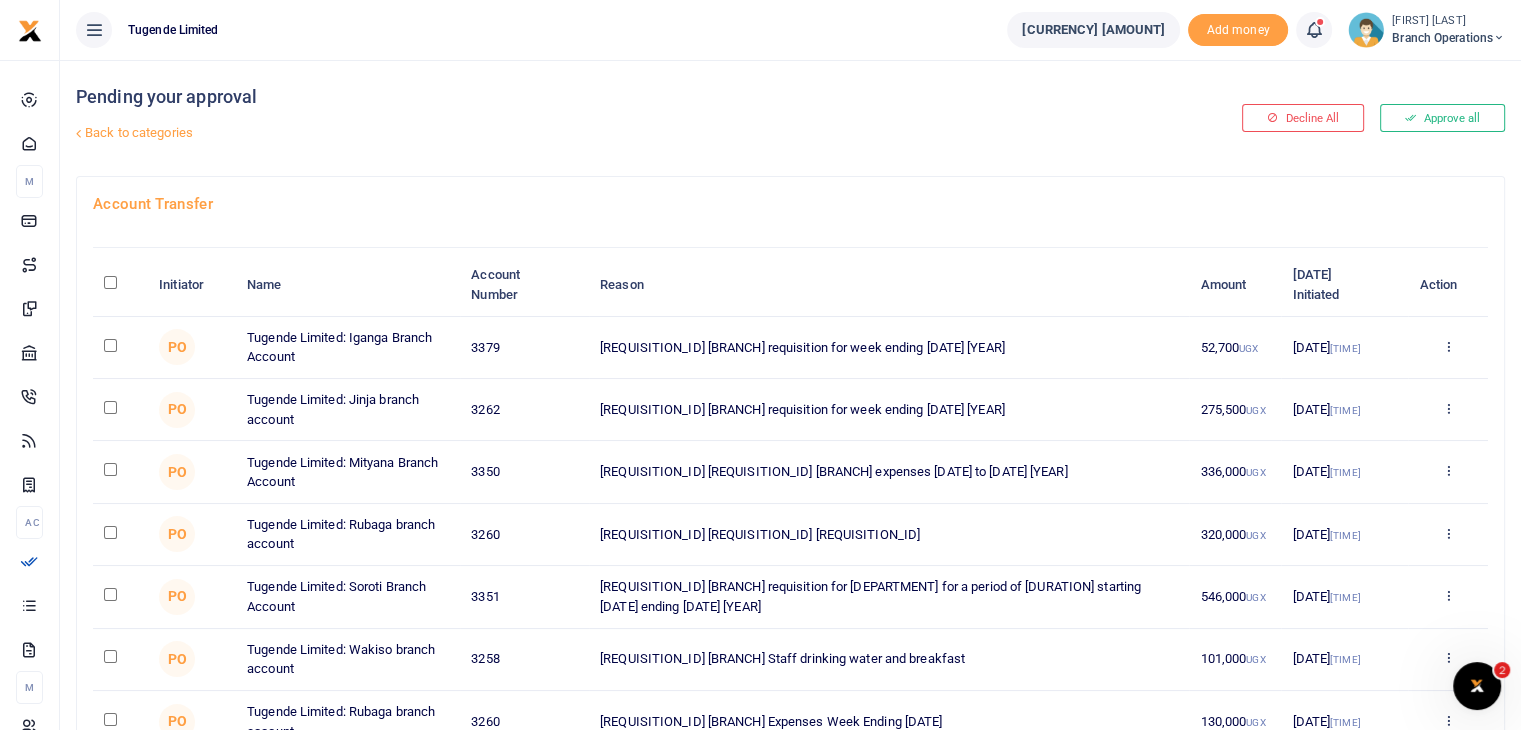 click on "Branch Operations" at bounding box center (1448, 38) 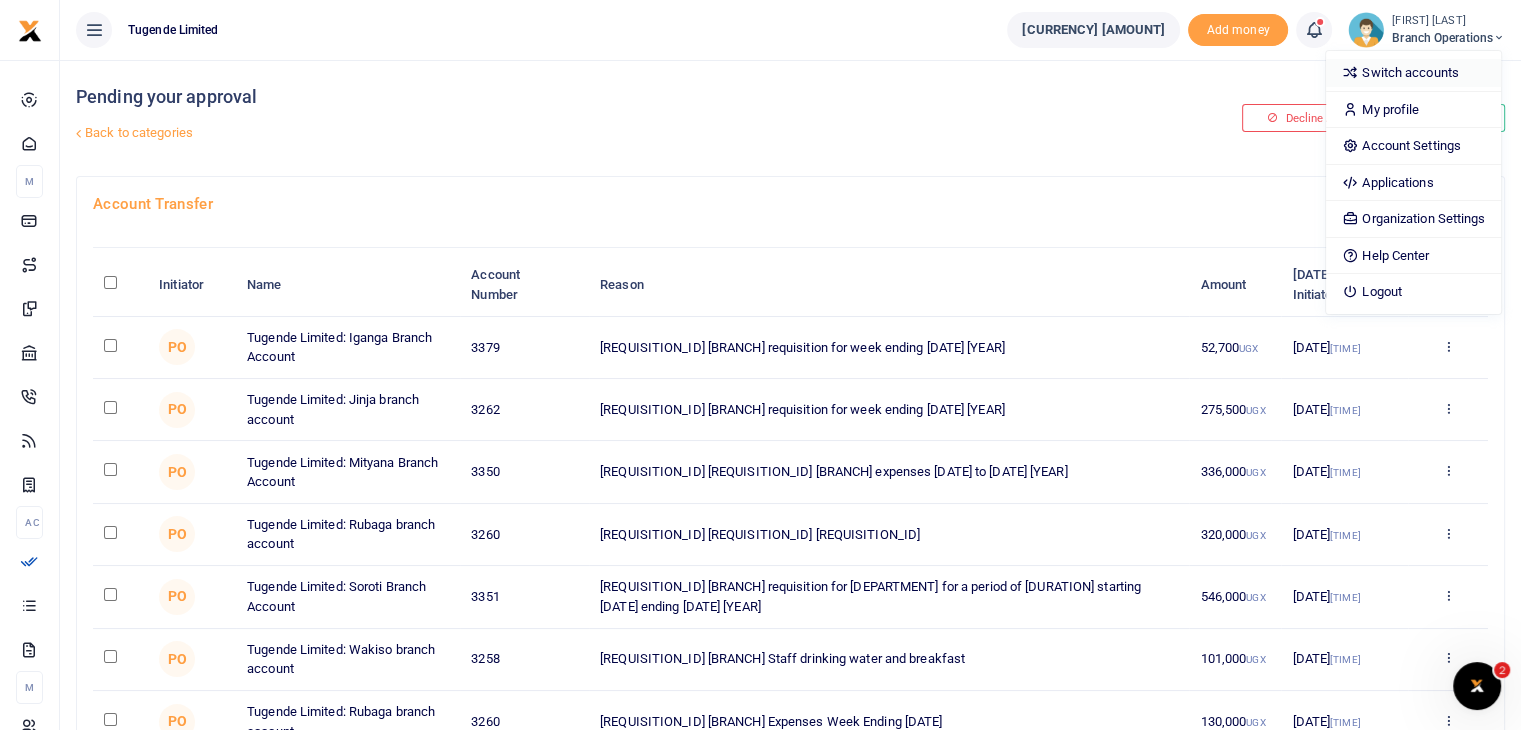 click on "Switch accounts" at bounding box center (1413, 73) 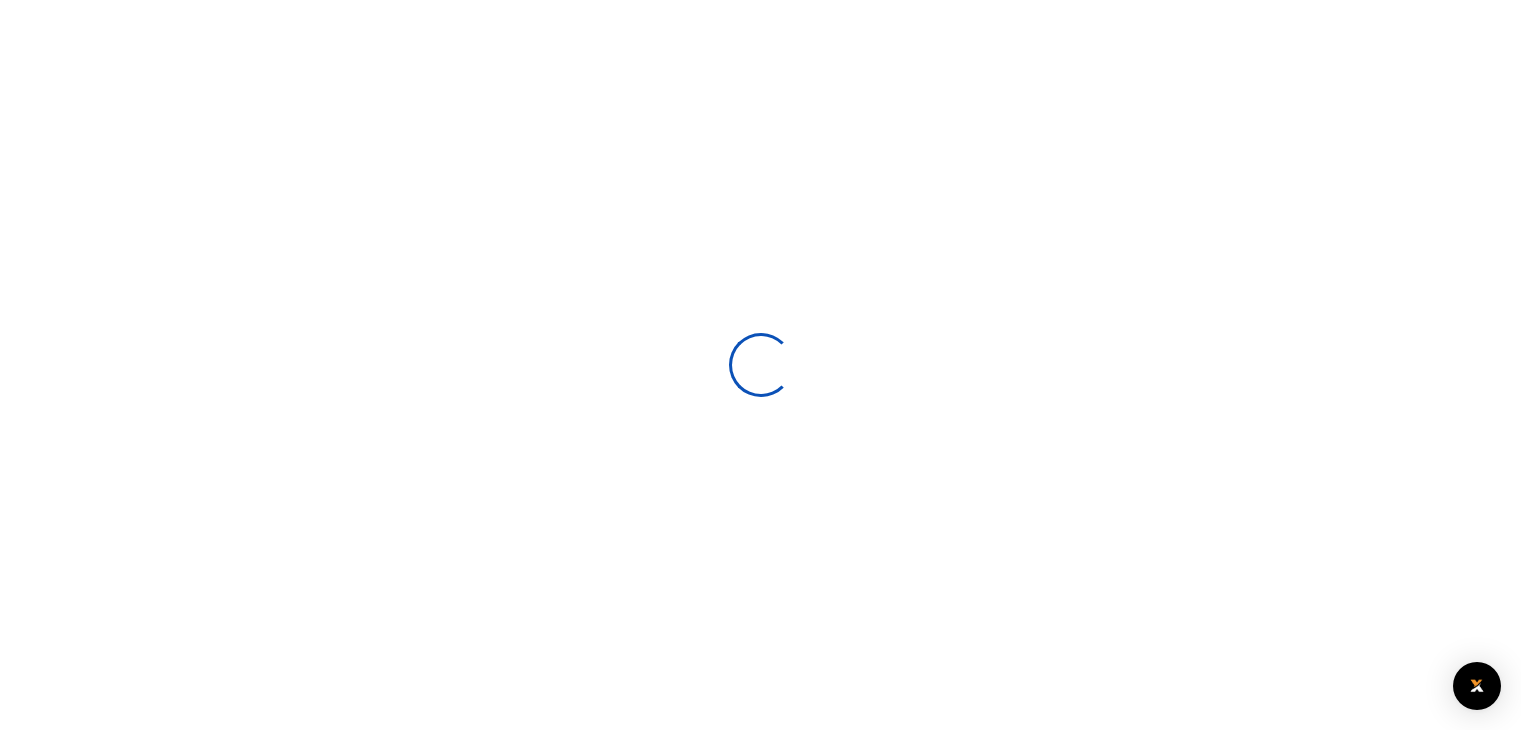 scroll, scrollTop: 0, scrollLeft: 0, axis: both 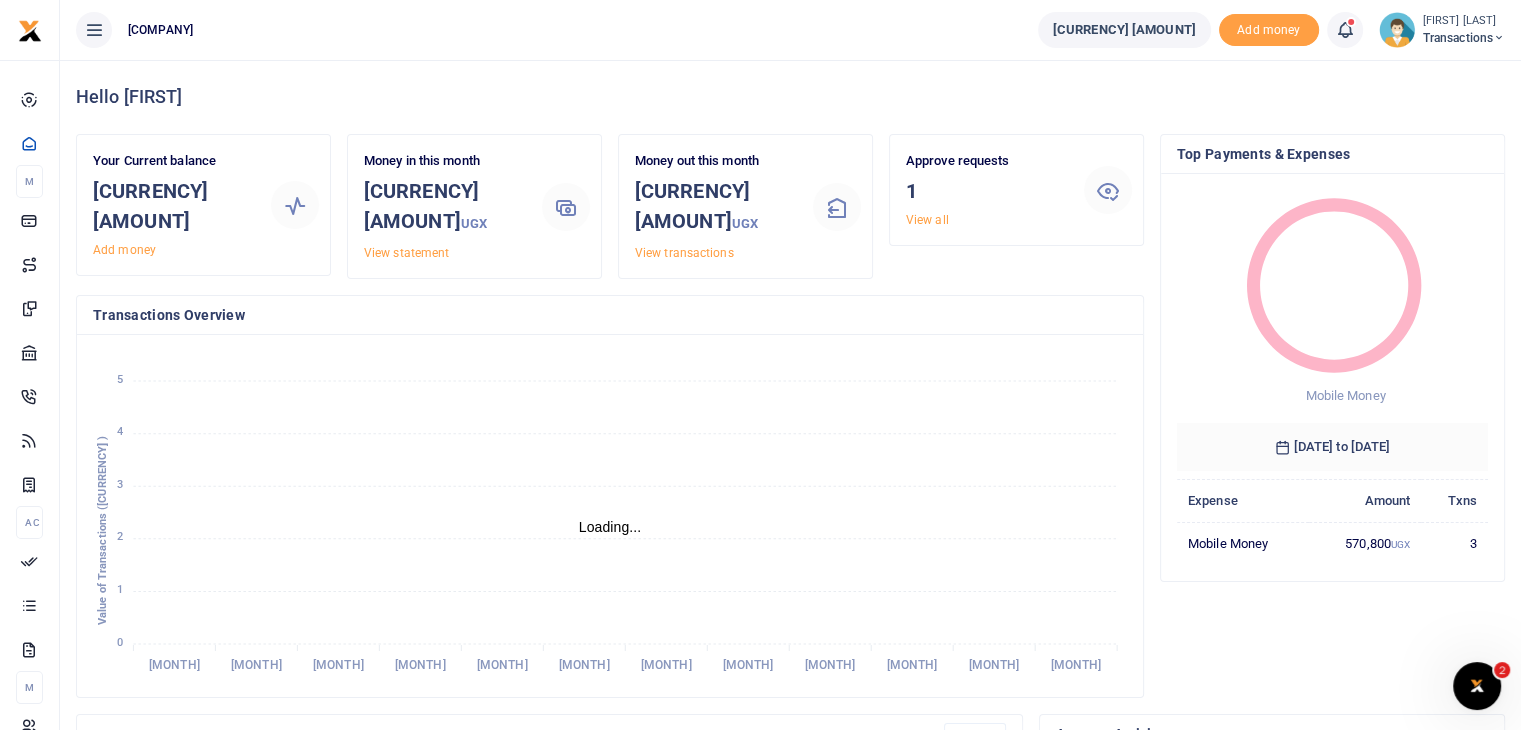click on "Approve requests
1
View all" at bounding box center (174, 205) 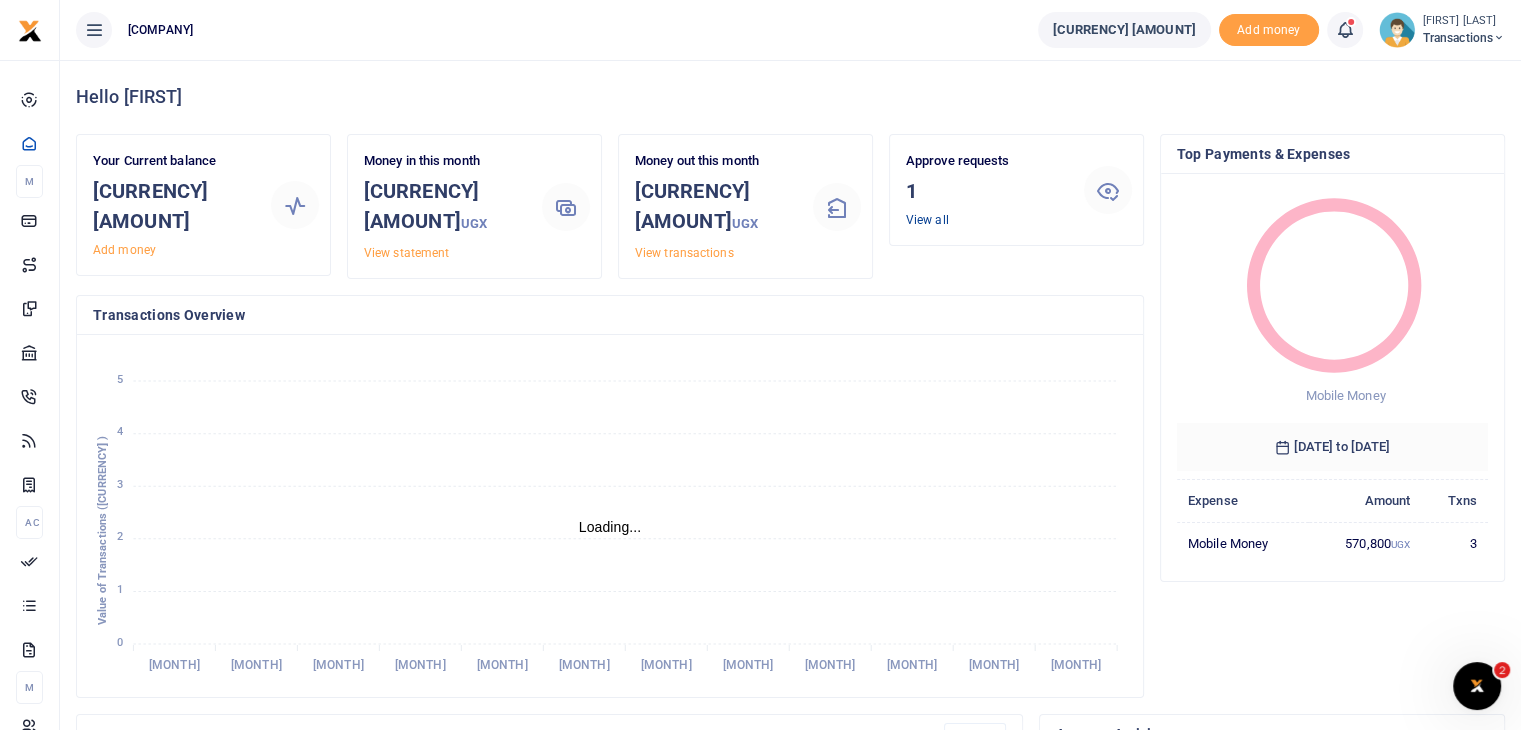 click on "View all" at bounding box center [927, 220] 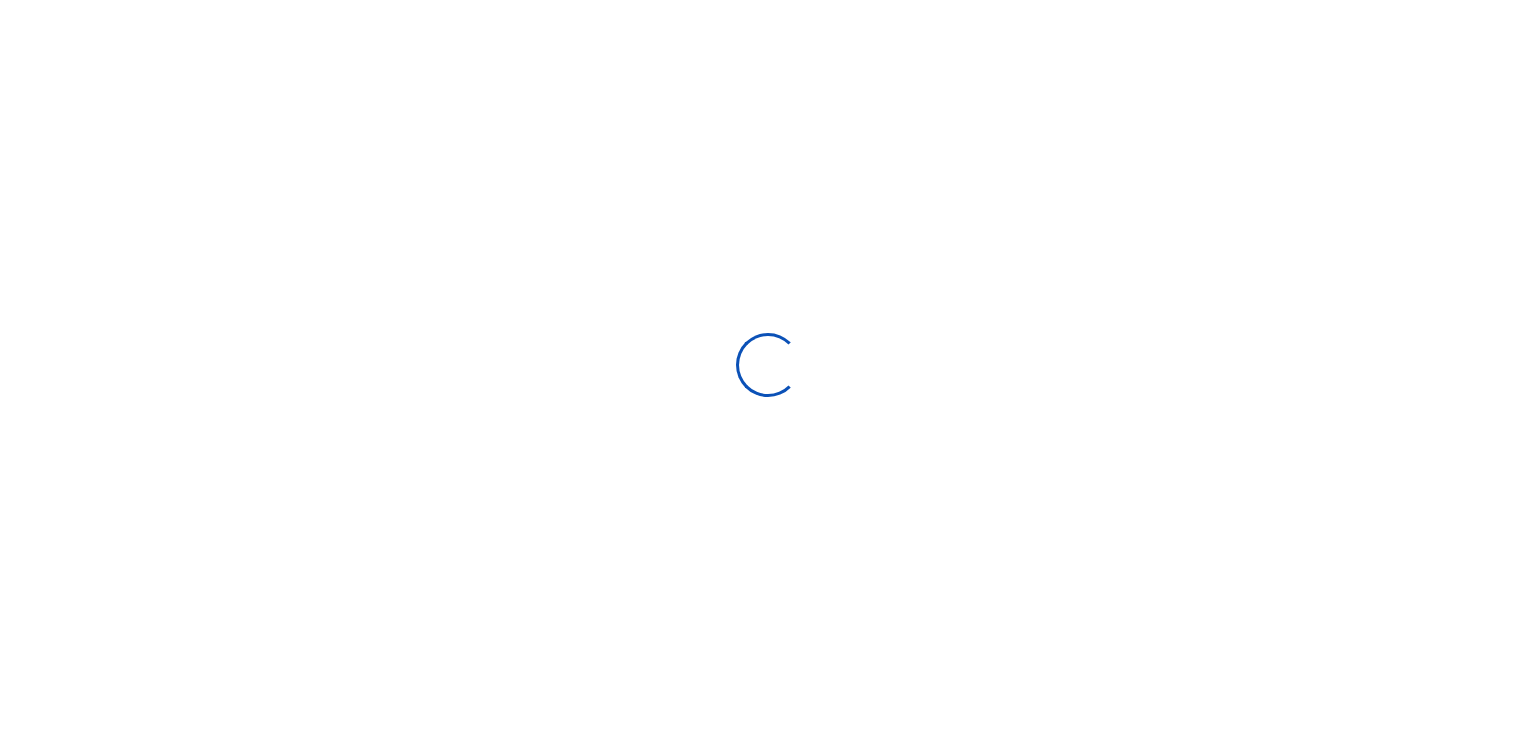 scroll, scrollTop: 0, scrollLeft: 0, axis: both 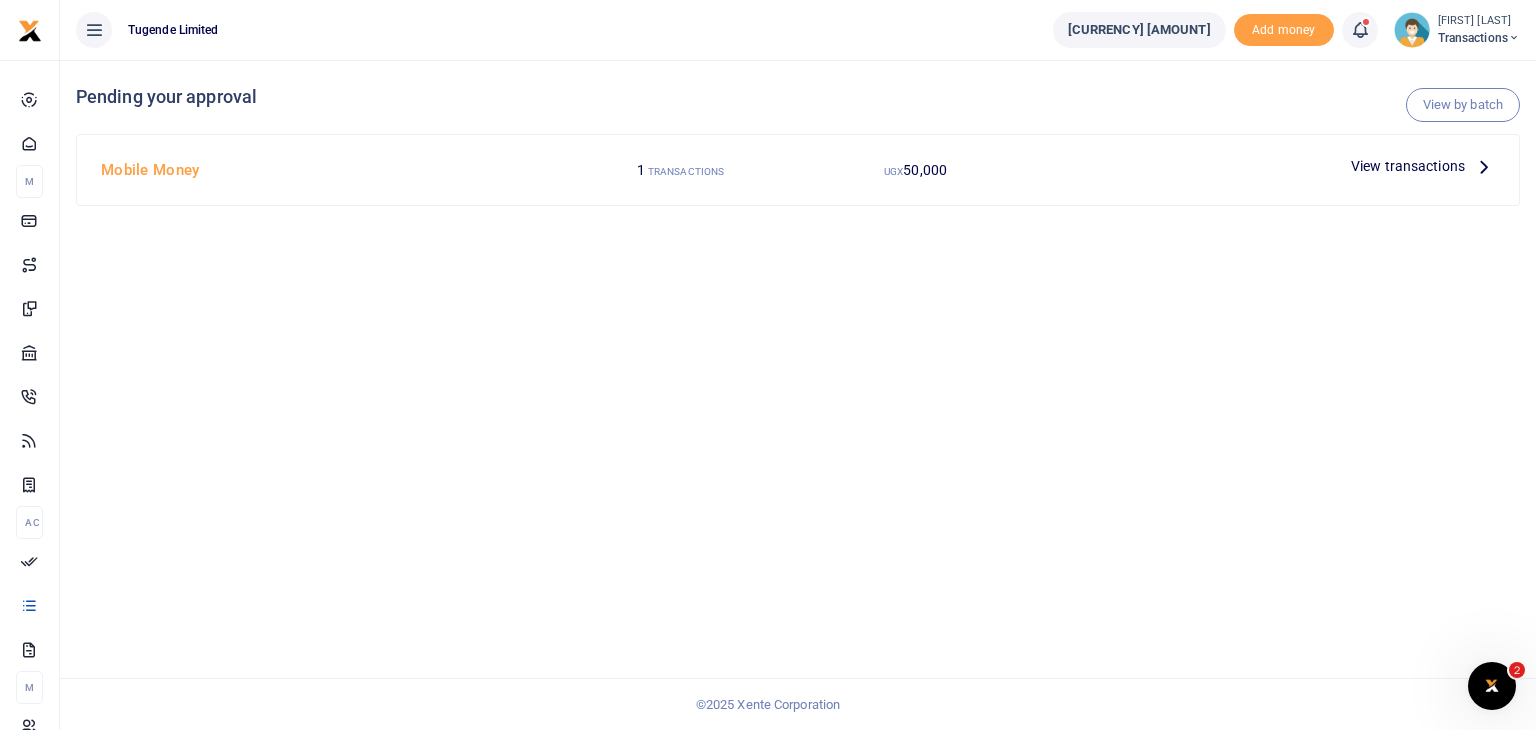click on "View transactions" at bounding box center [1408, 166] 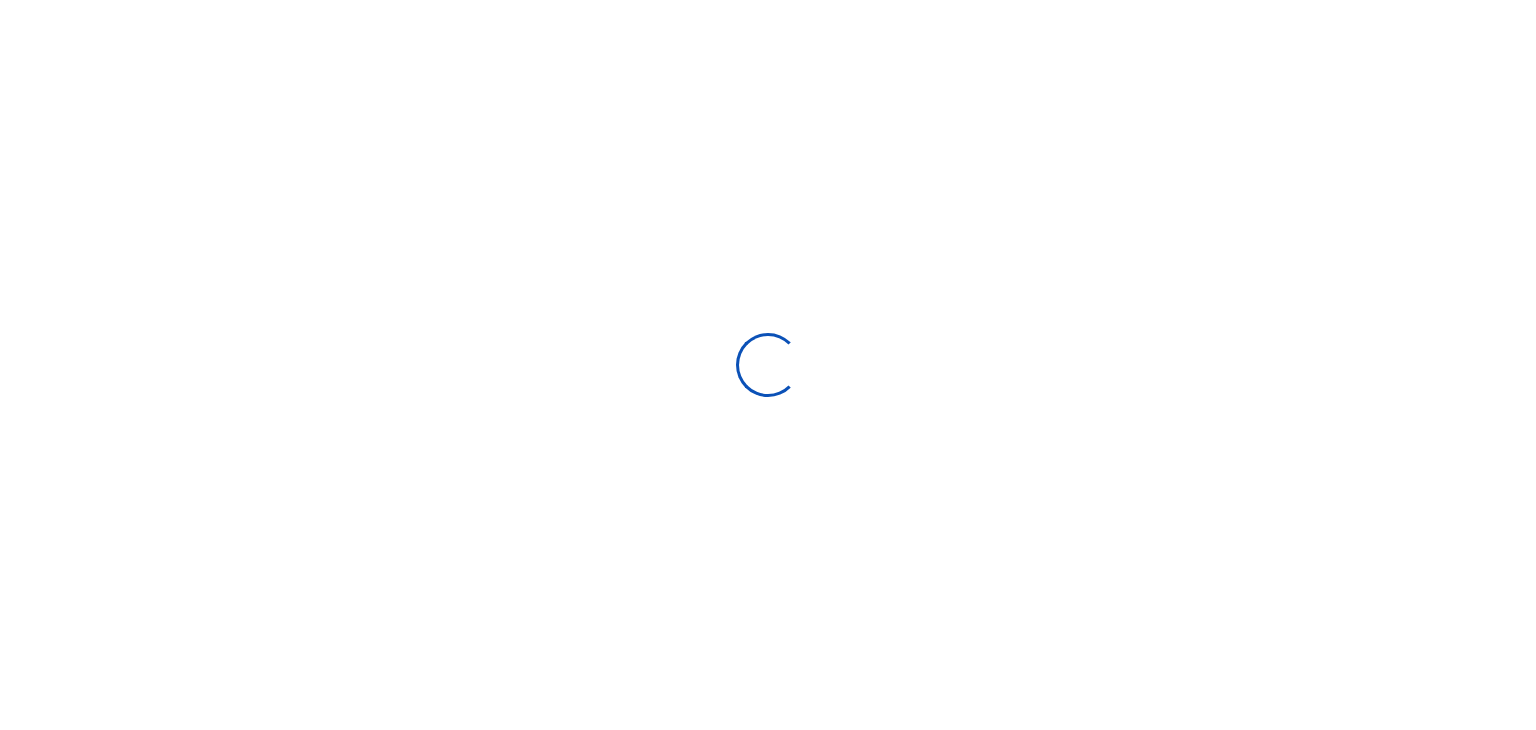 scroll, scrollTop: 0, scrollLeft: 0, axis: both 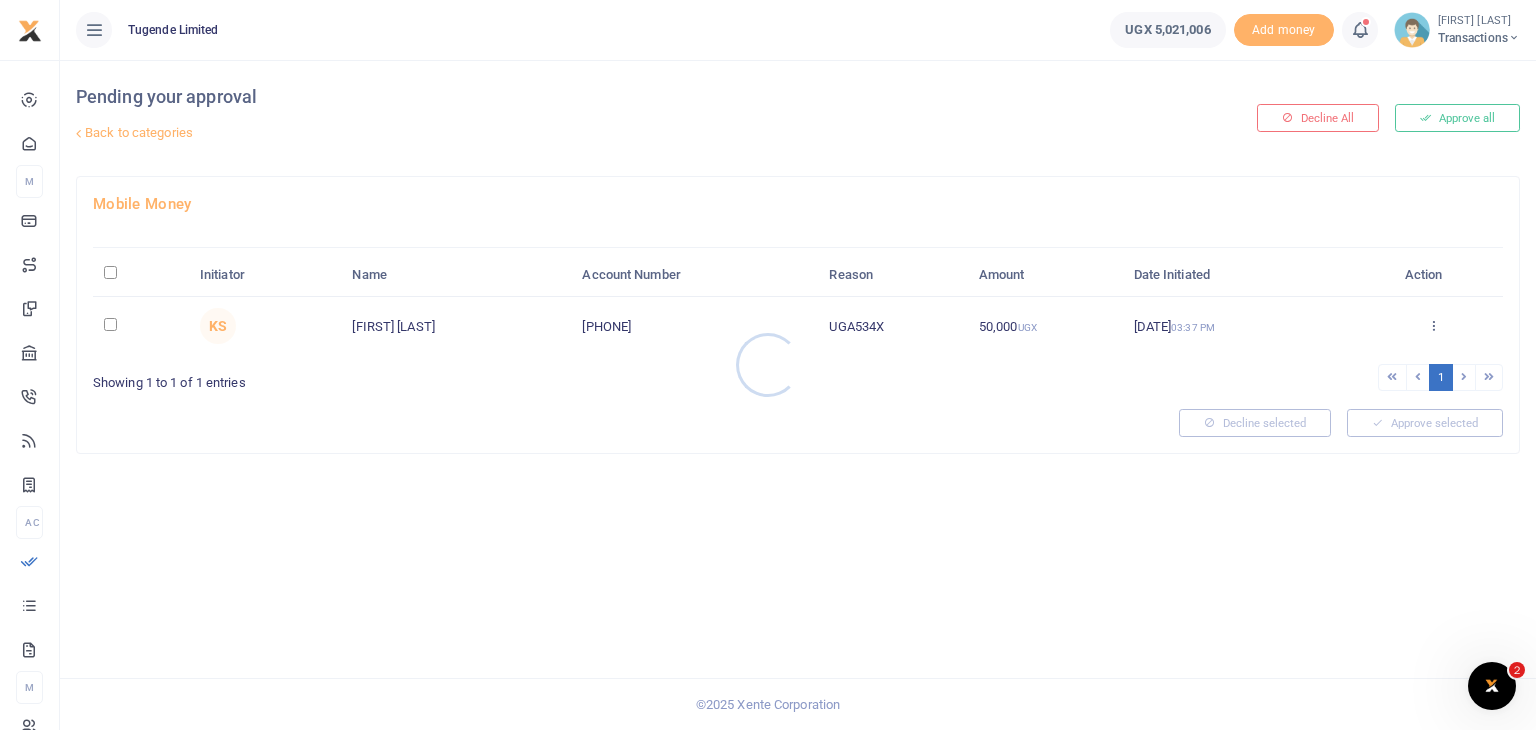 click at bounding box center (768, 365) 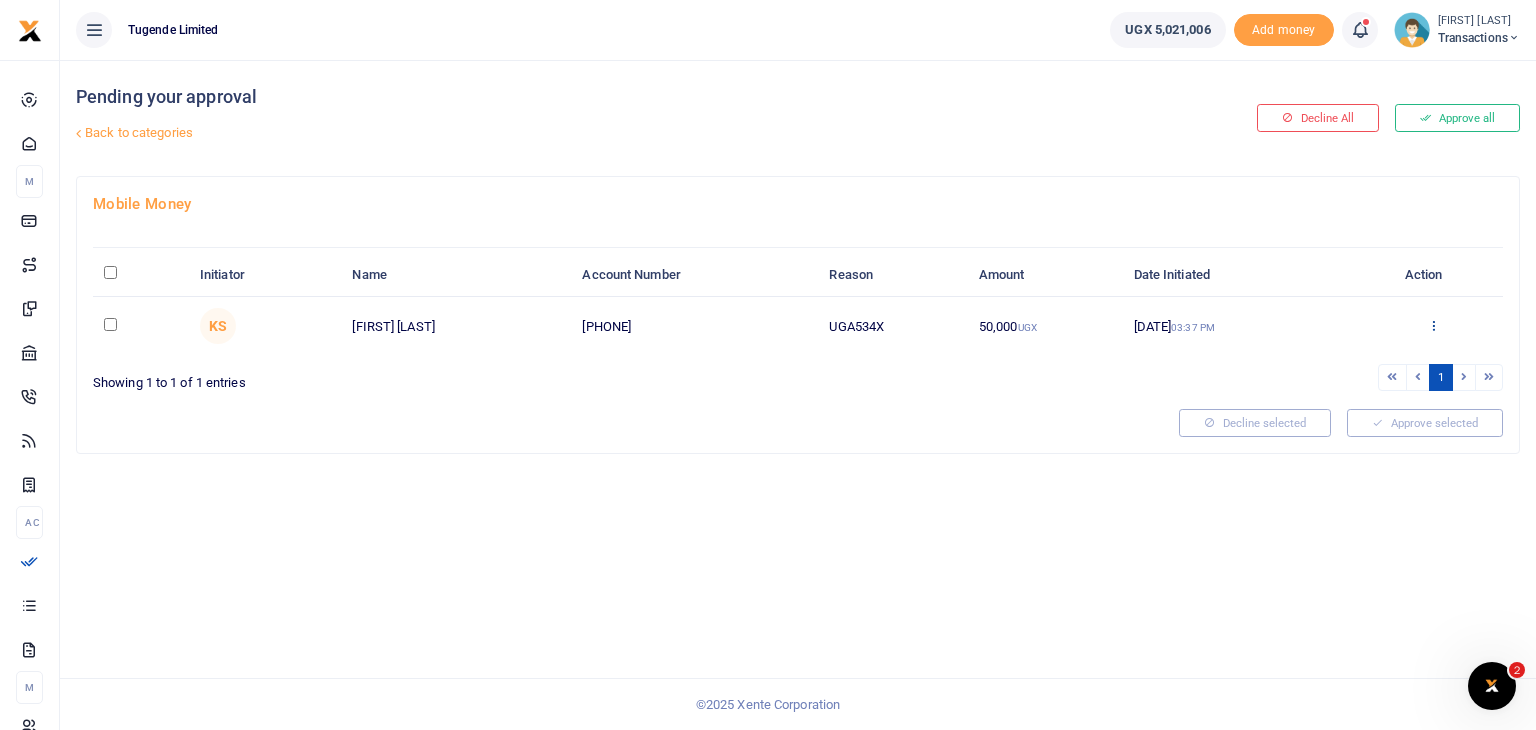 click at bounding box center (1433, 325) 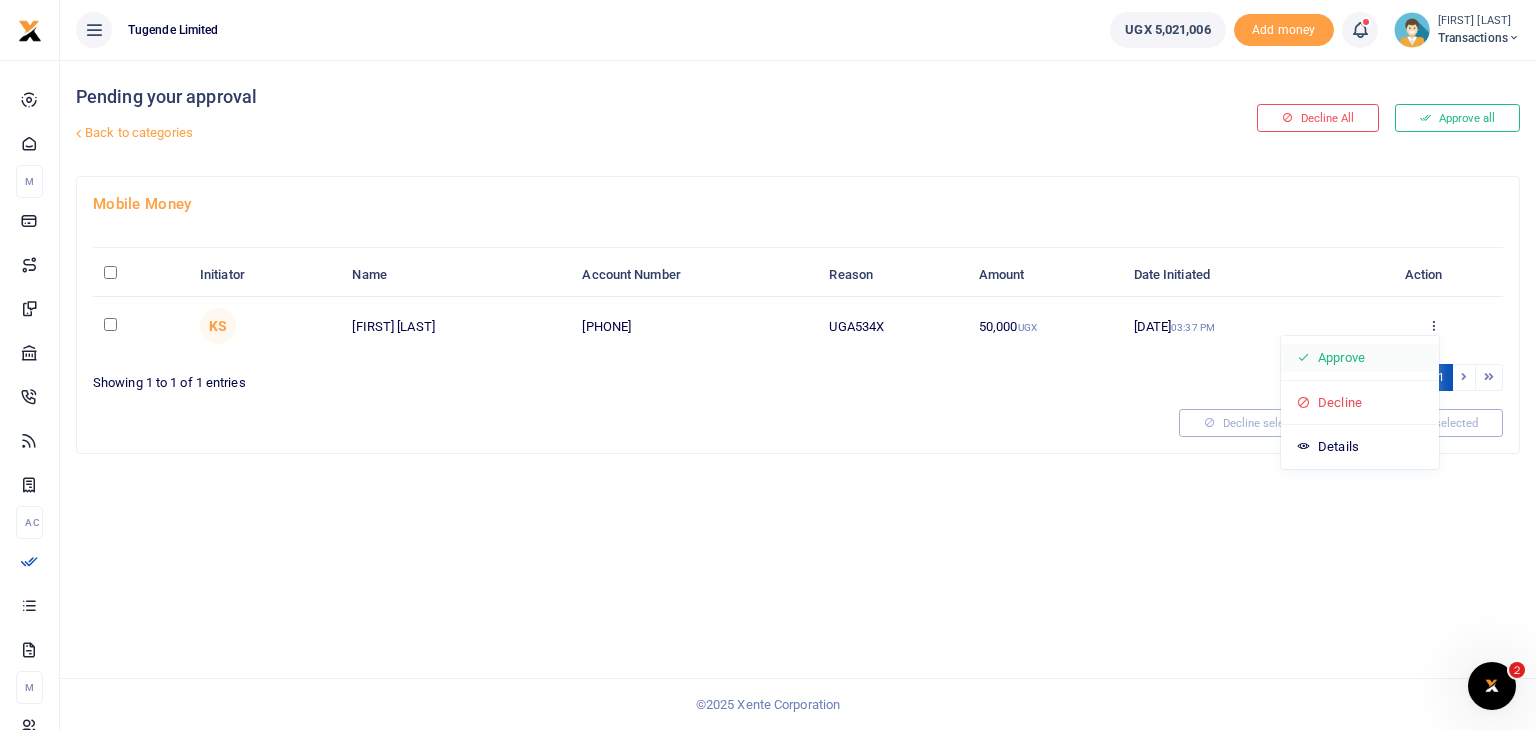 click on "Approve" at bounding box center [1360, 358] 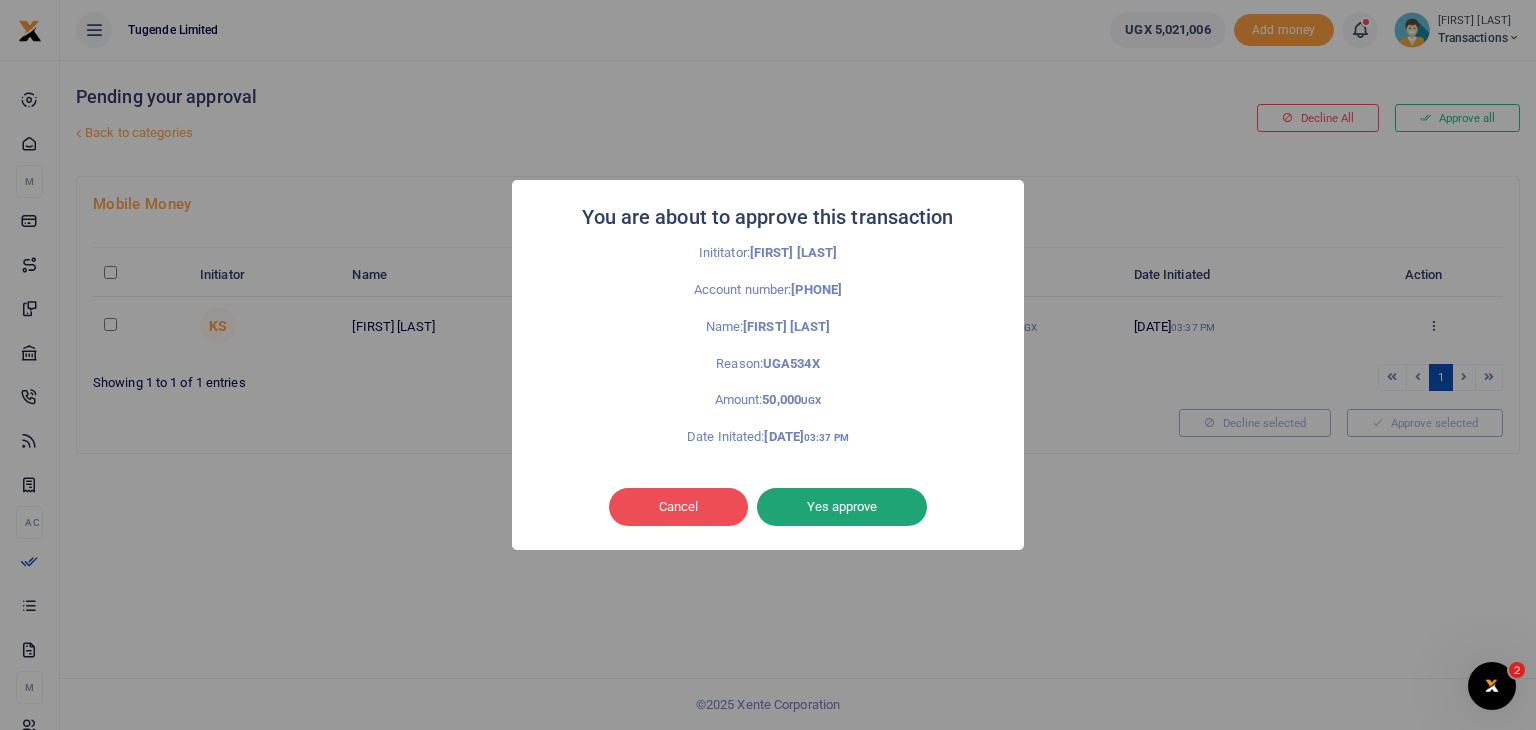 click on "Yes approve" at bounding box center [842, 507] 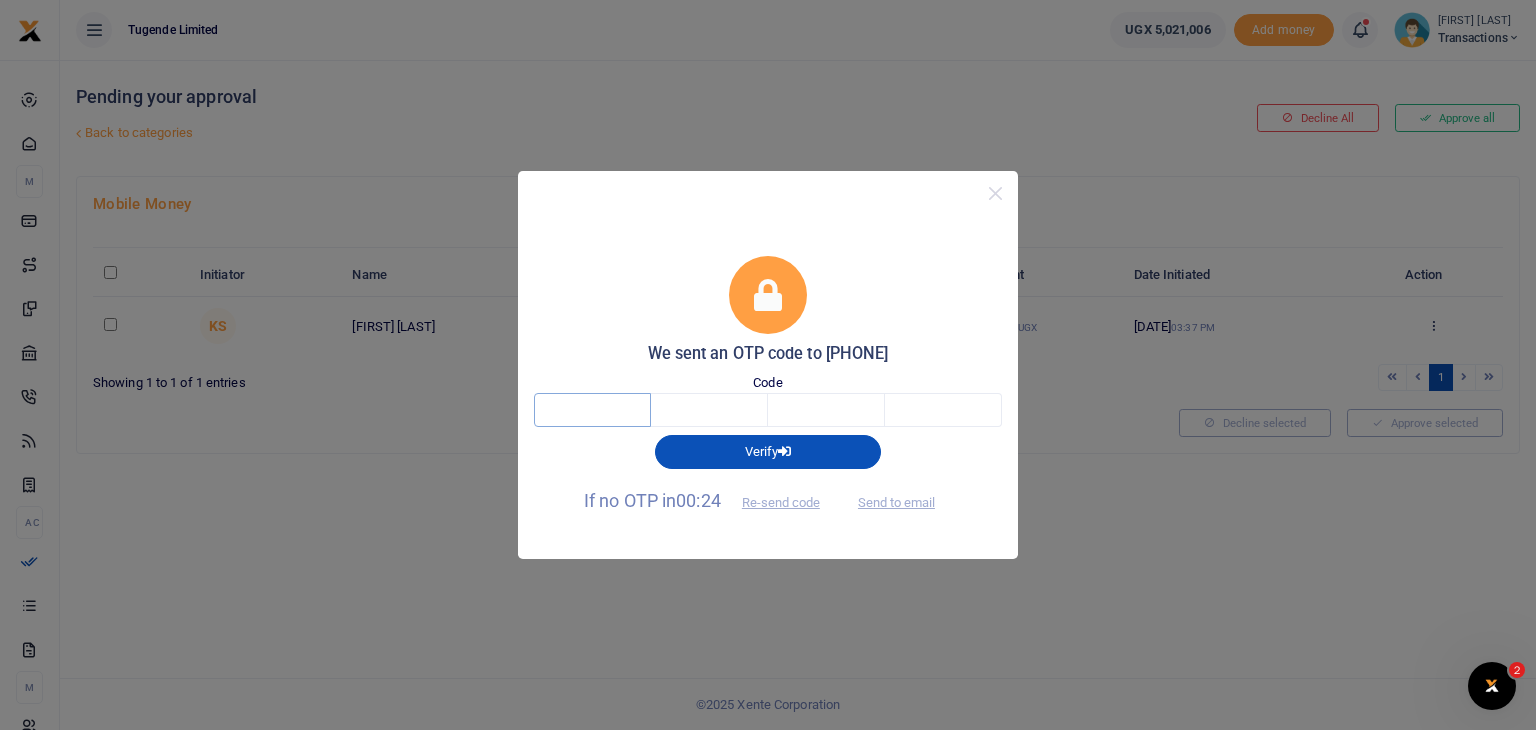 click at bounding box center [592, 410] 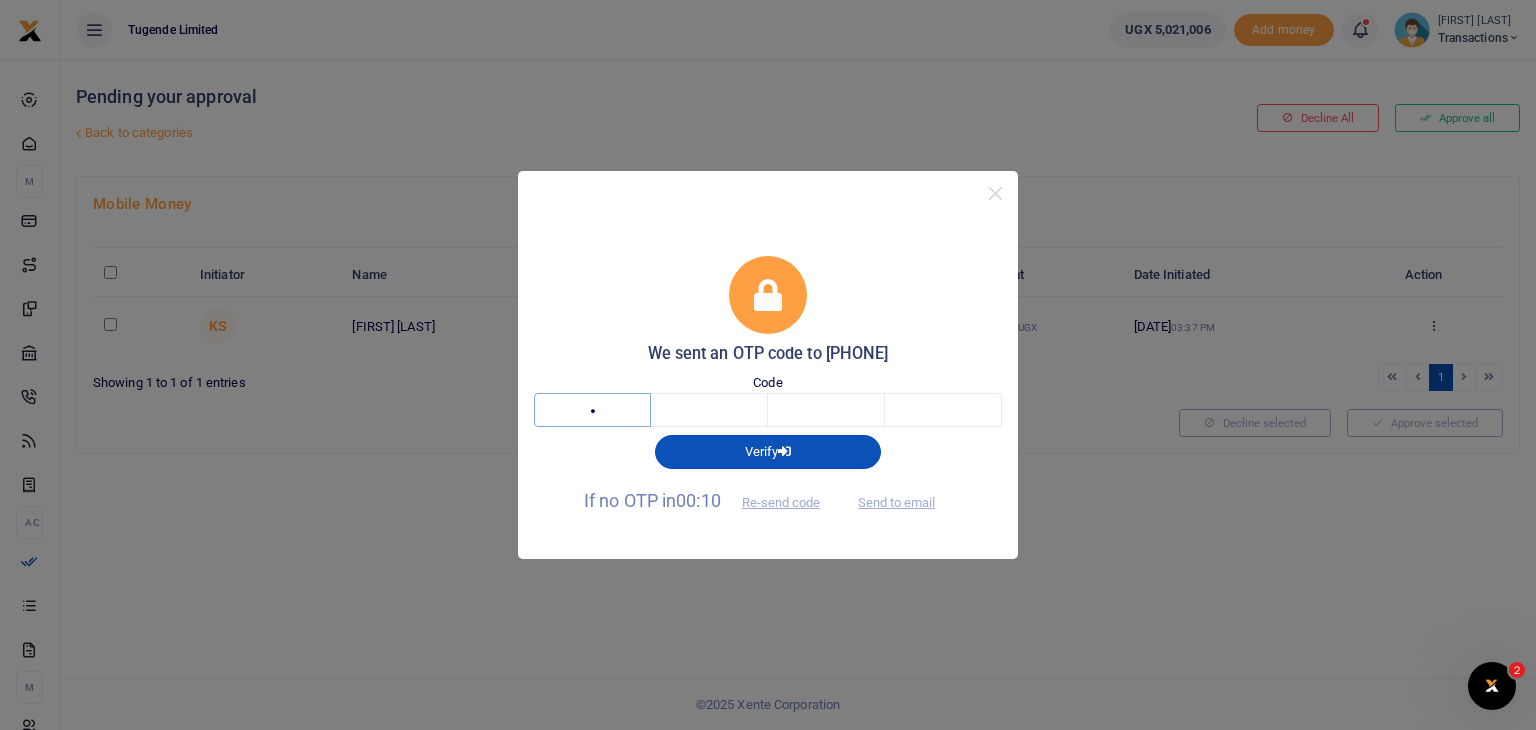 type on "8" 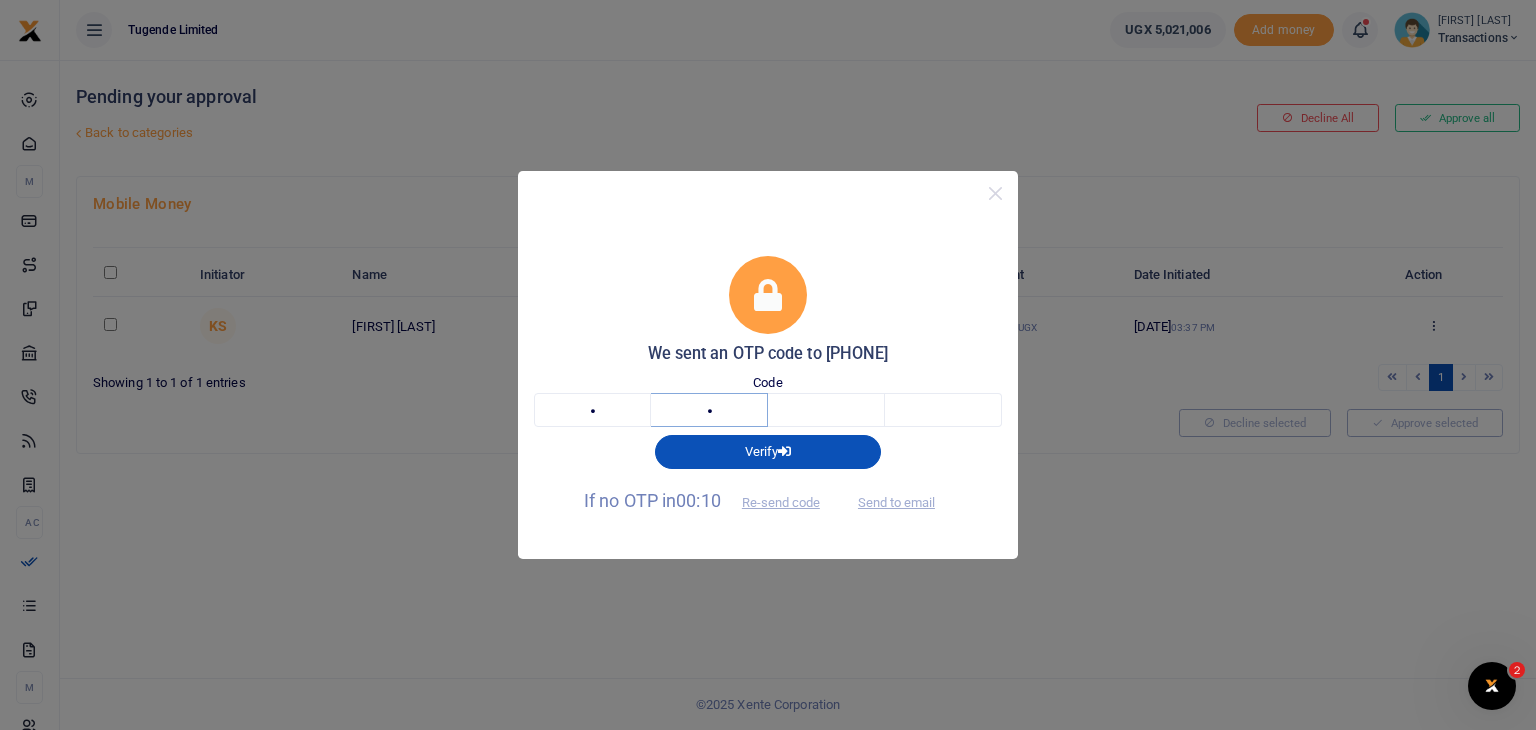 type on "2" 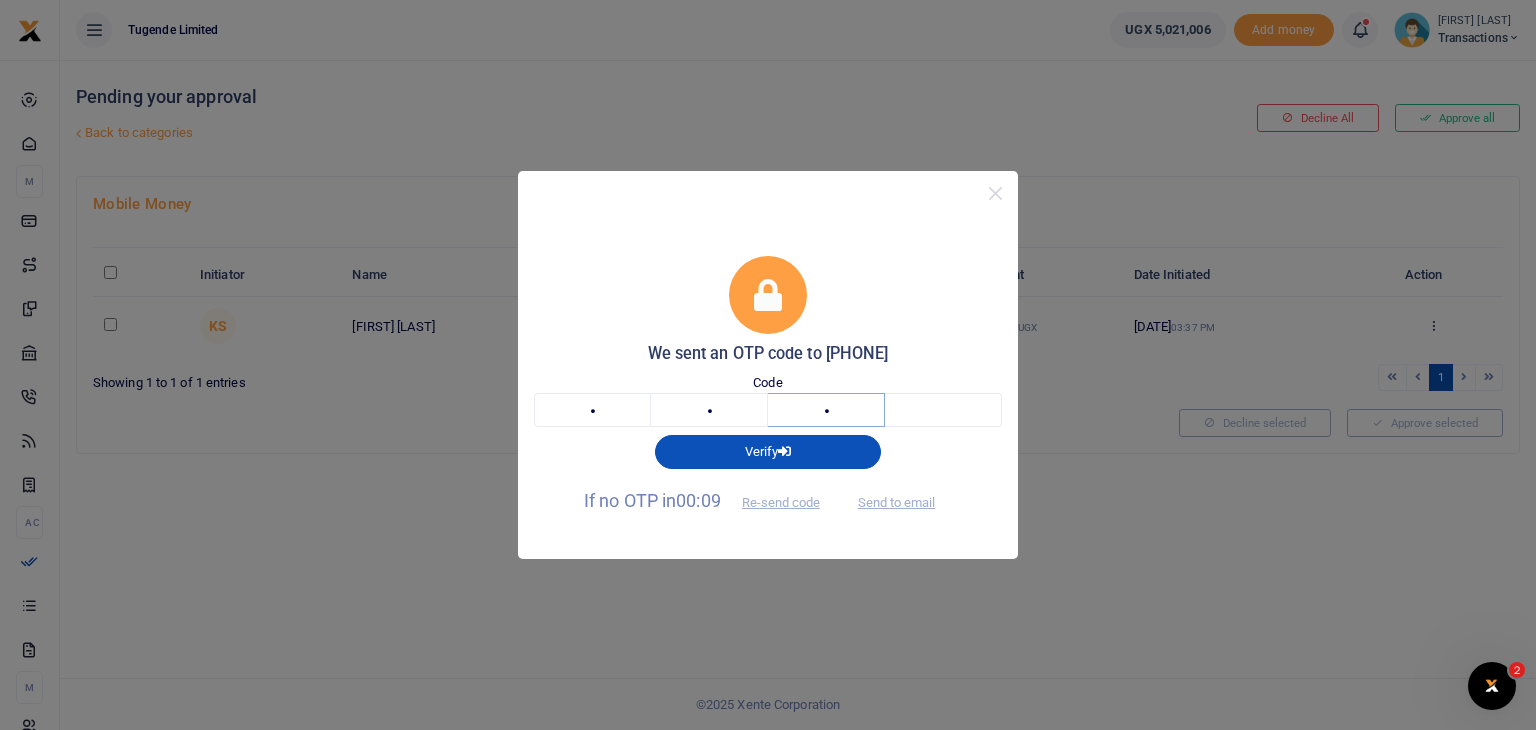 type on "3" 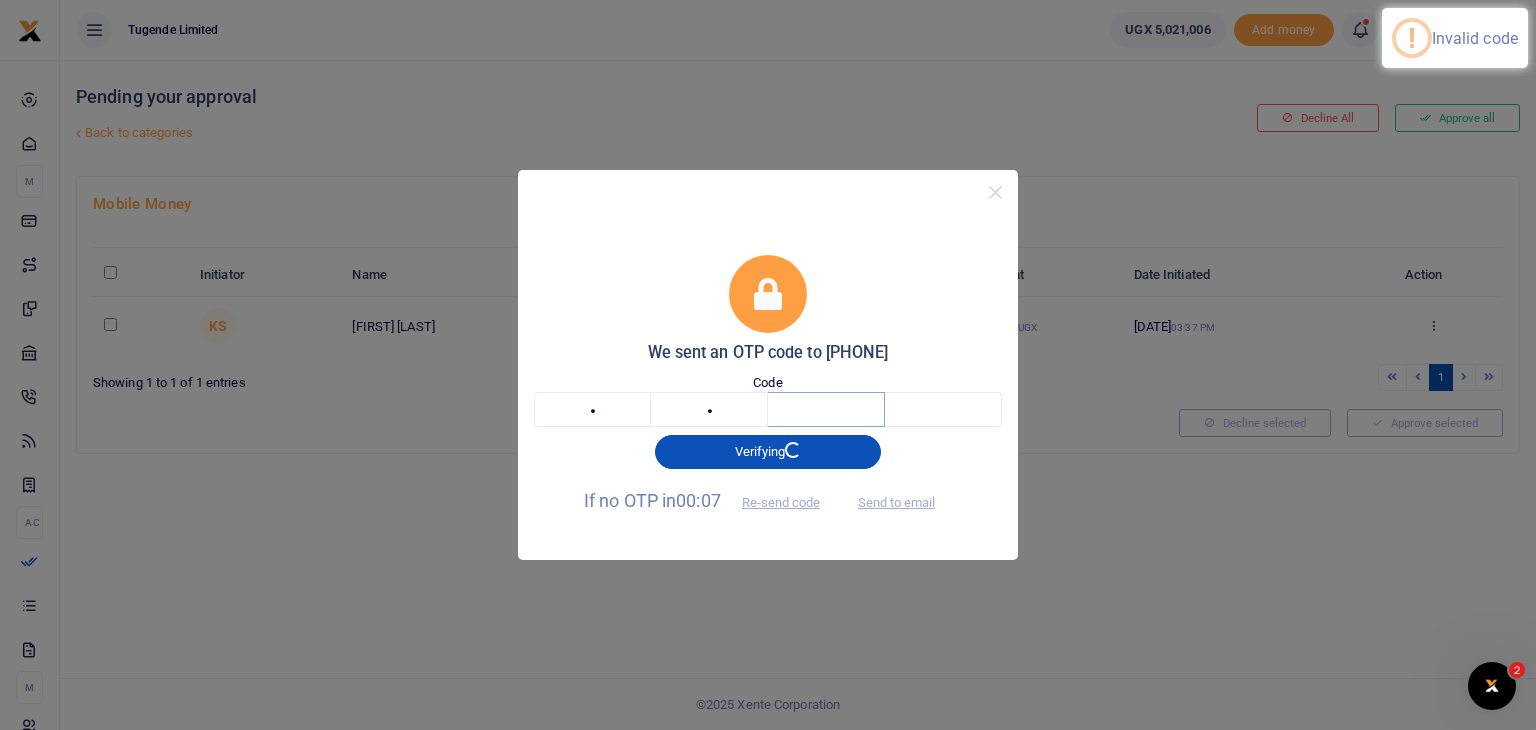 type 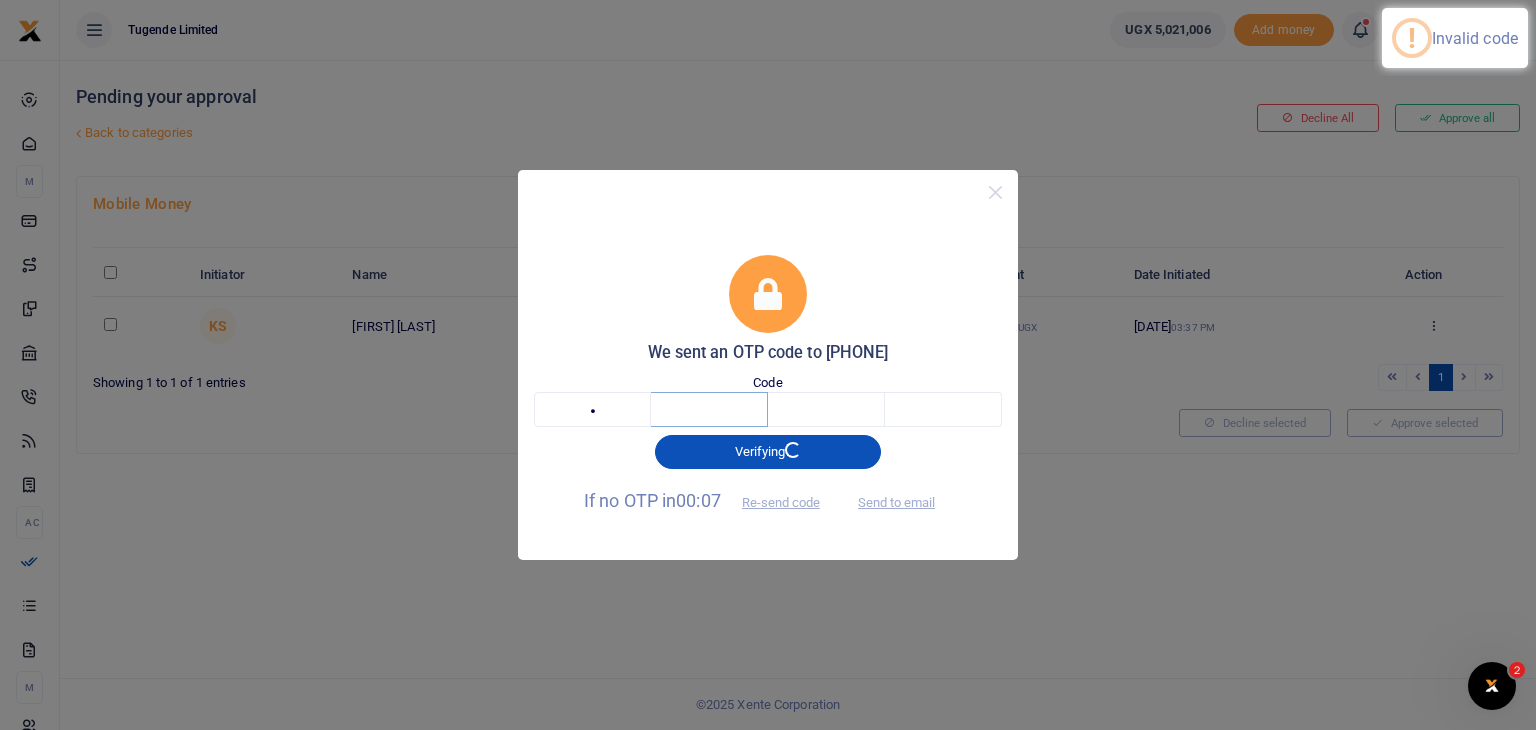 type 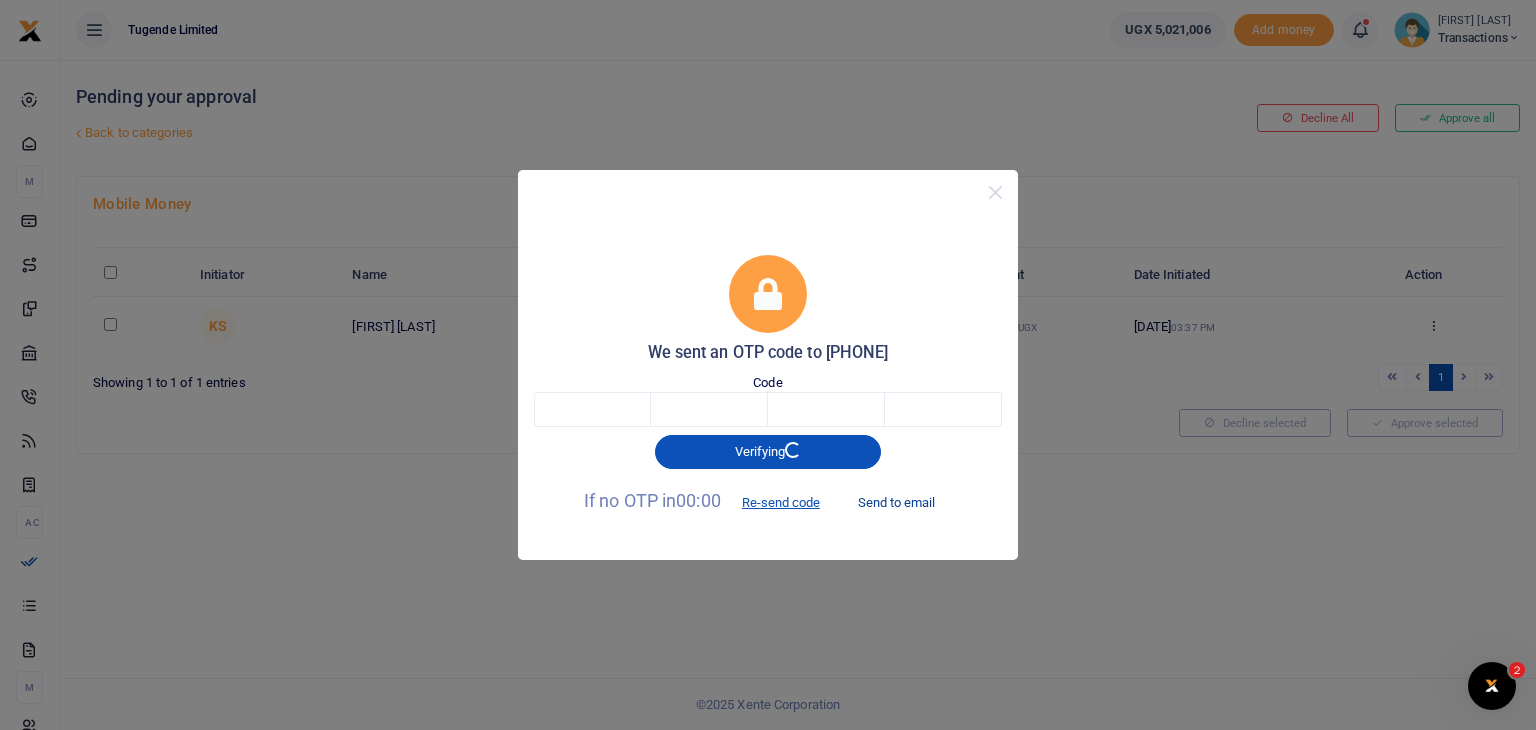 click on "Send to email" at bounding box center (896, 502) 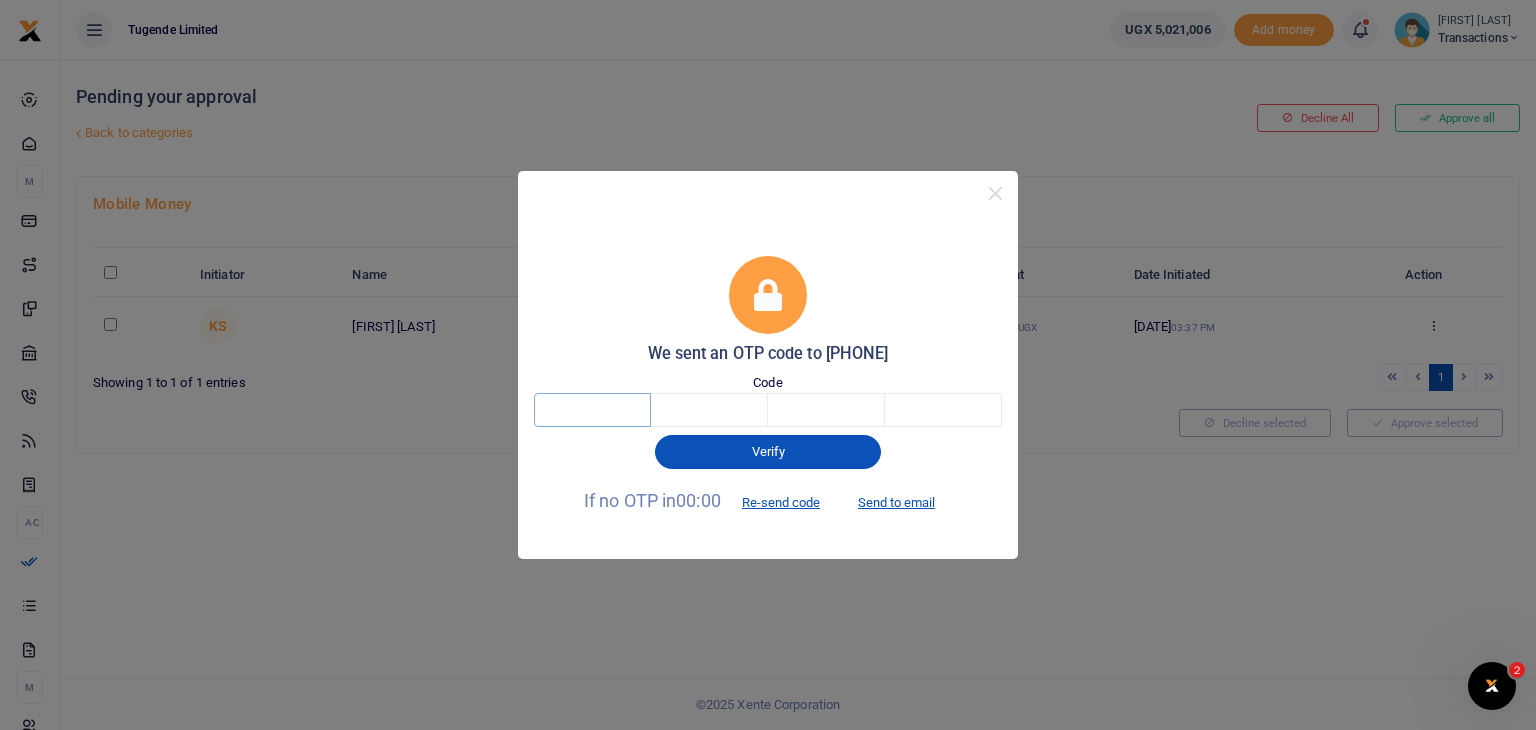click at bounding box center (592, 410) 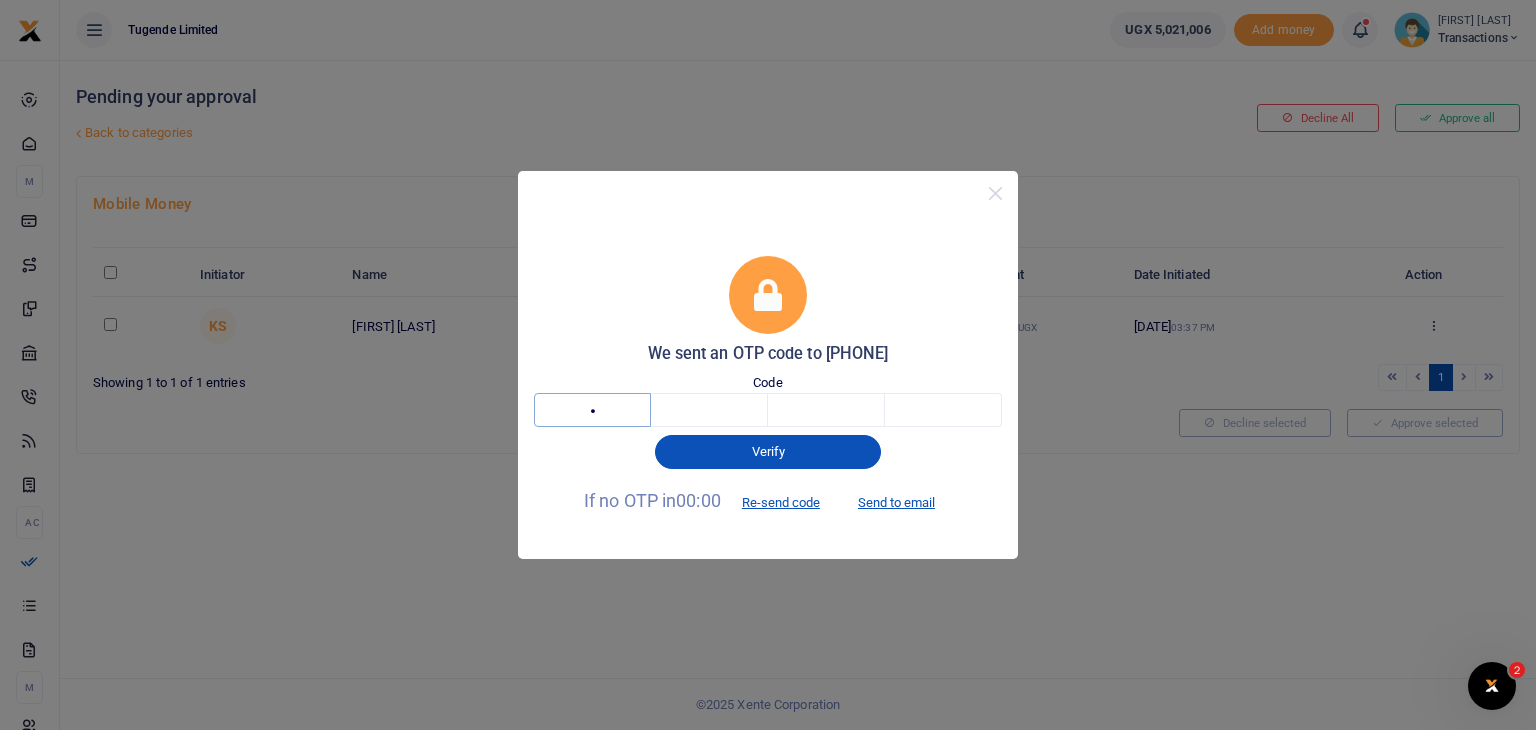 type on "7" 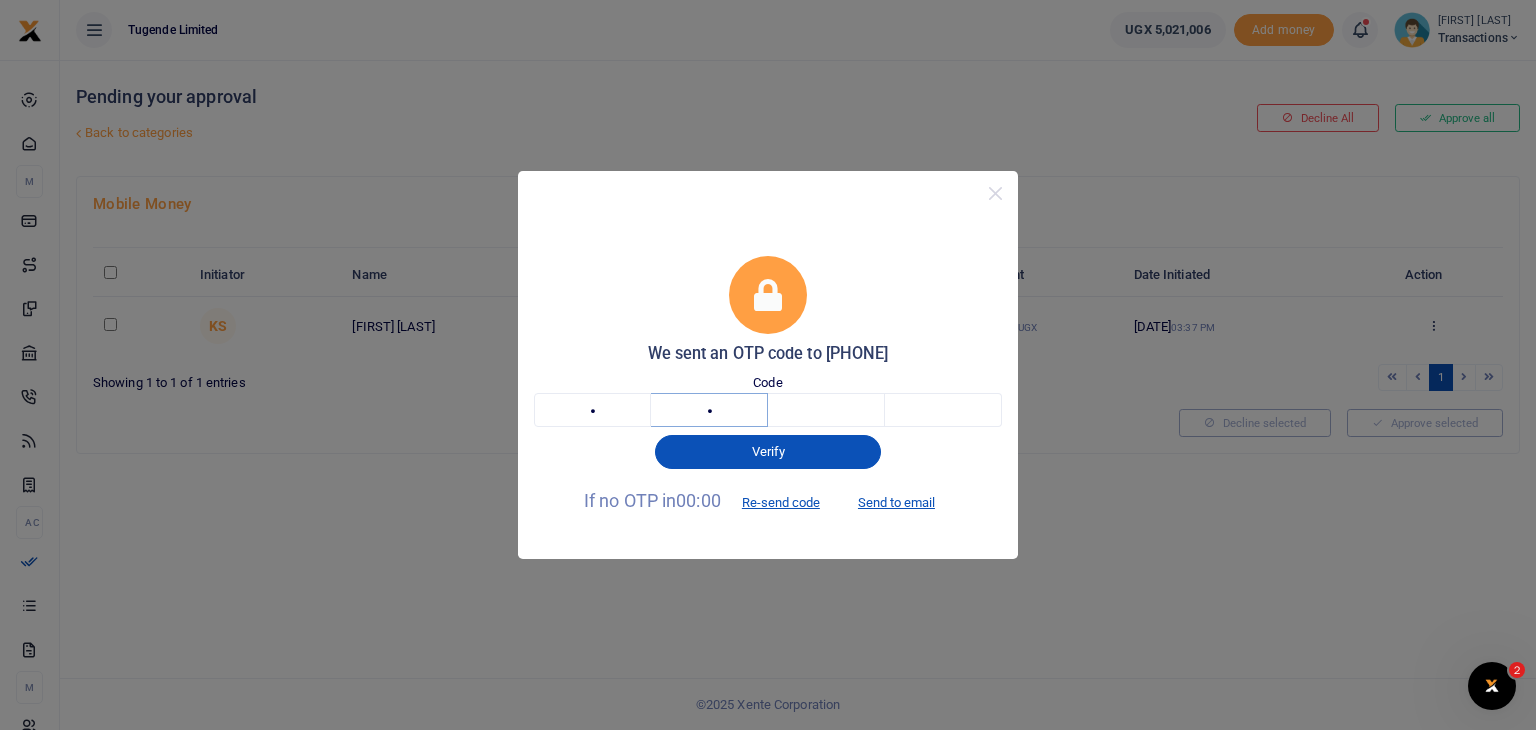 type on "3" 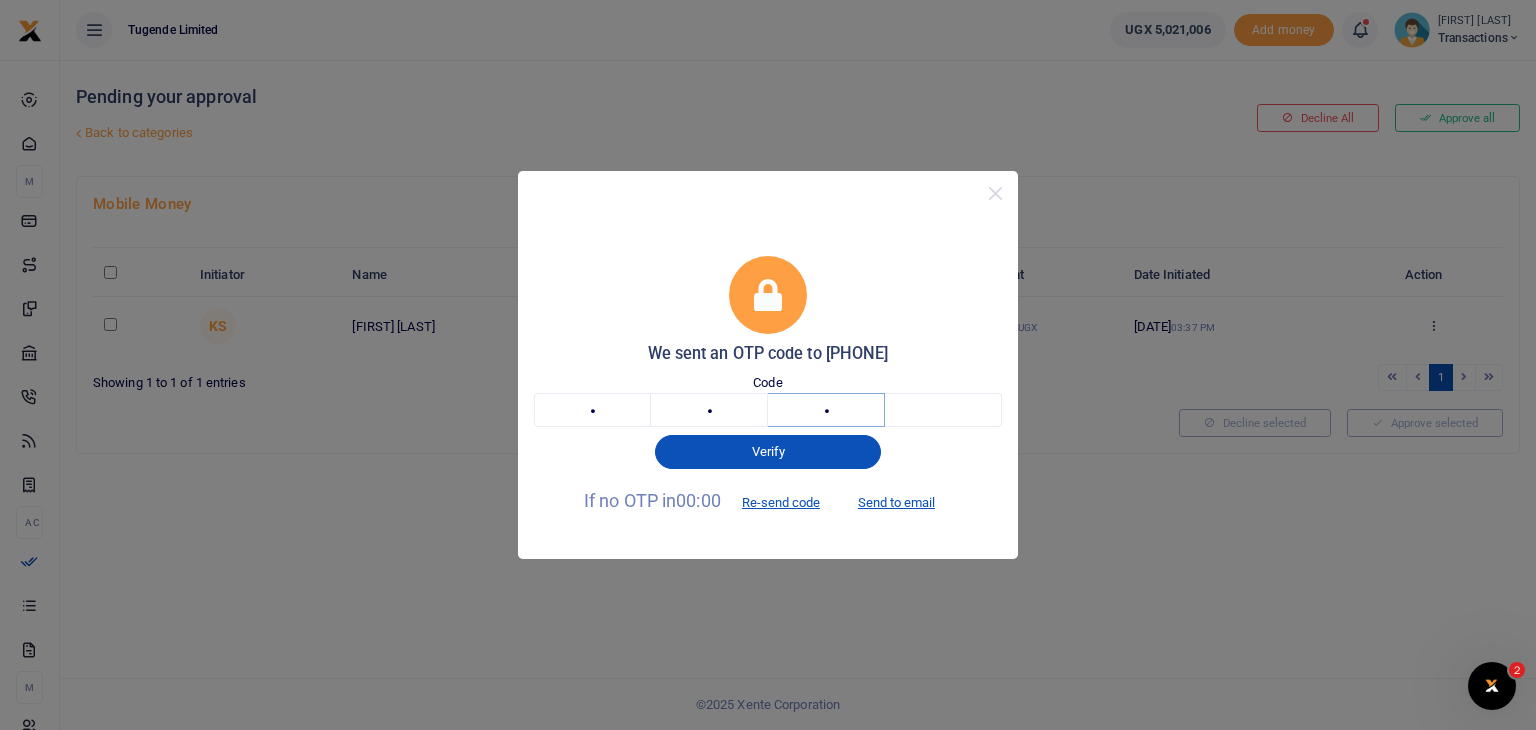 type on "0" 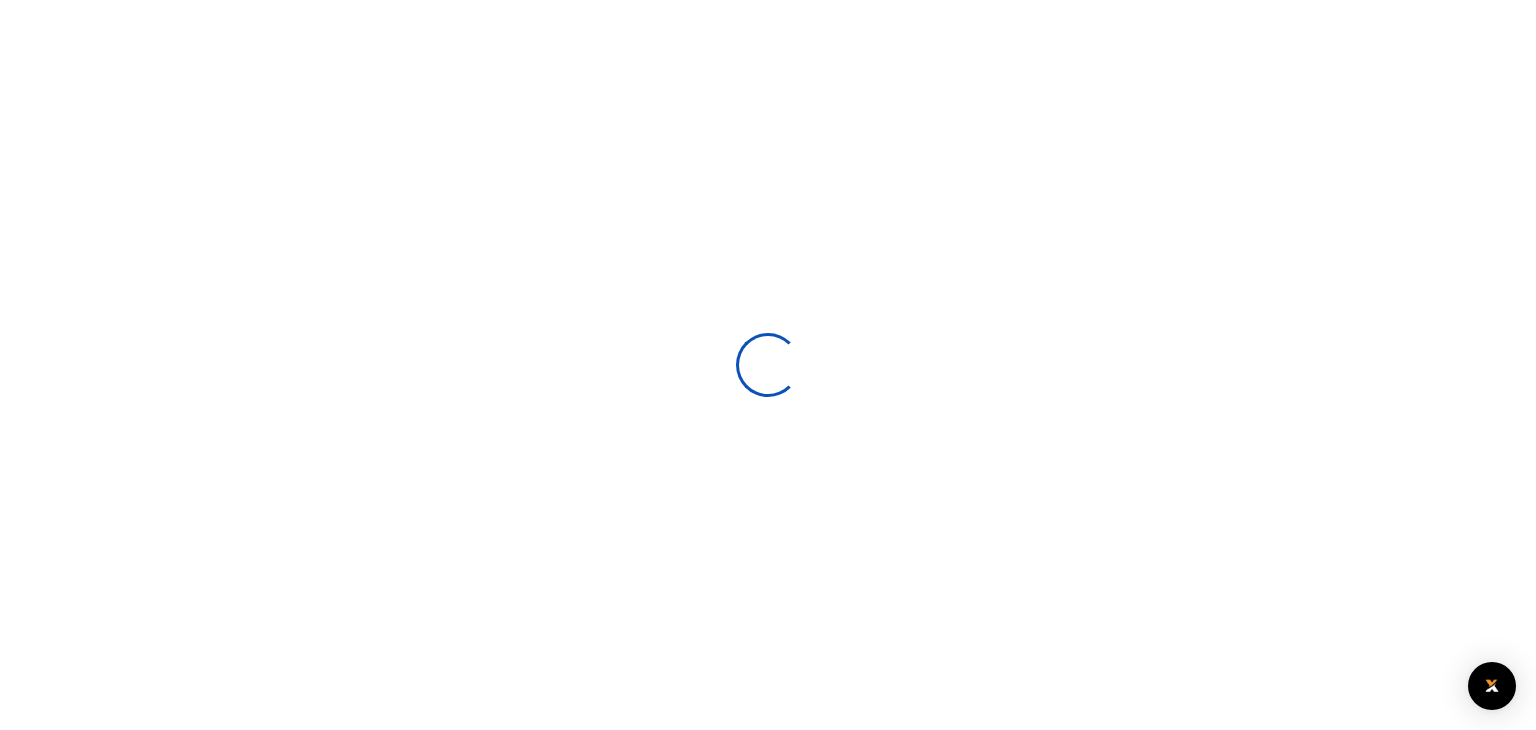 scroll, scrollTop: 0, scrollLeft: 0, axis: both 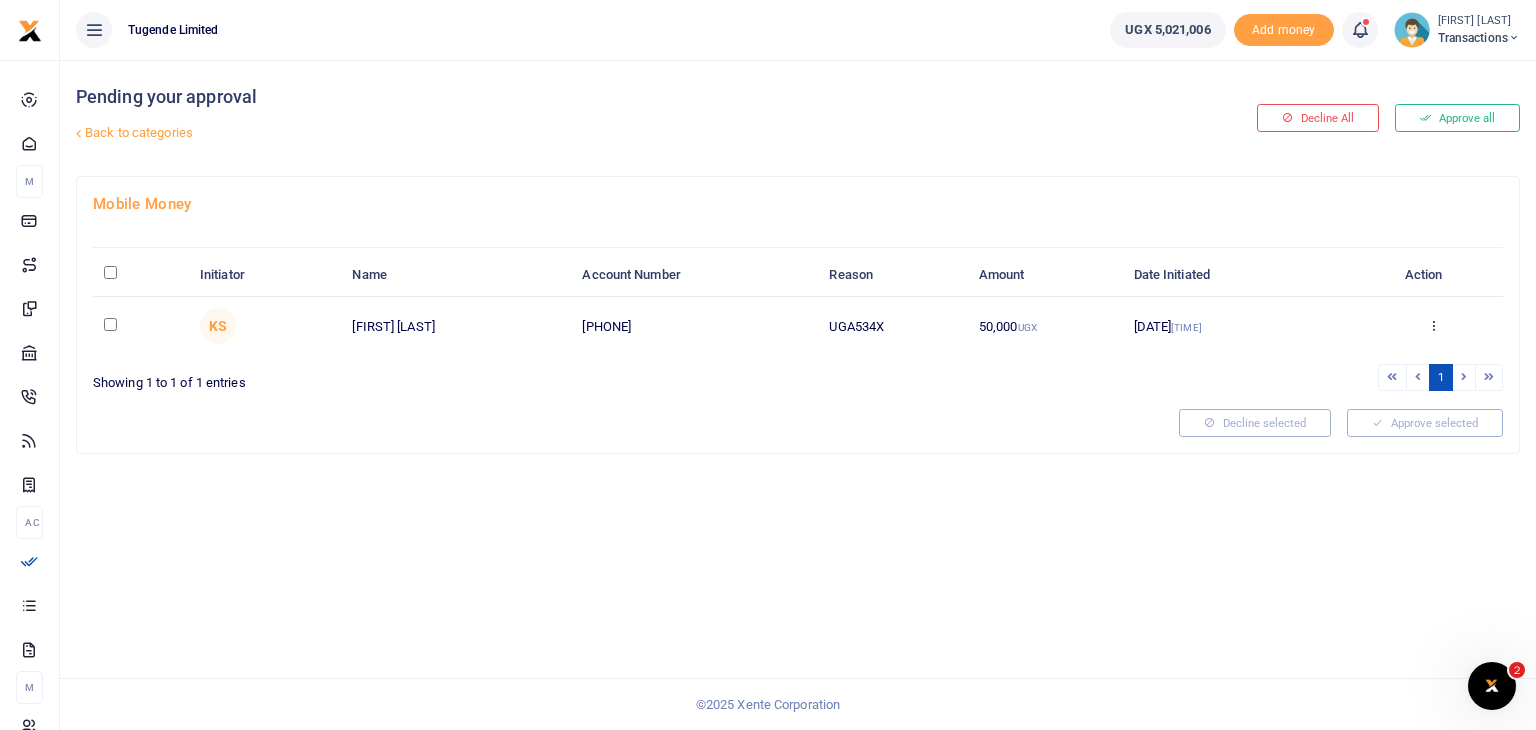 click at bounding box center (110, 324) 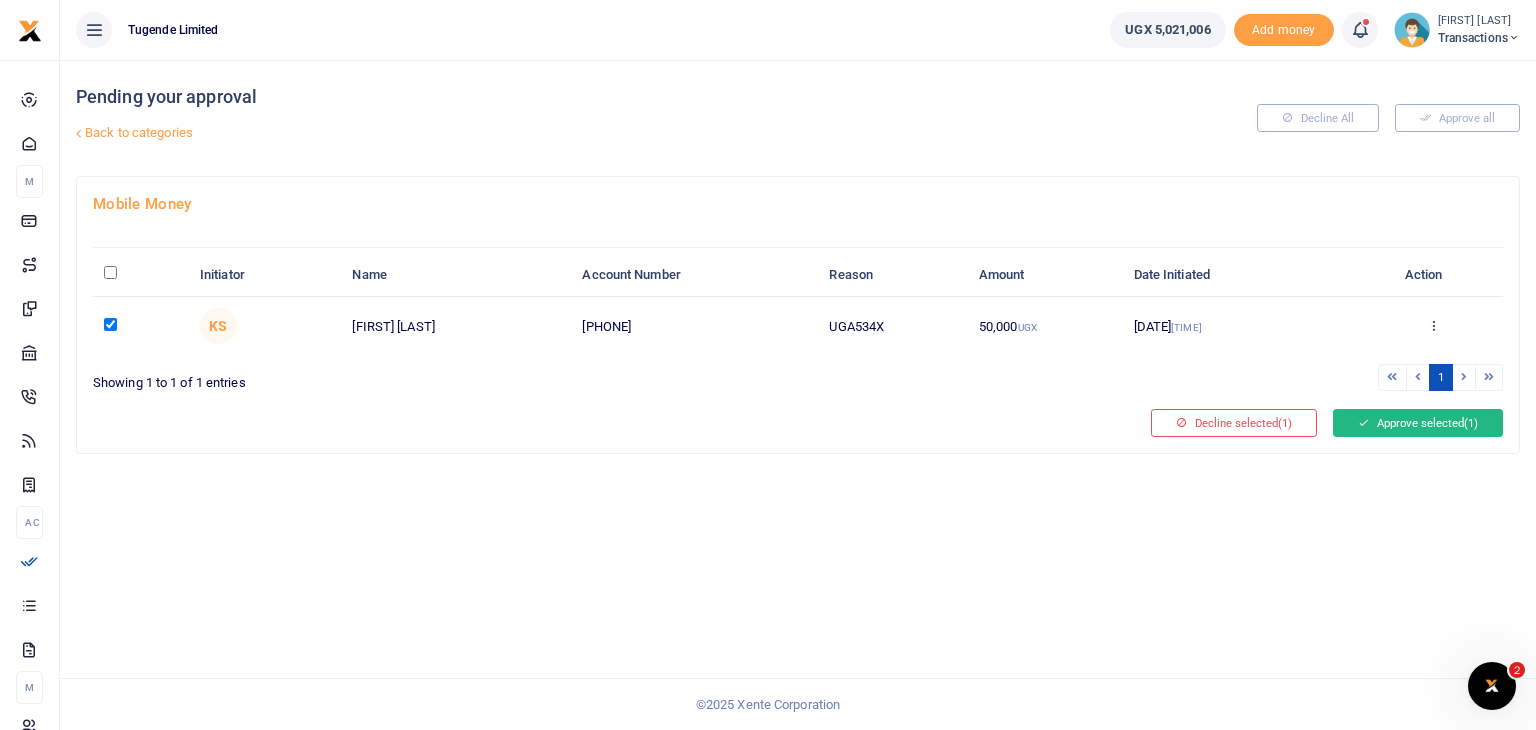 click on "Approve selected  (1)" at bounding box center (1418, 423) 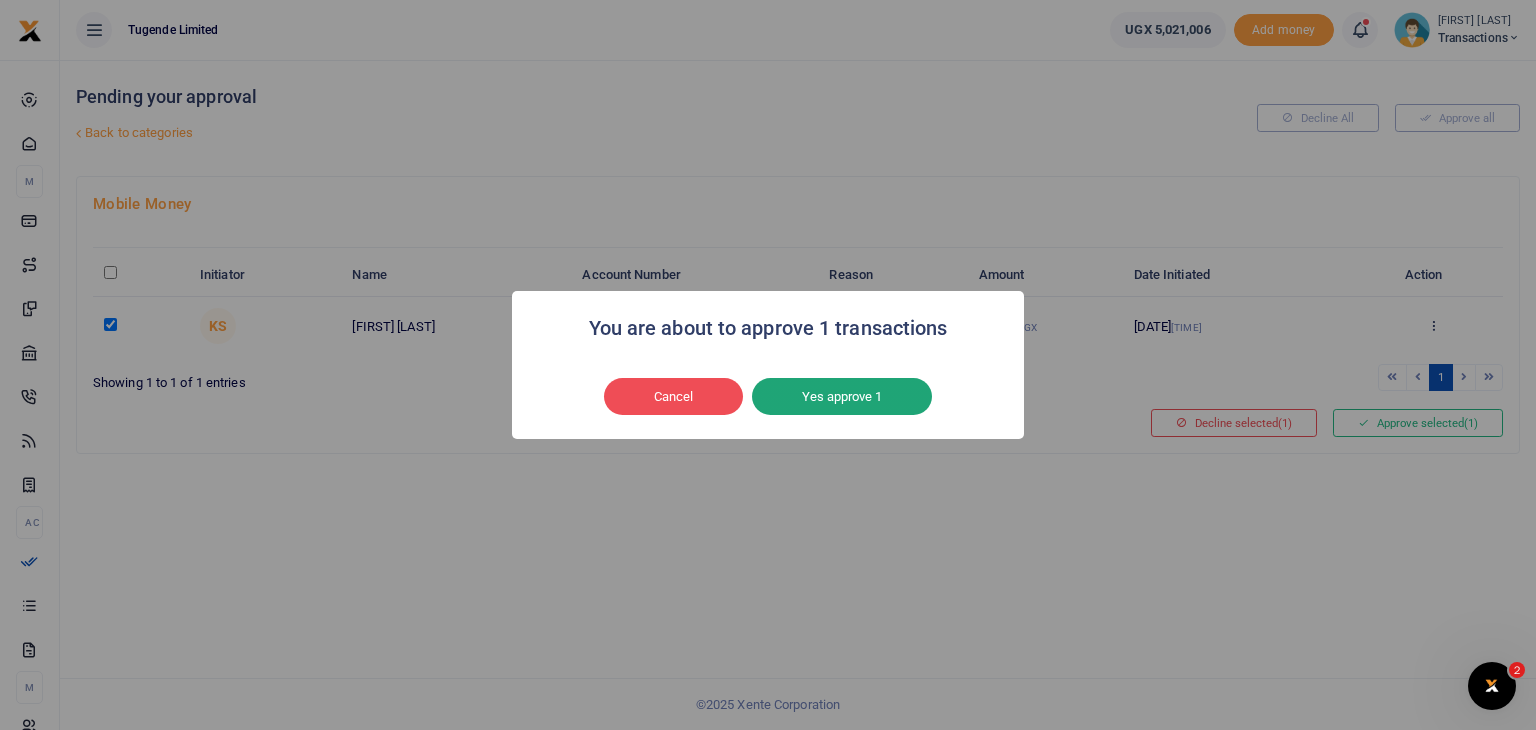 click on "Yes approve 1" at bounding box center [842, 397] 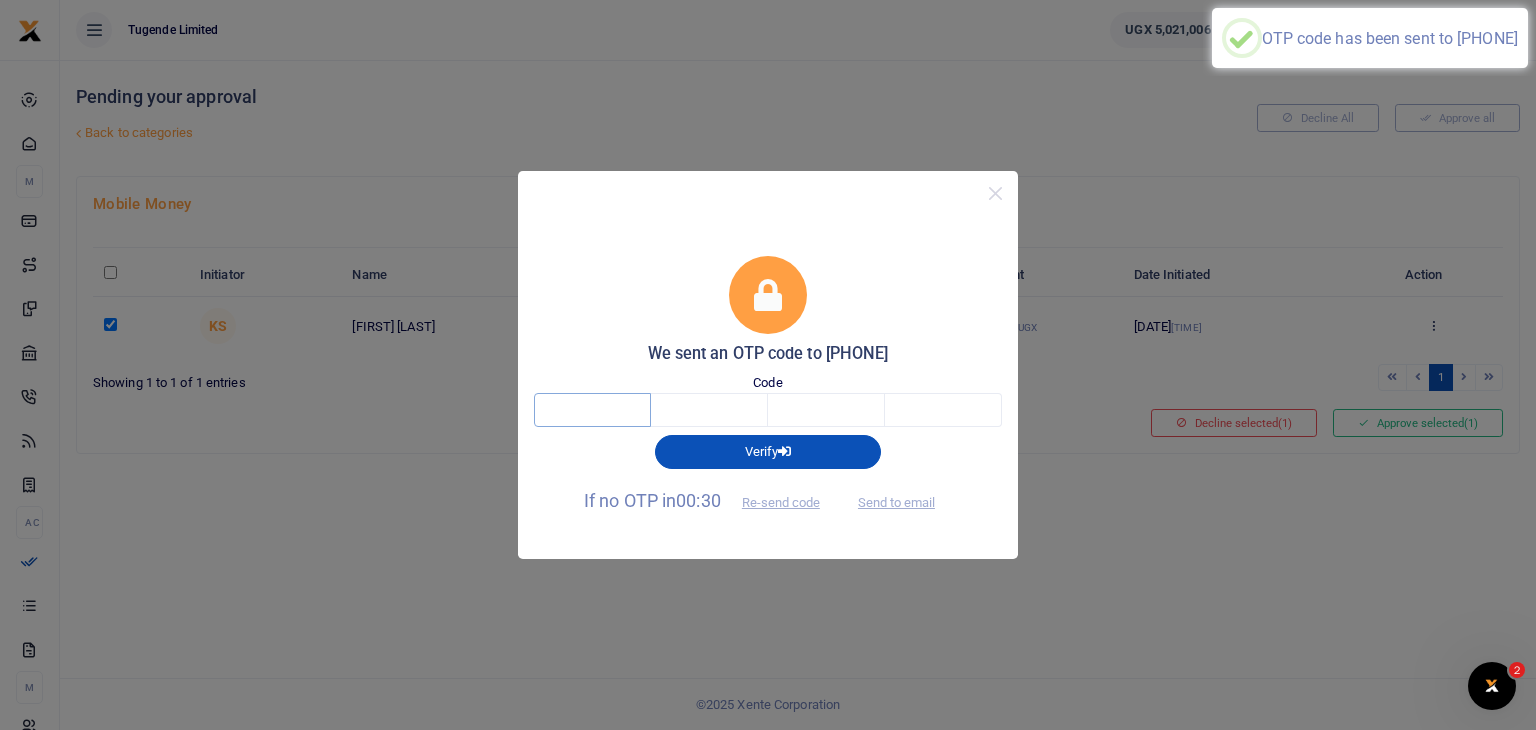 click at bounding box center (592, 410) 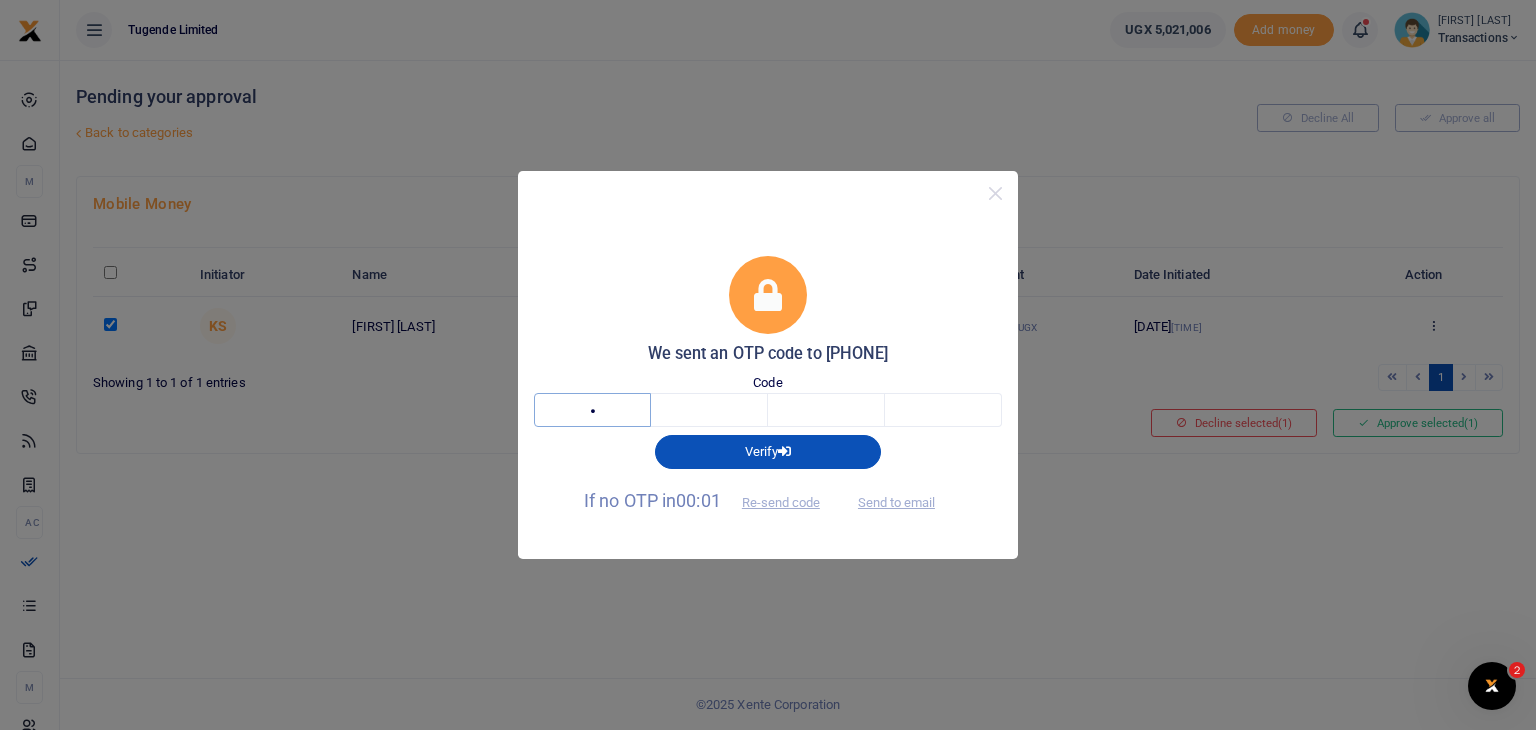 type on "3" 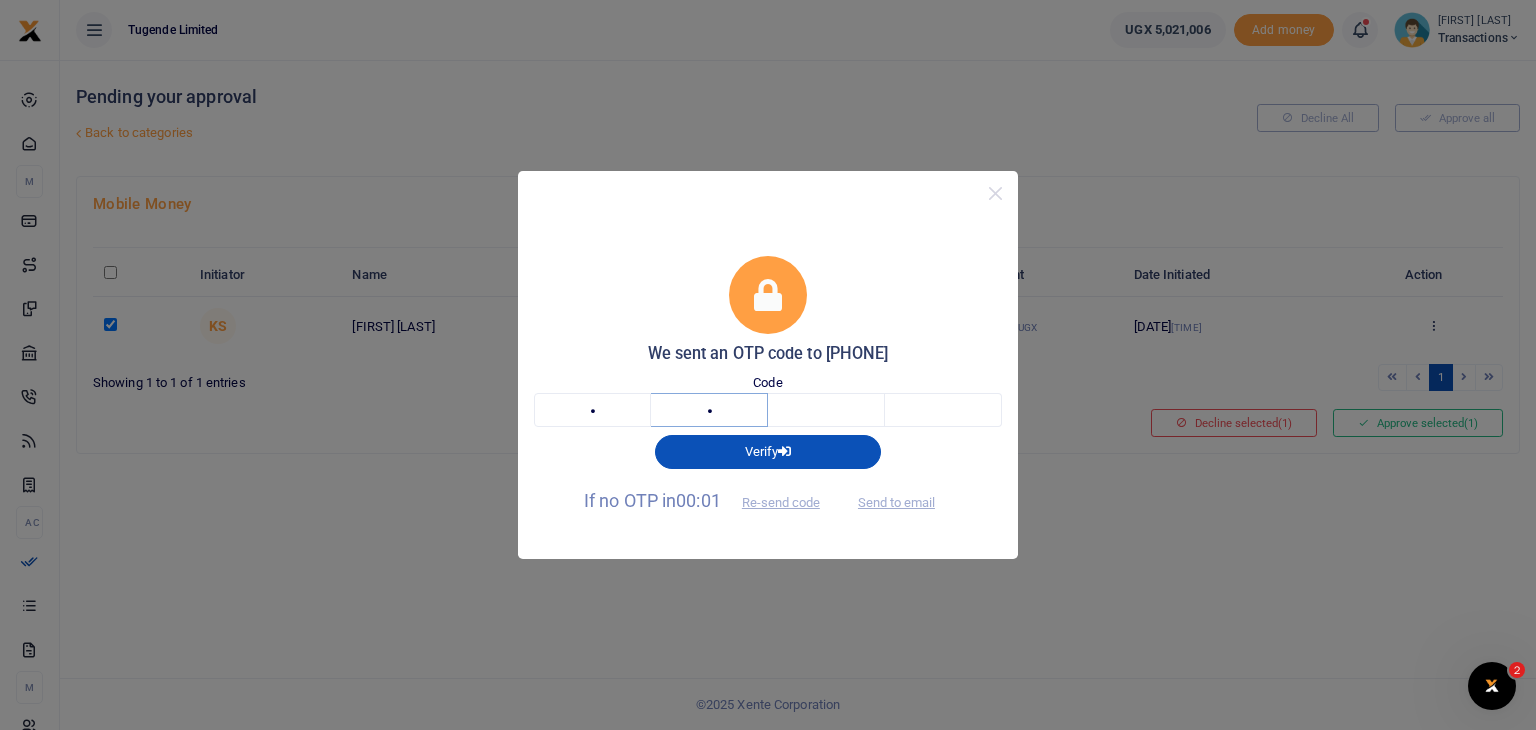 type on "5" 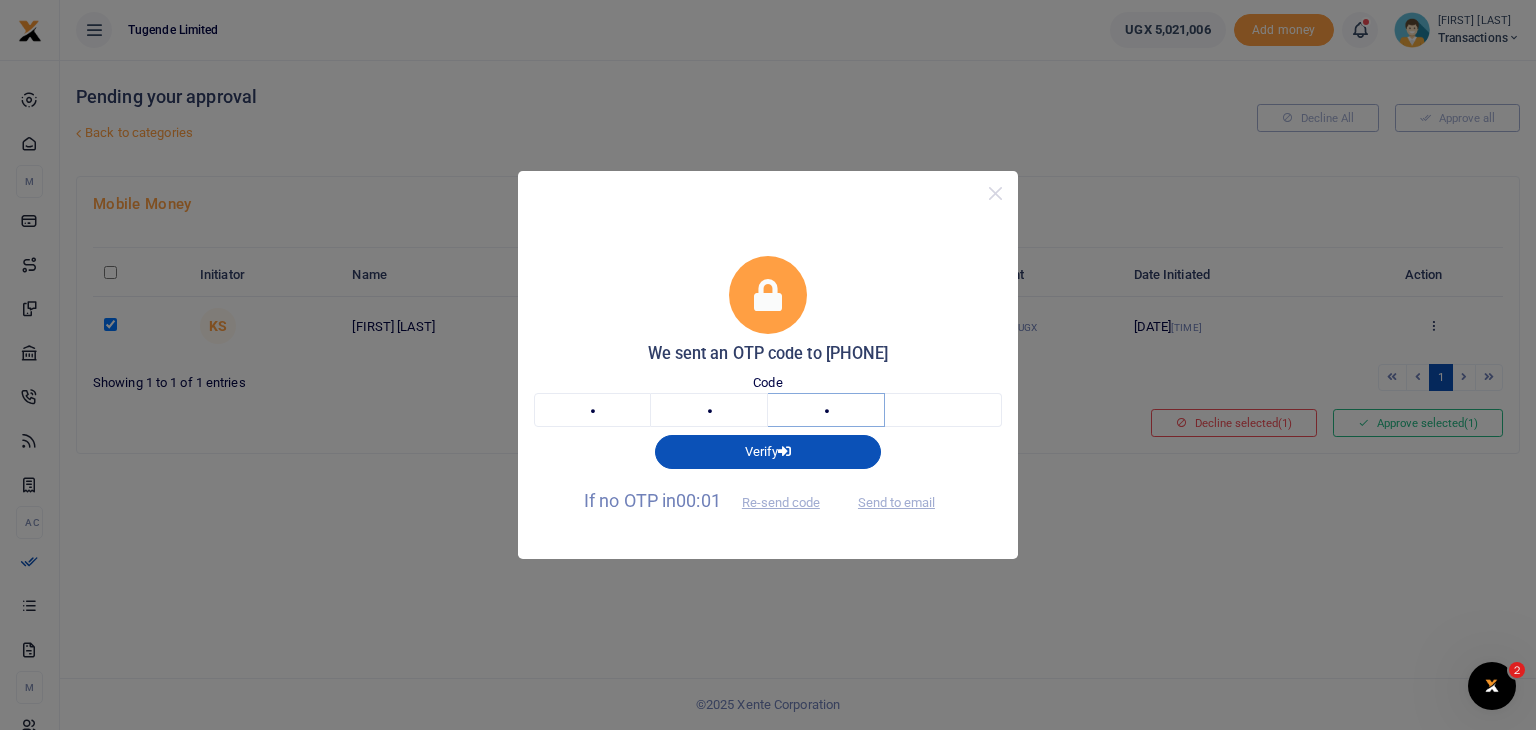 type on "6" 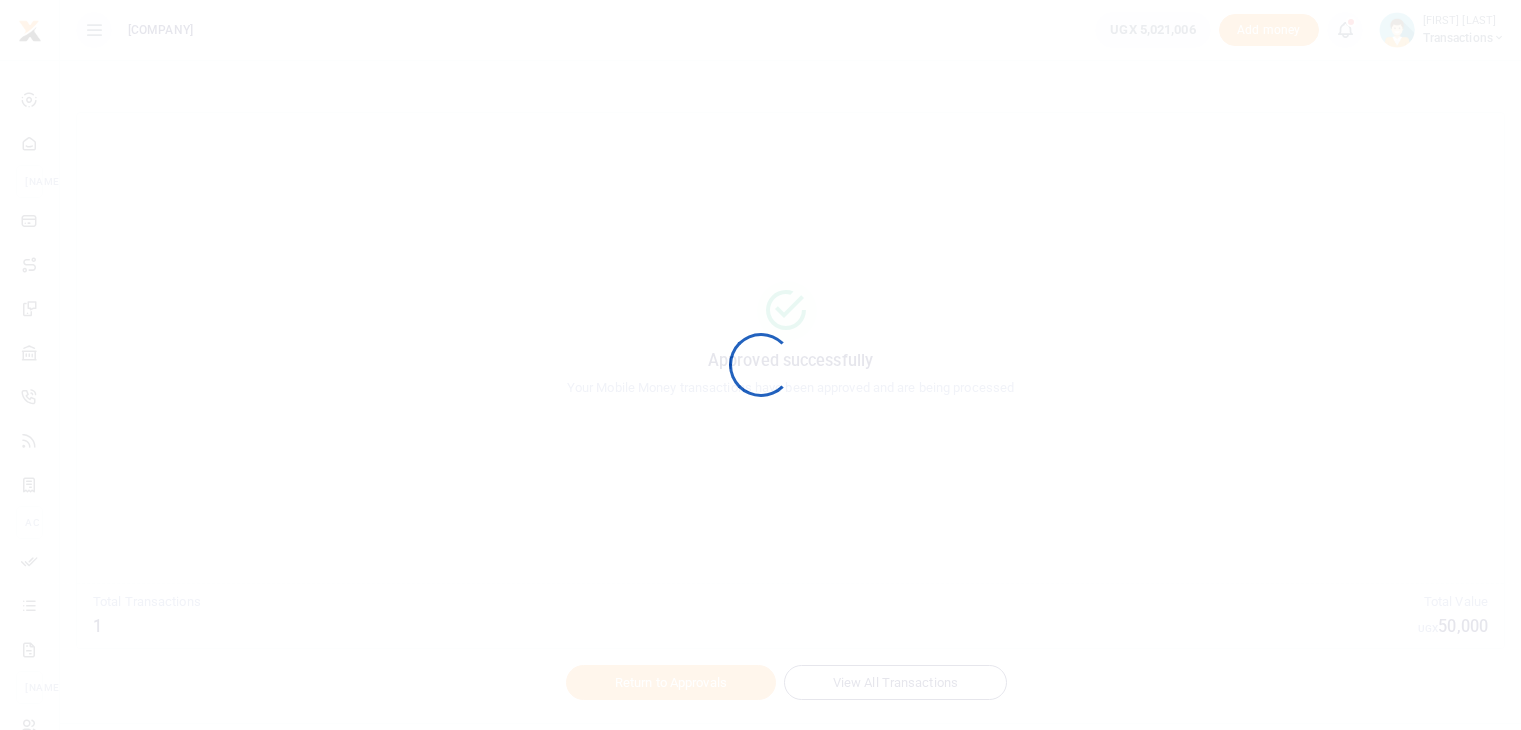 scroll, scrollTop: 0, scrollLeft: 0, axis: both 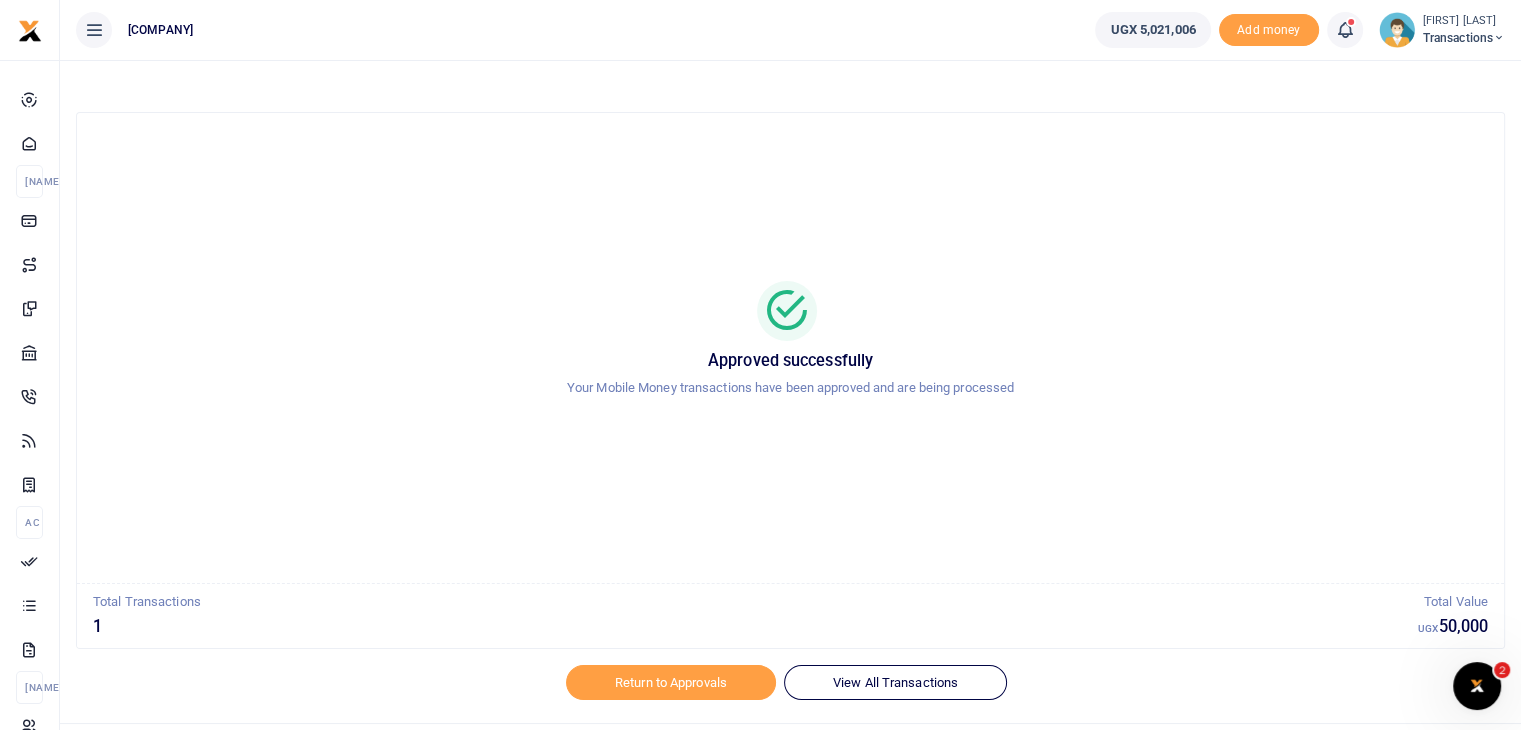 click on "[FIRST] [LAST]" at bounding box center [1464, 21] 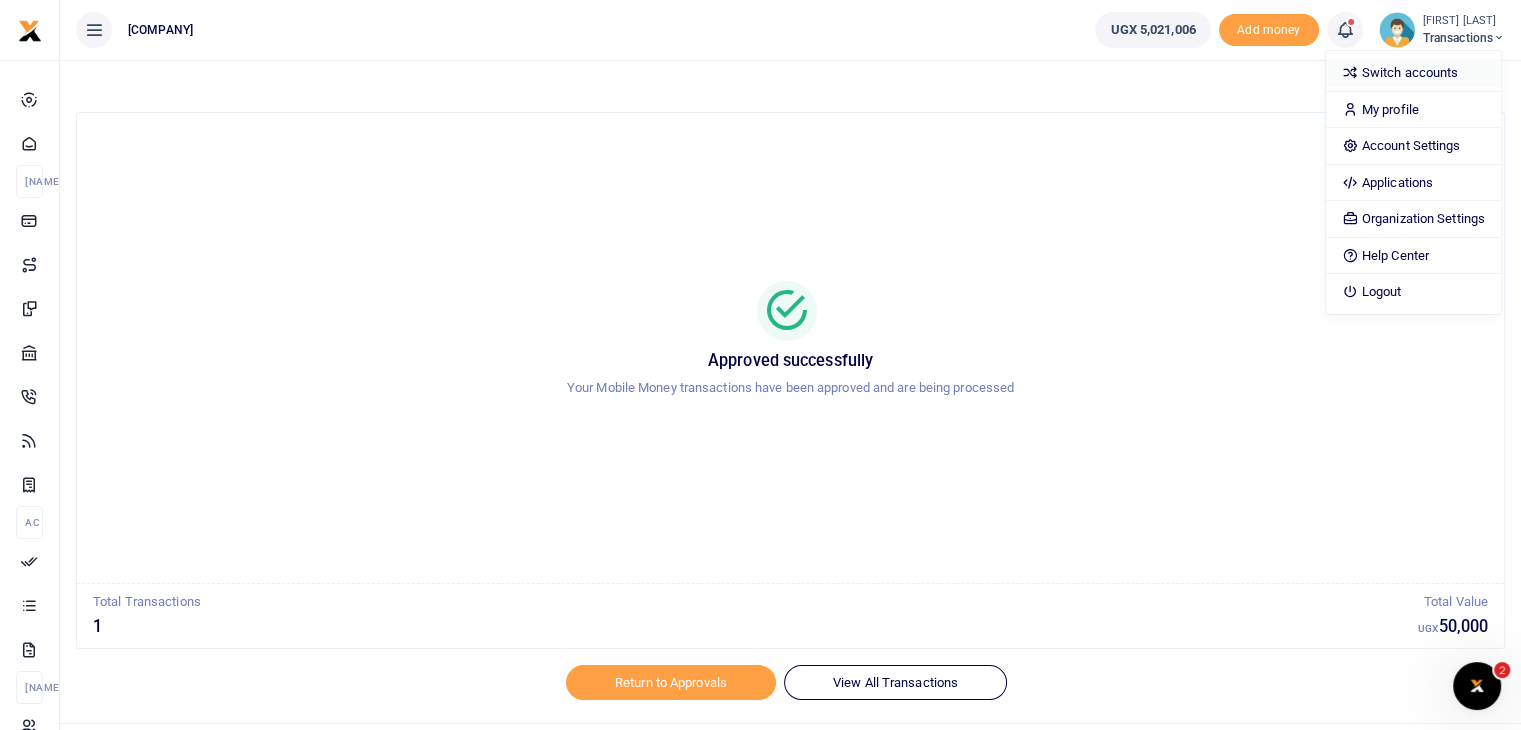 click on "Switch accounts" at bounding box center [1413, 73] 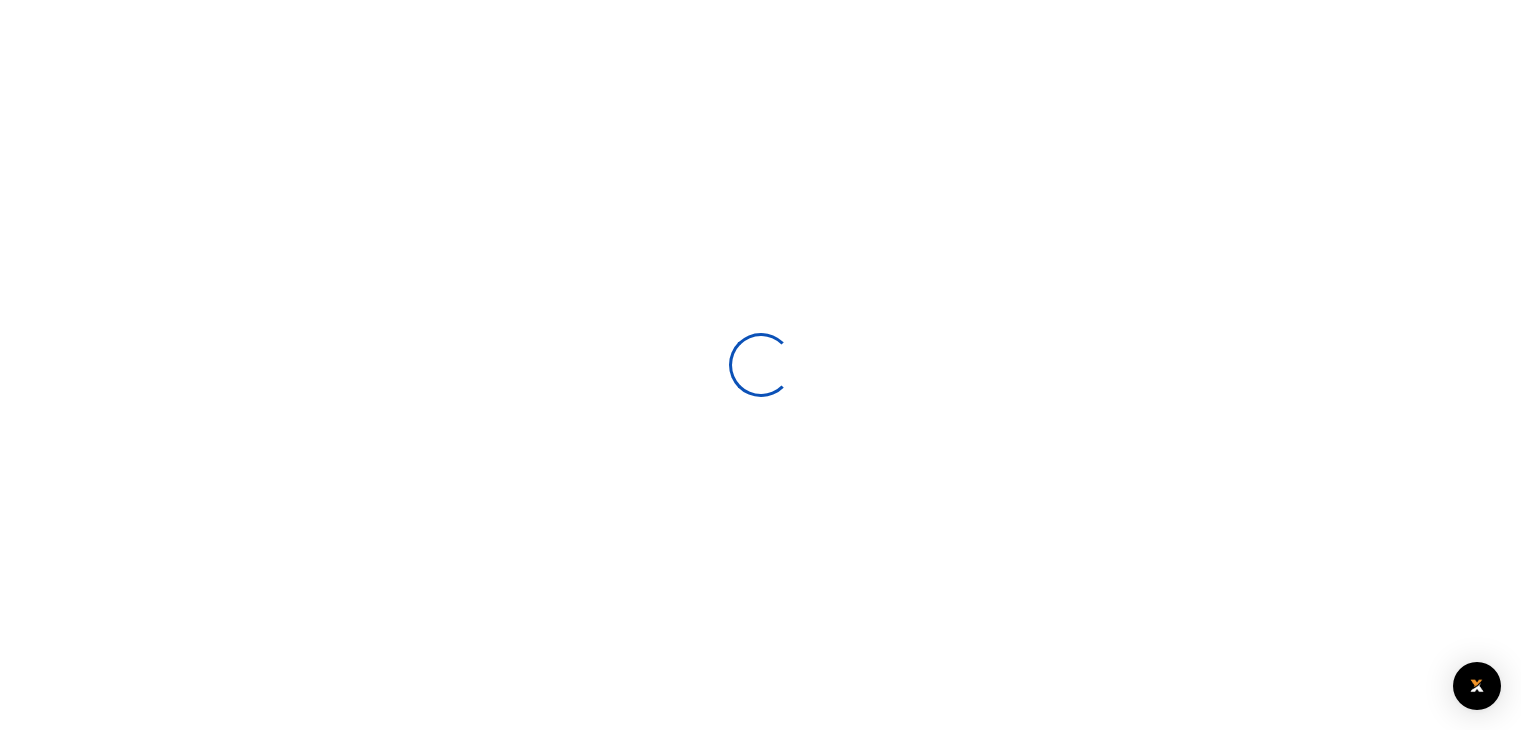 scroll, scrollTop: 0, scrollLeft: 0, axis: both 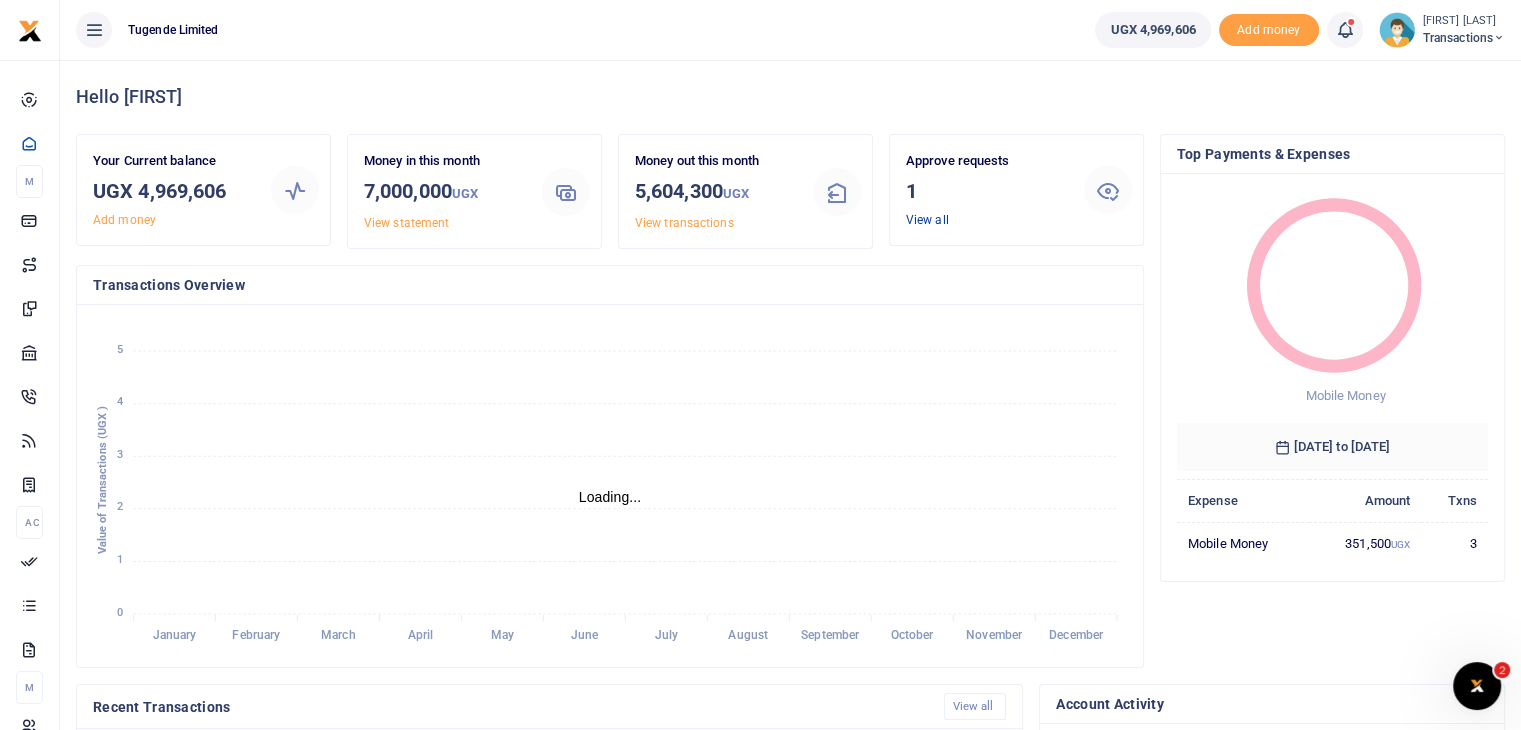 click on "View all" at bounding box center (927, 220) 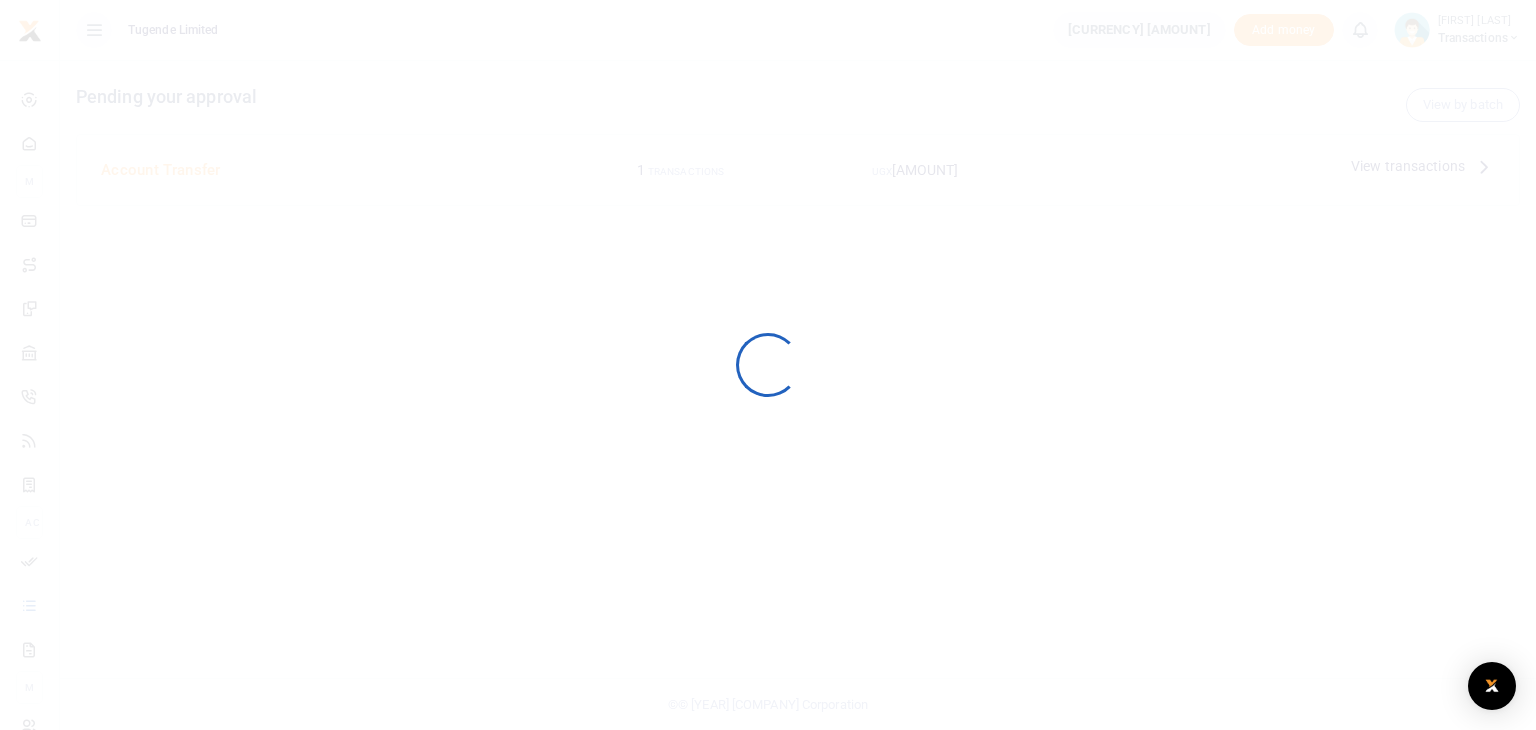 scroll, scrollTop: 0, scrollLeft: 0, axis: both 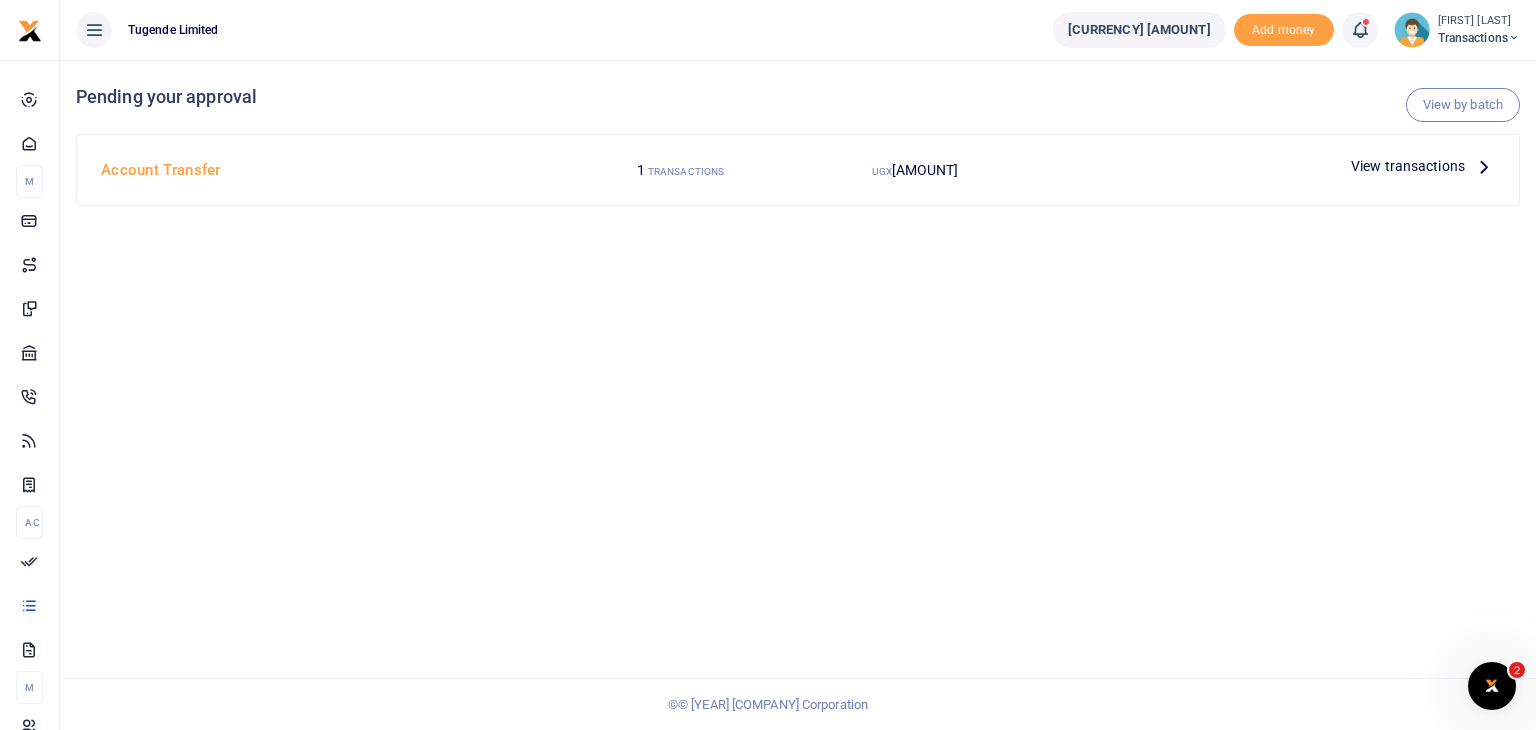 click on "View transactions" at bounding box center (1408, 166) 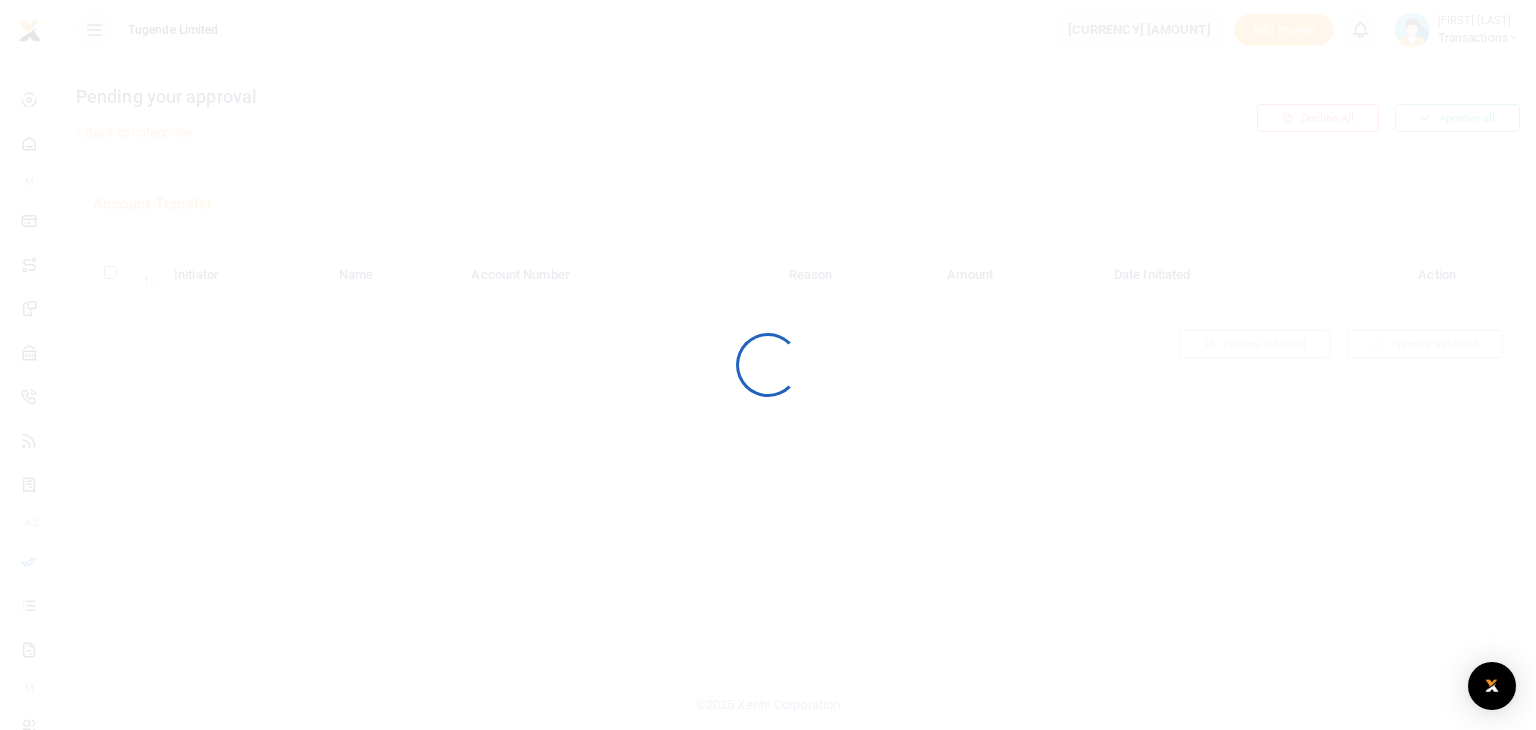 scroll, scrollTop: 0, scrollLeft: 0, axis: both 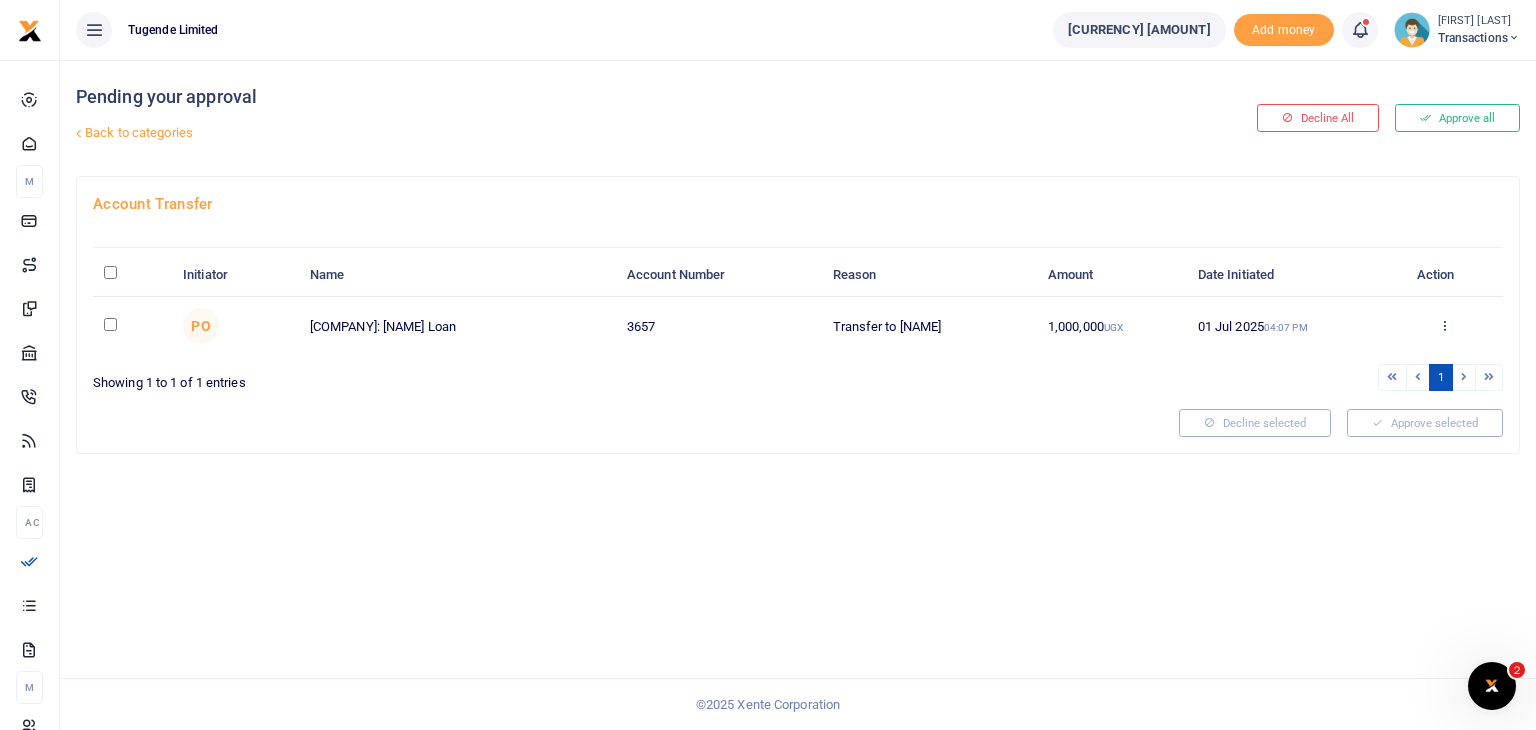 click at bounding box center [132, 326] 